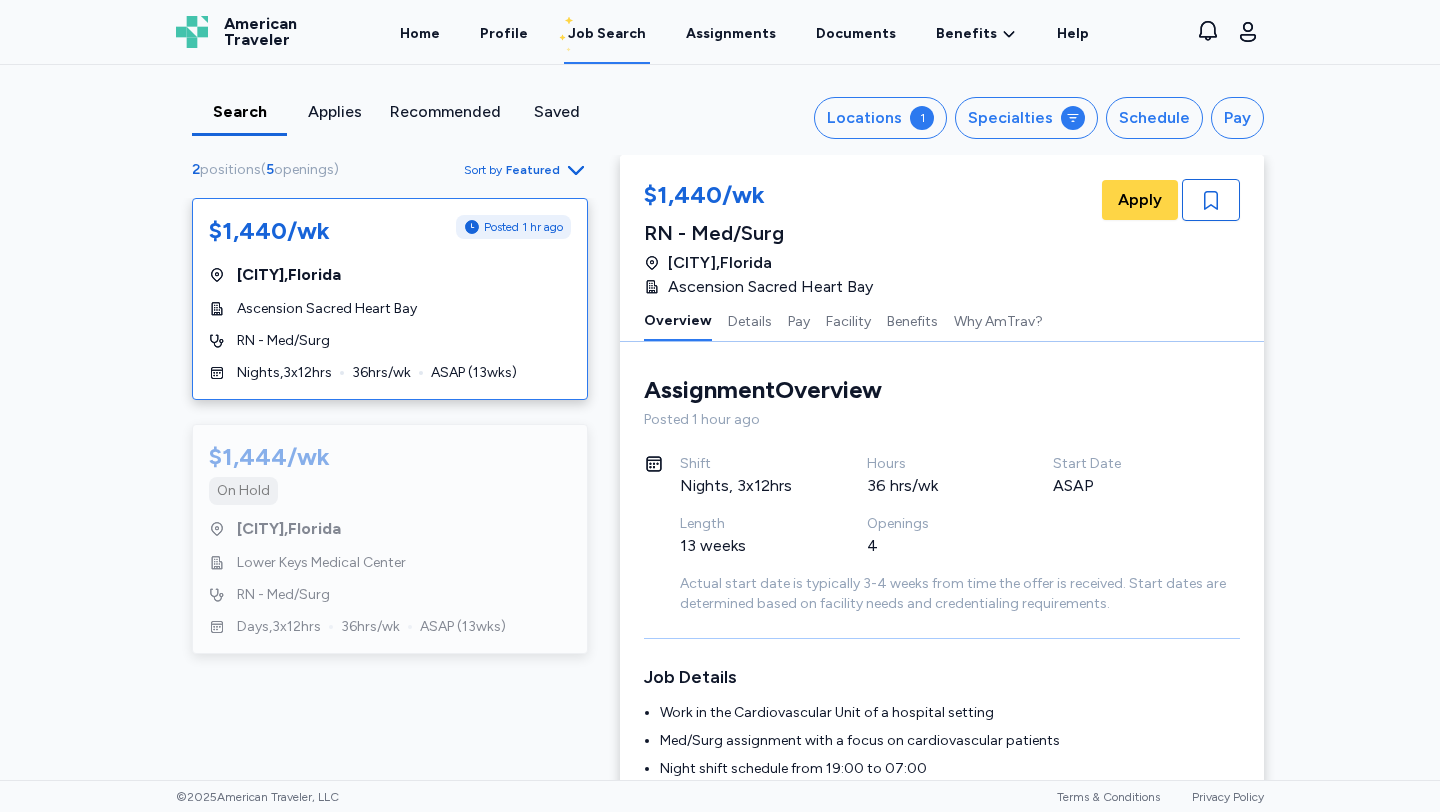 scroll, scrollTop: 0, scrollLeft: 0, axis: both 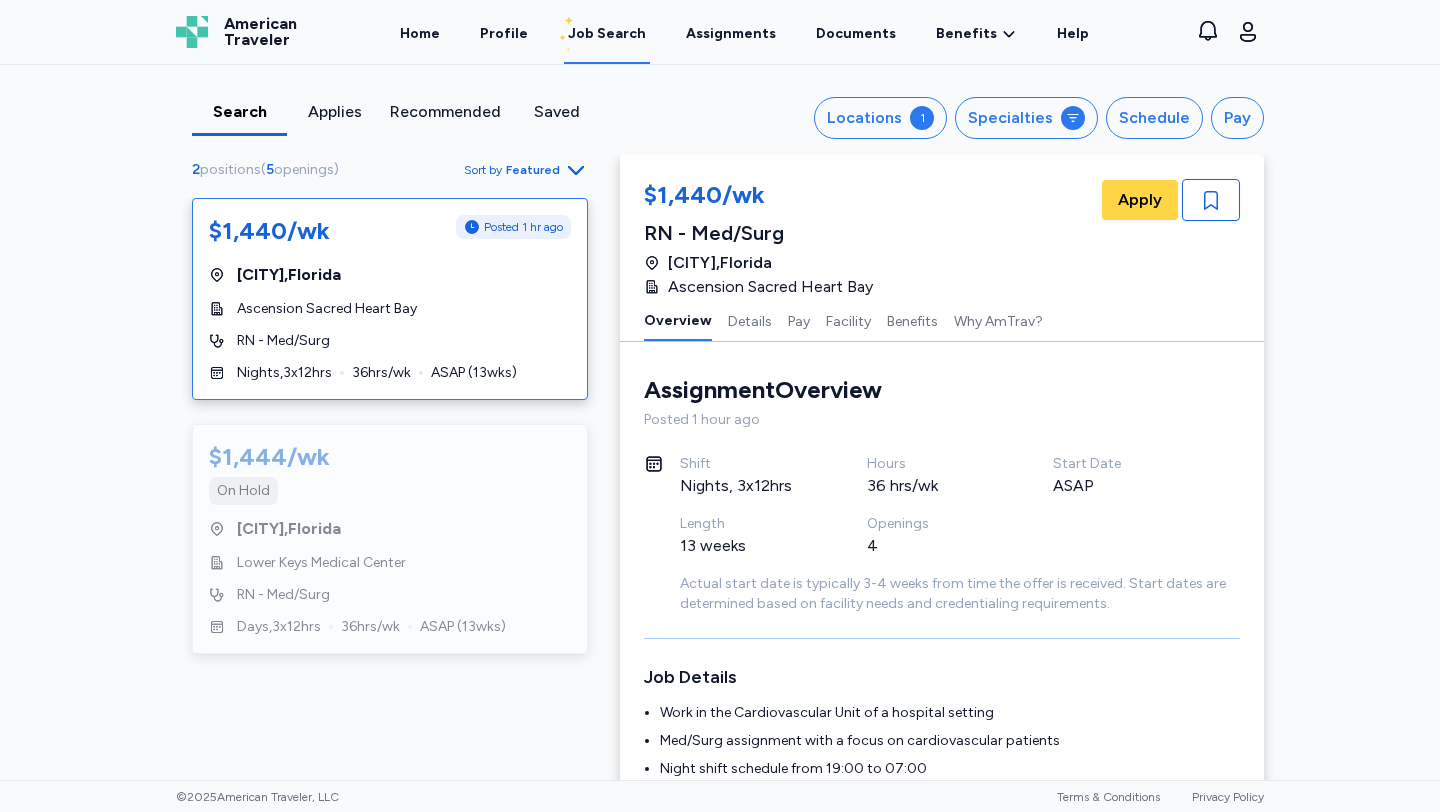 click on "Search" at bounding box center (239, 112) 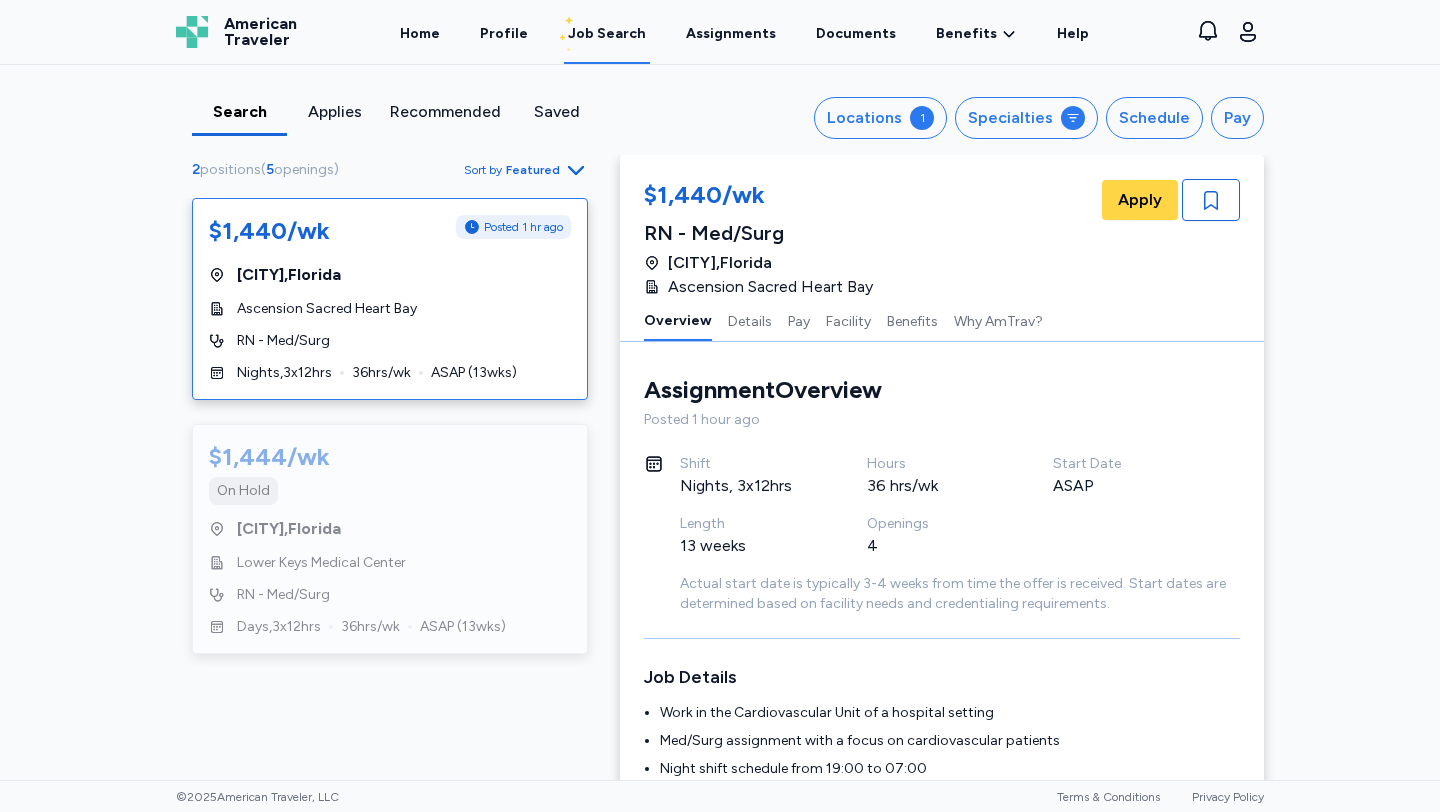 click on "Job Search" at bounding box center (607, 34) 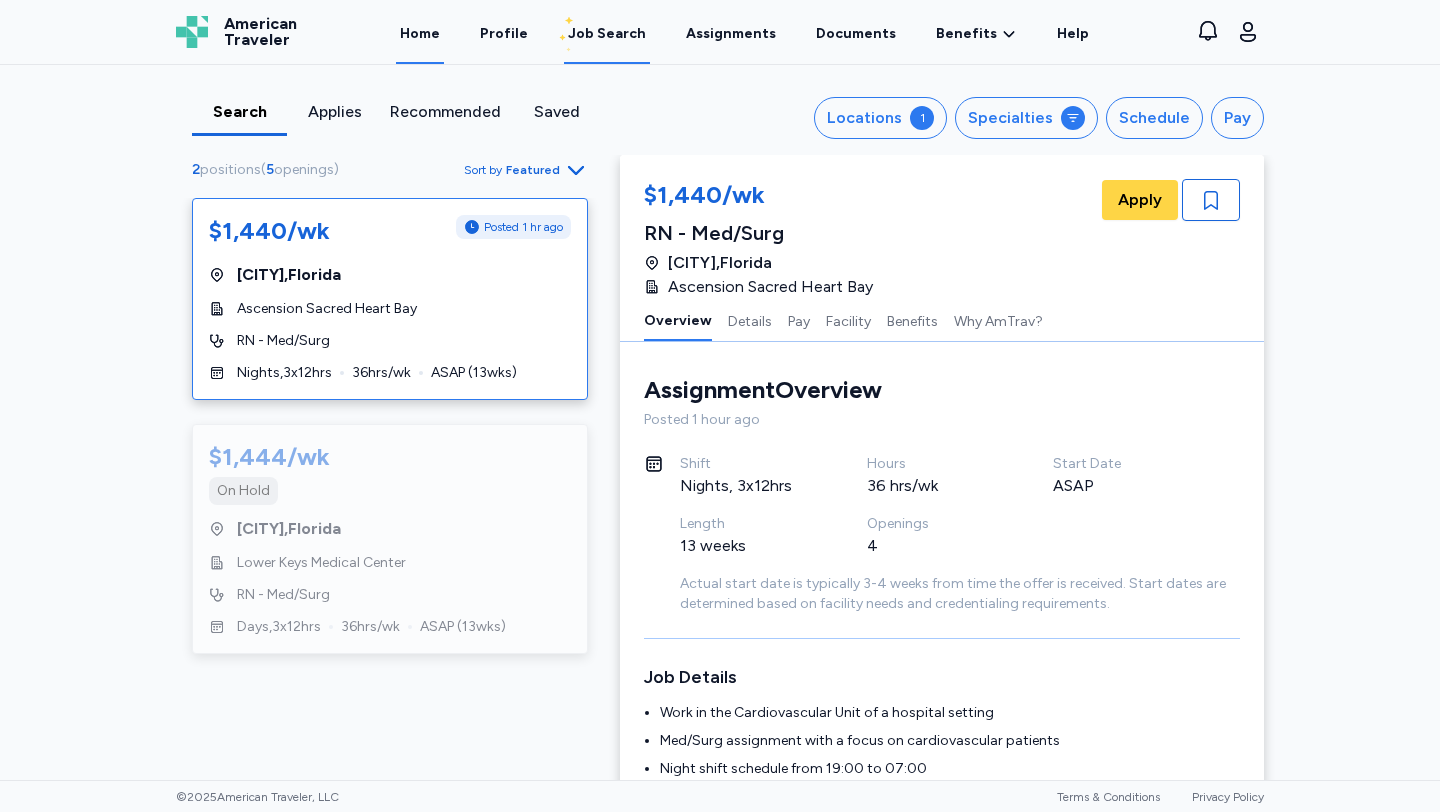click on "Home" at bounding box center (420, 33) 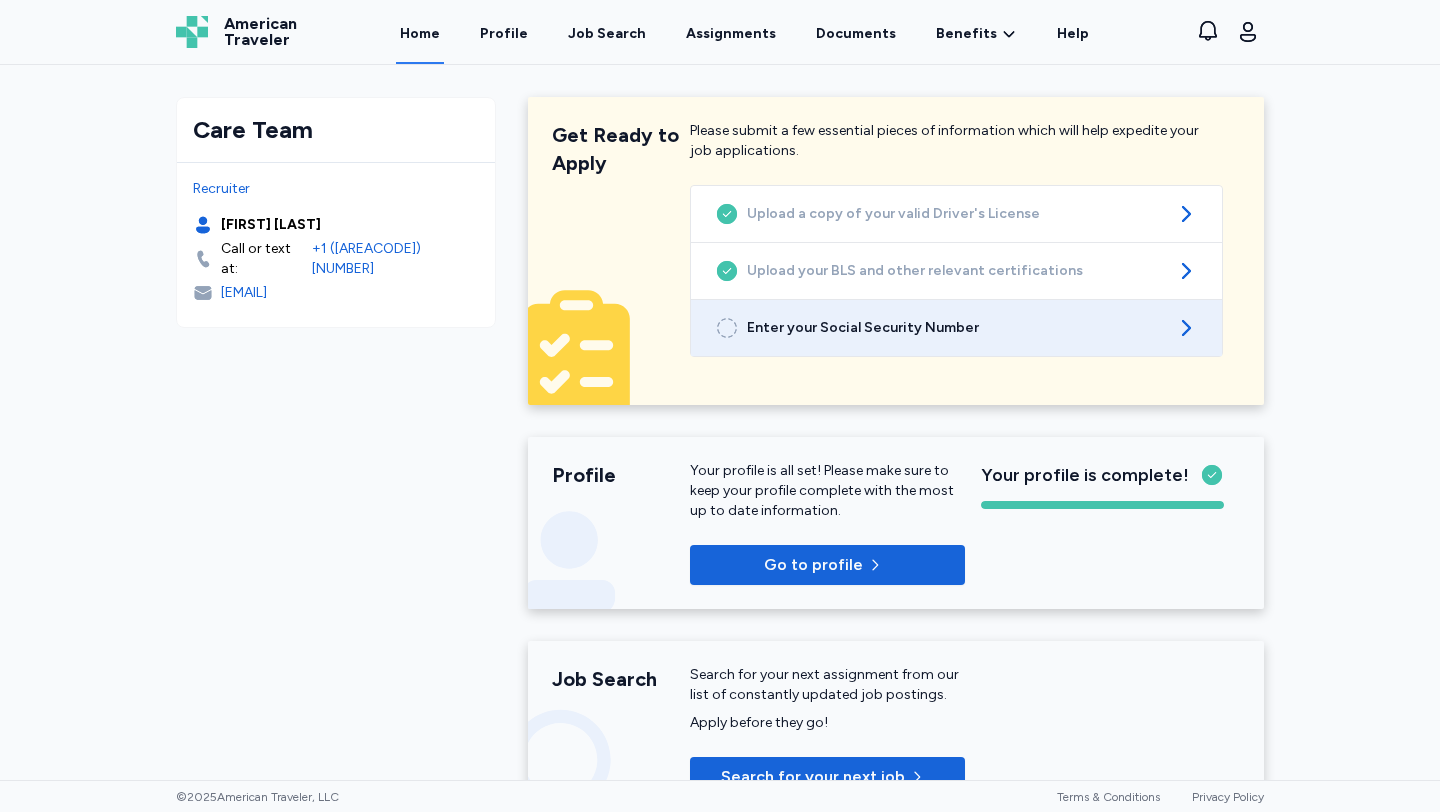 click on "Enter your Social Security Number" at bounding box center [956, 328] 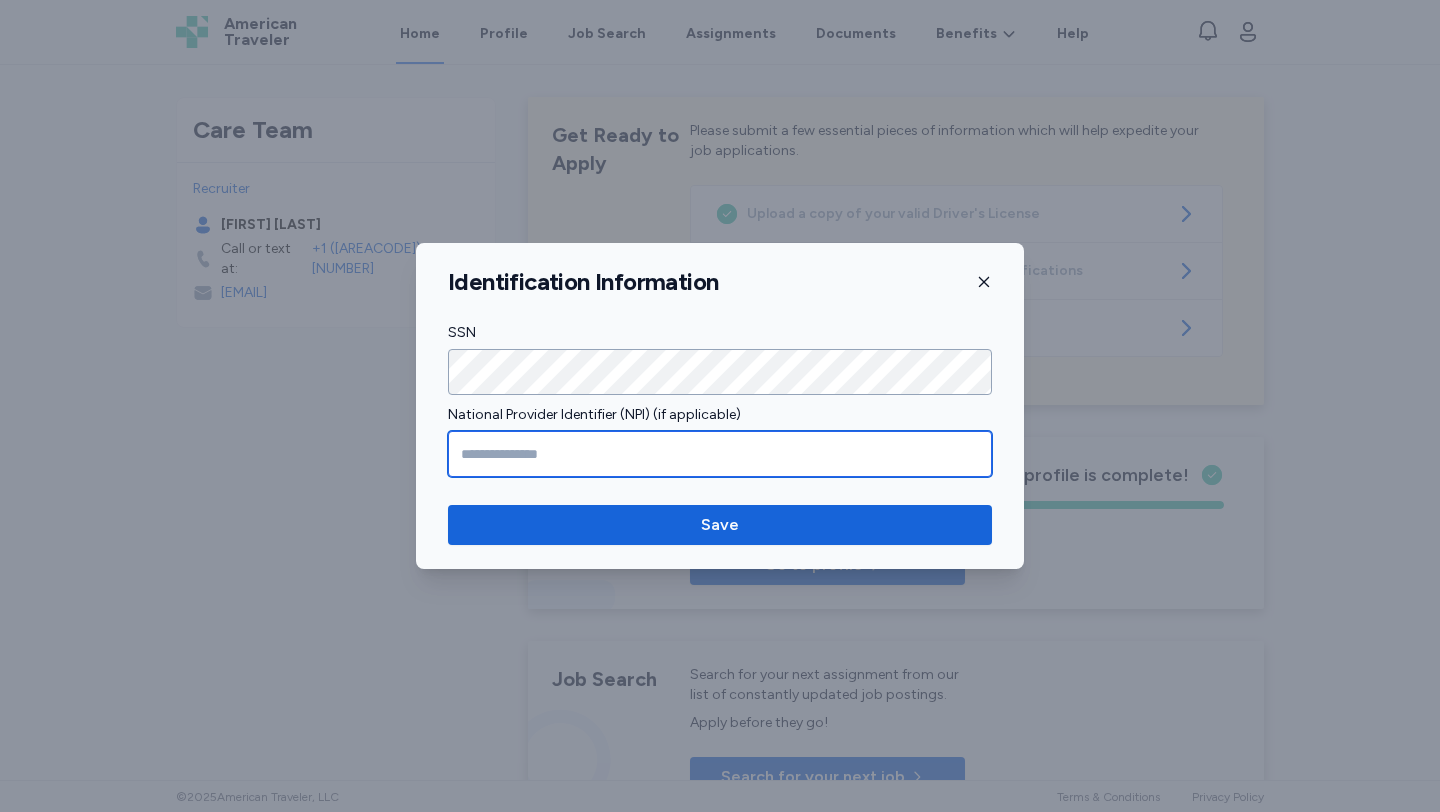 click at bounding box center [720, 454] 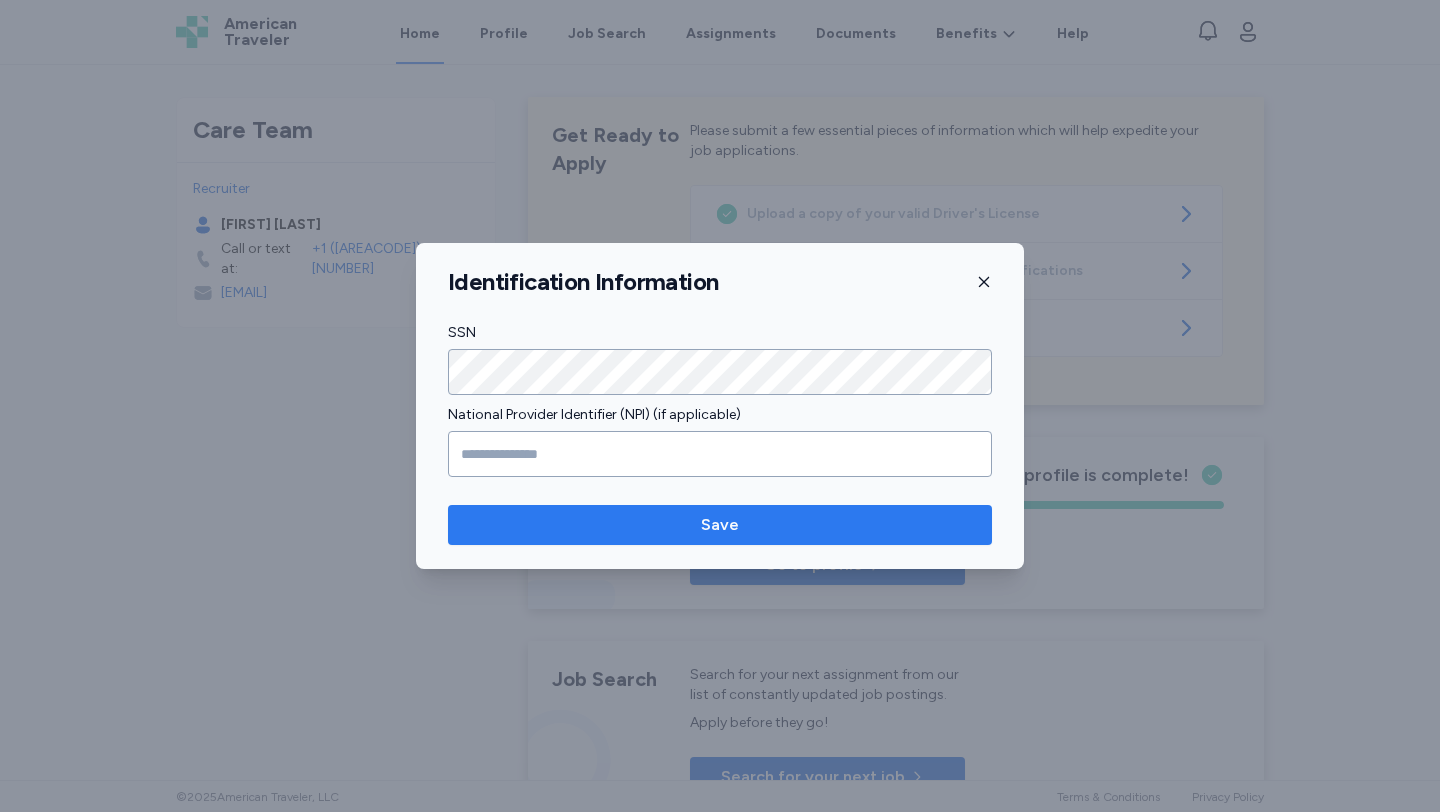 click on "Save" at bounding box center [720, 525] 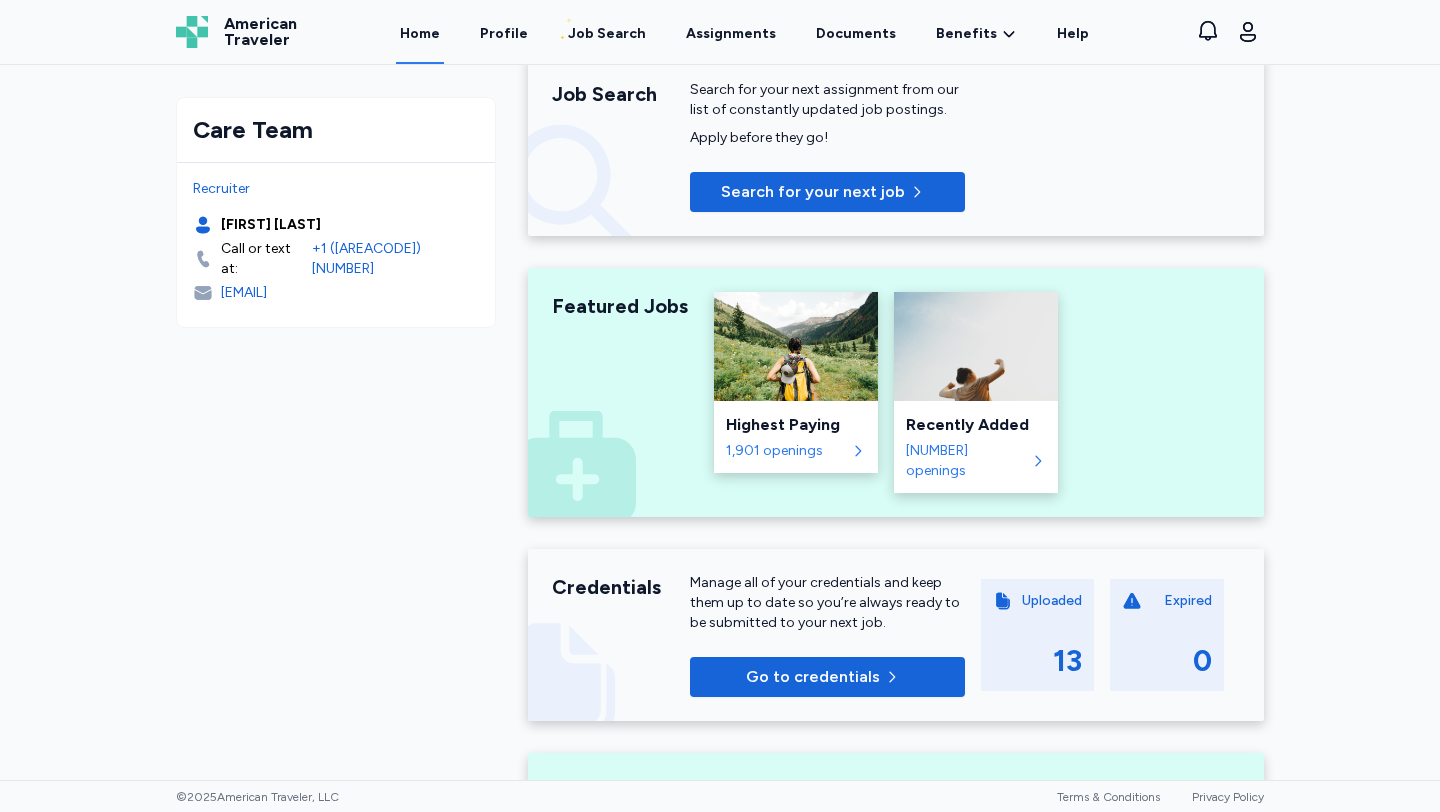 scroll, scrollTop: 262, scrollLeft: 0, axis: vertical 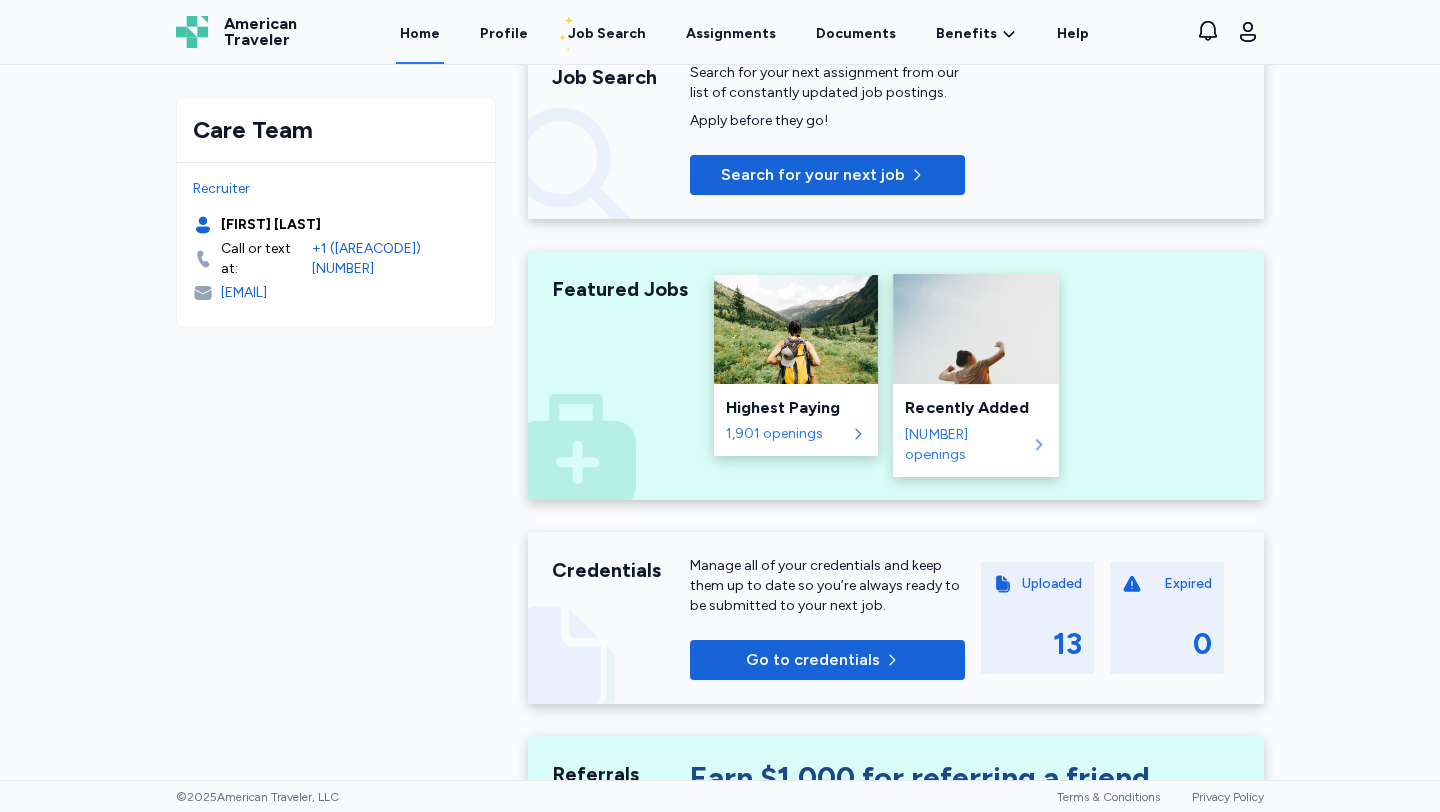 click on "[NUMBER] openings" at bounding box center (965, 444) 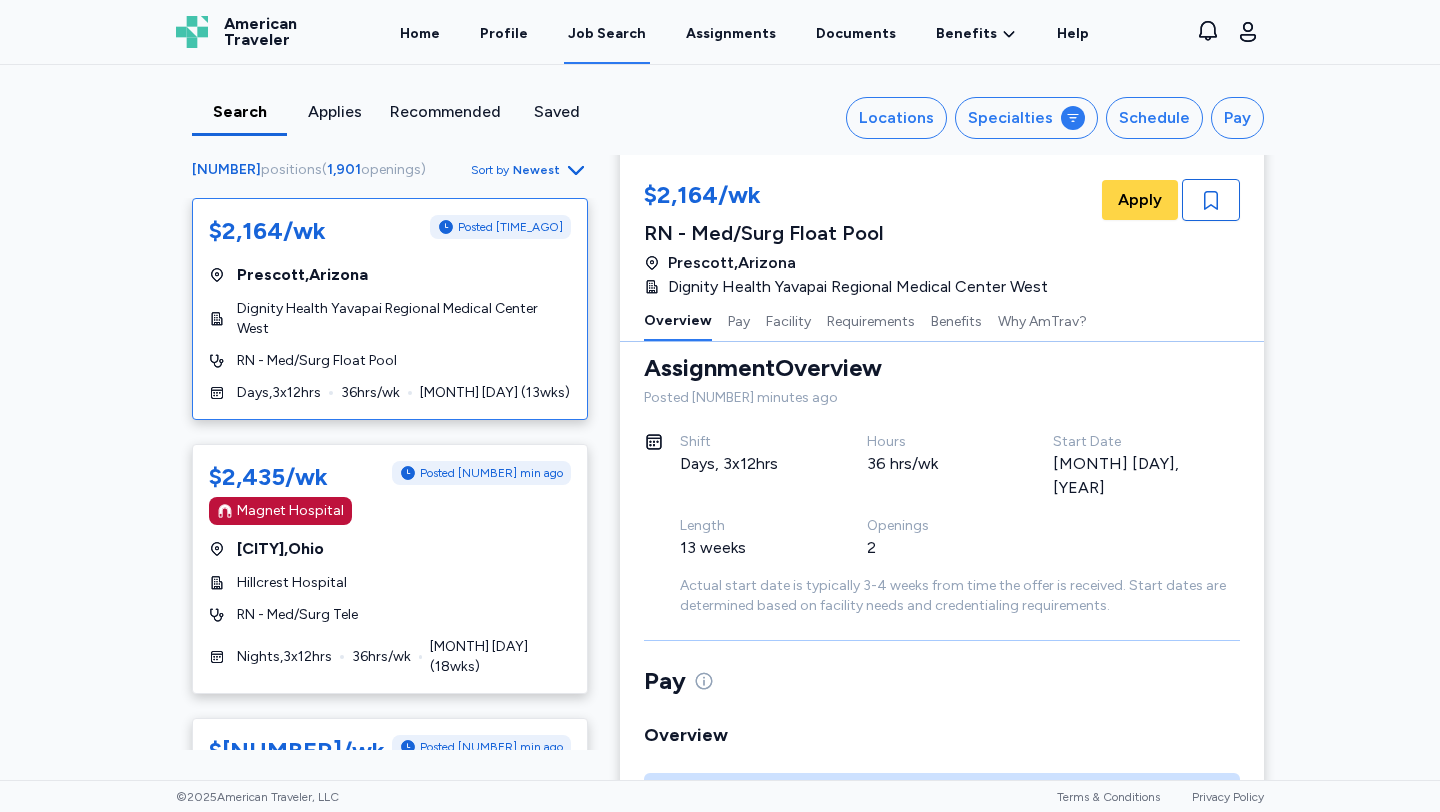 scroll, scrollTop: 30, scrollLeft: 0, axis: vertical 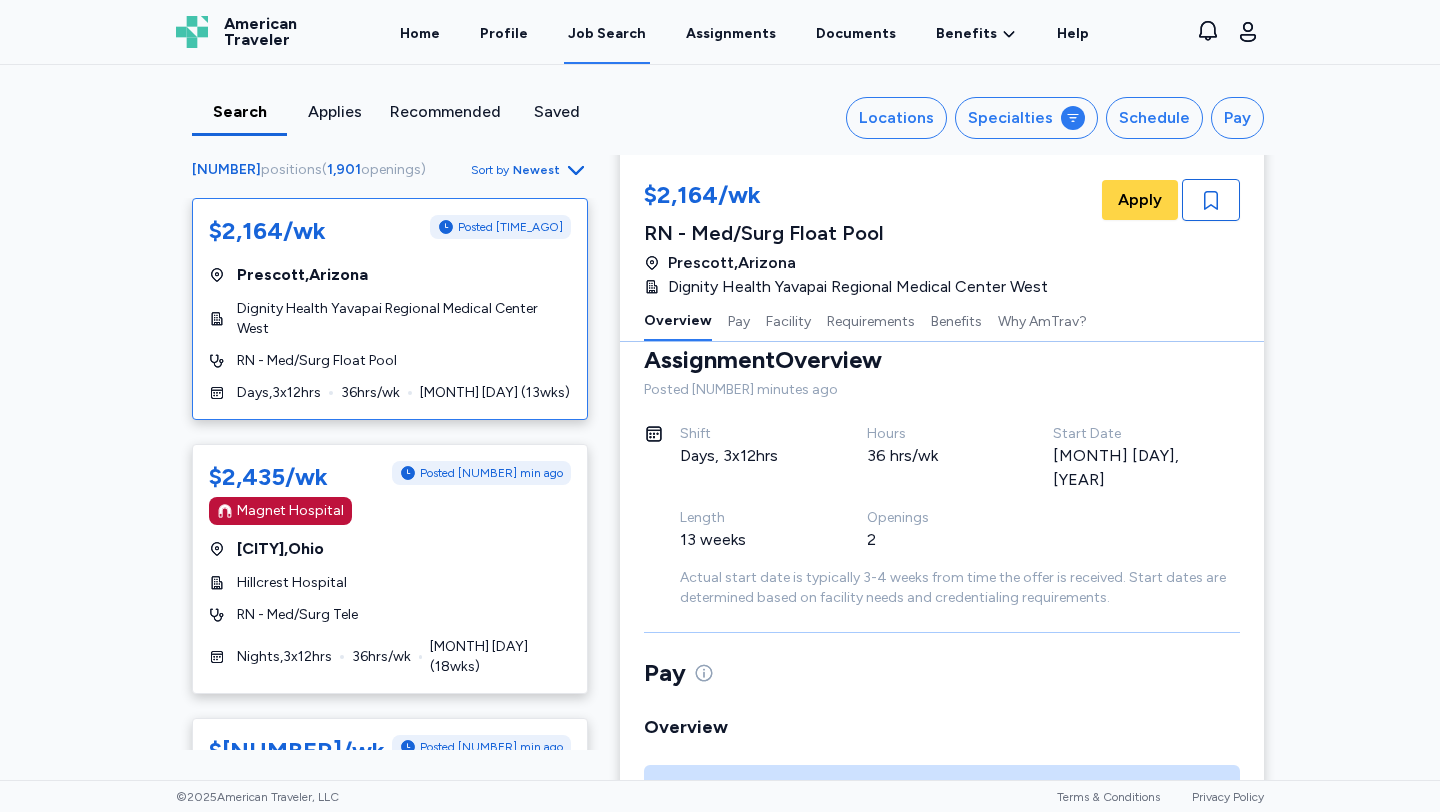 click on "Dignity Health Yavapai Regional Medical Center West" at bounding box center (404, 319) 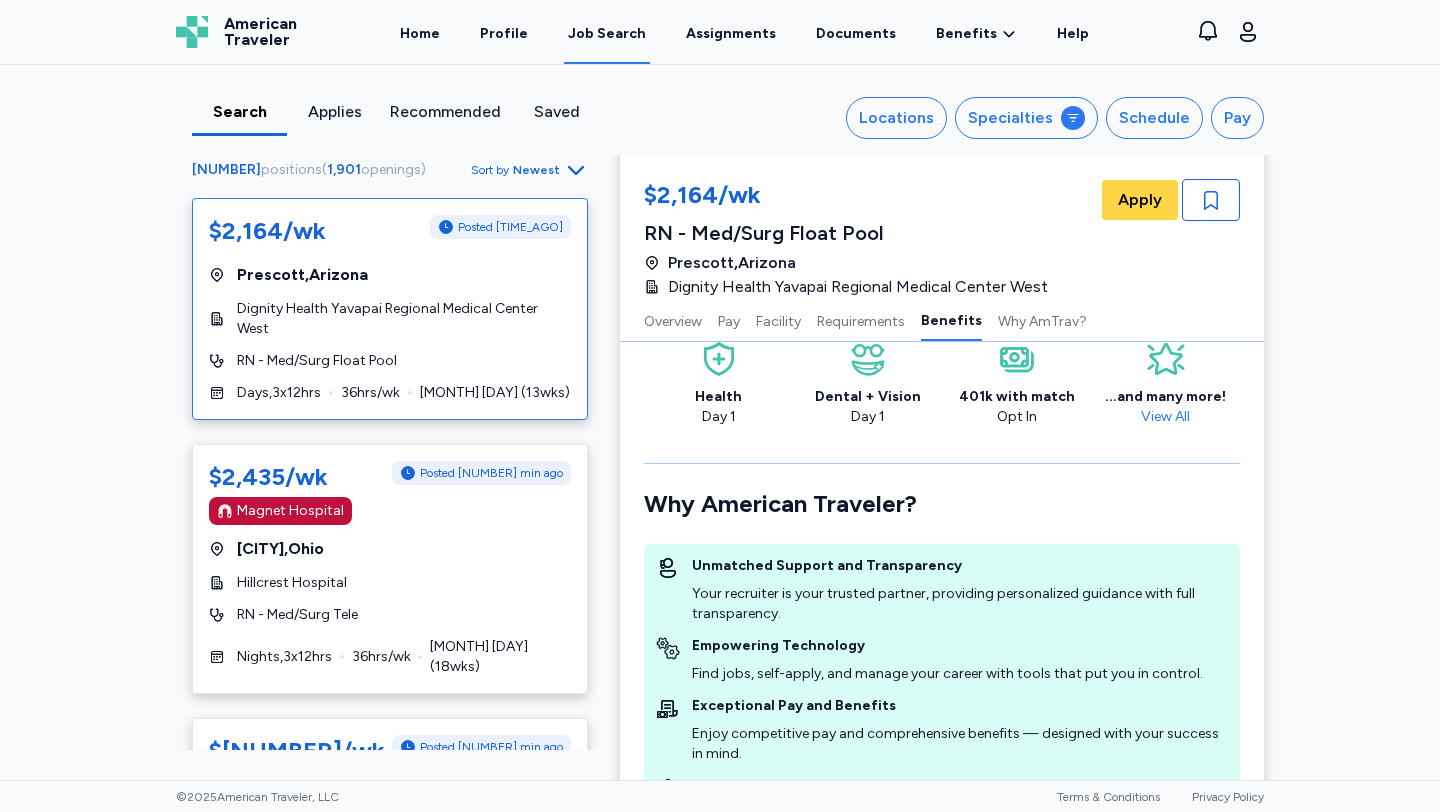 scroll, scrollTop: 2125, scrollLeft: 0, axis: vertical 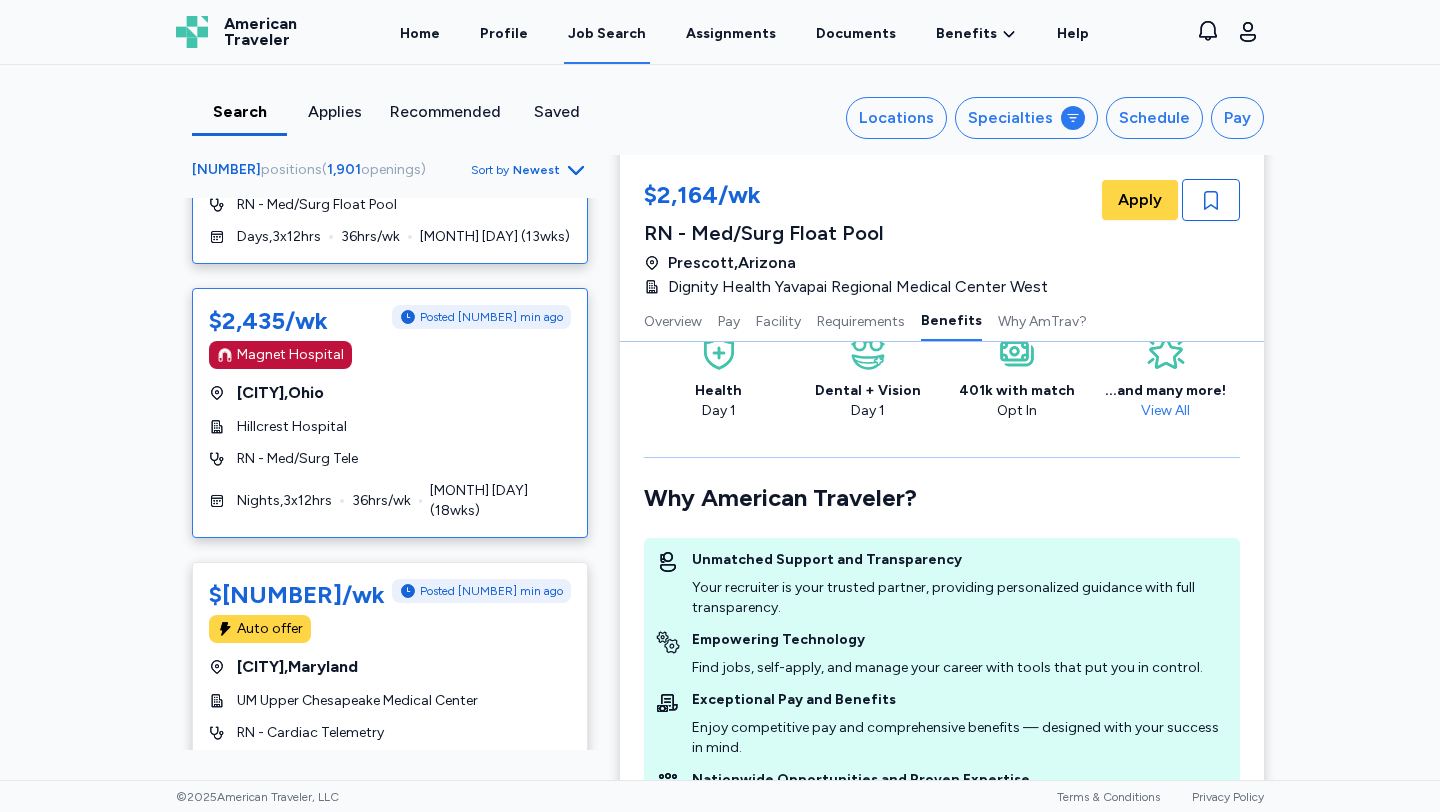 click on "Magnet Hospital" at bounding box center (390, 355) 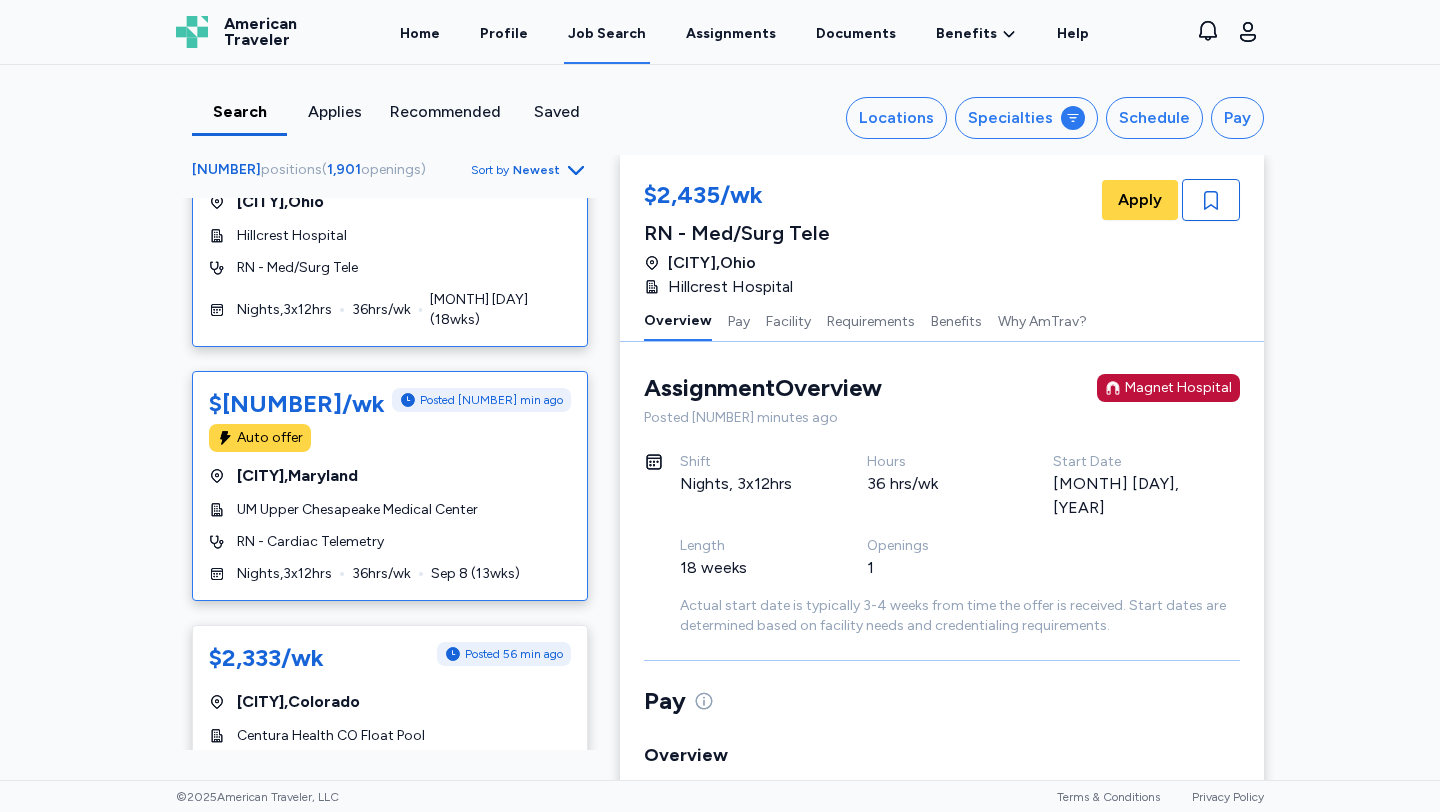 scroll, scrollTop: 346, scrollLeft: 0, axis: vertical 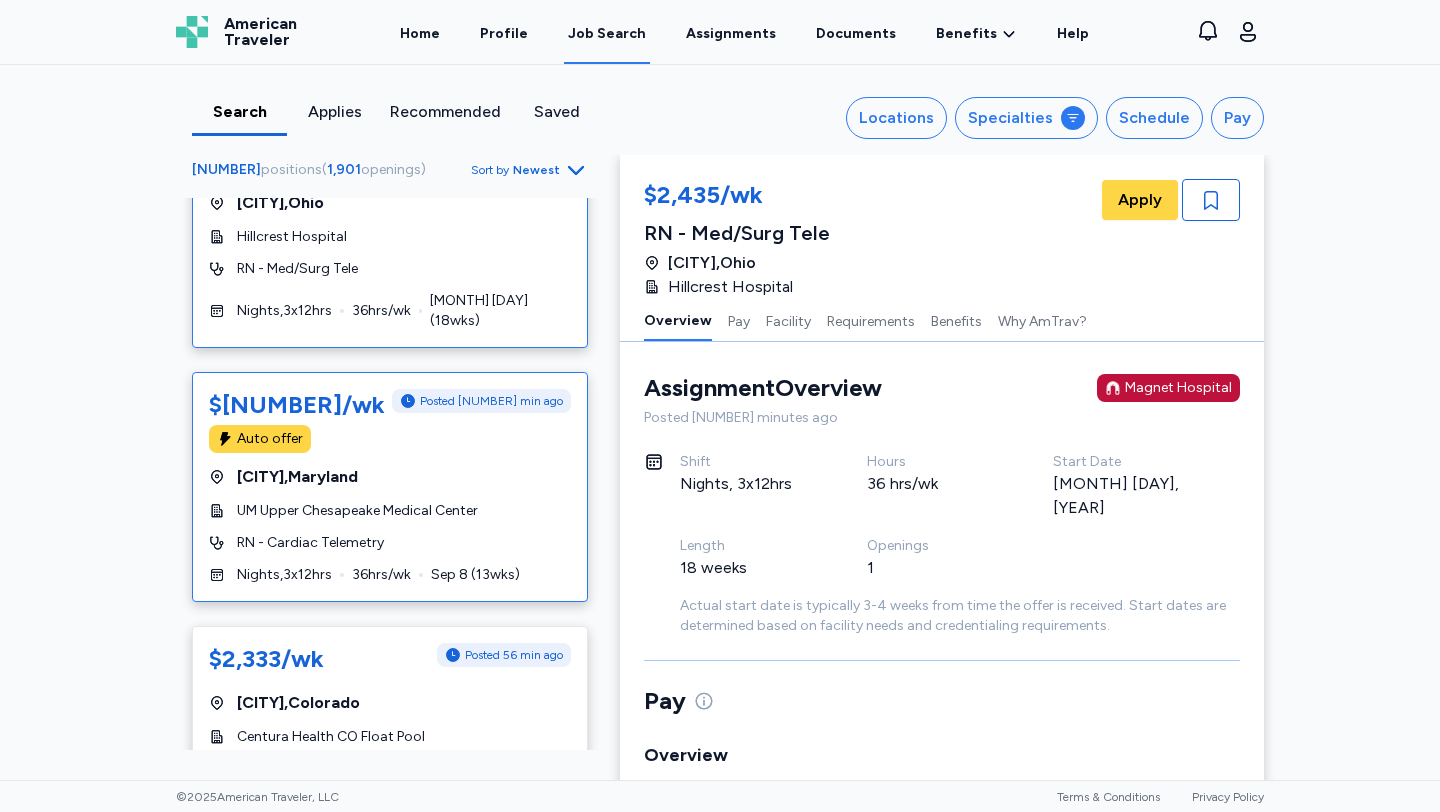 click on "UM Upper Chesapeake Medical Center" at bounding box center [390, 511] 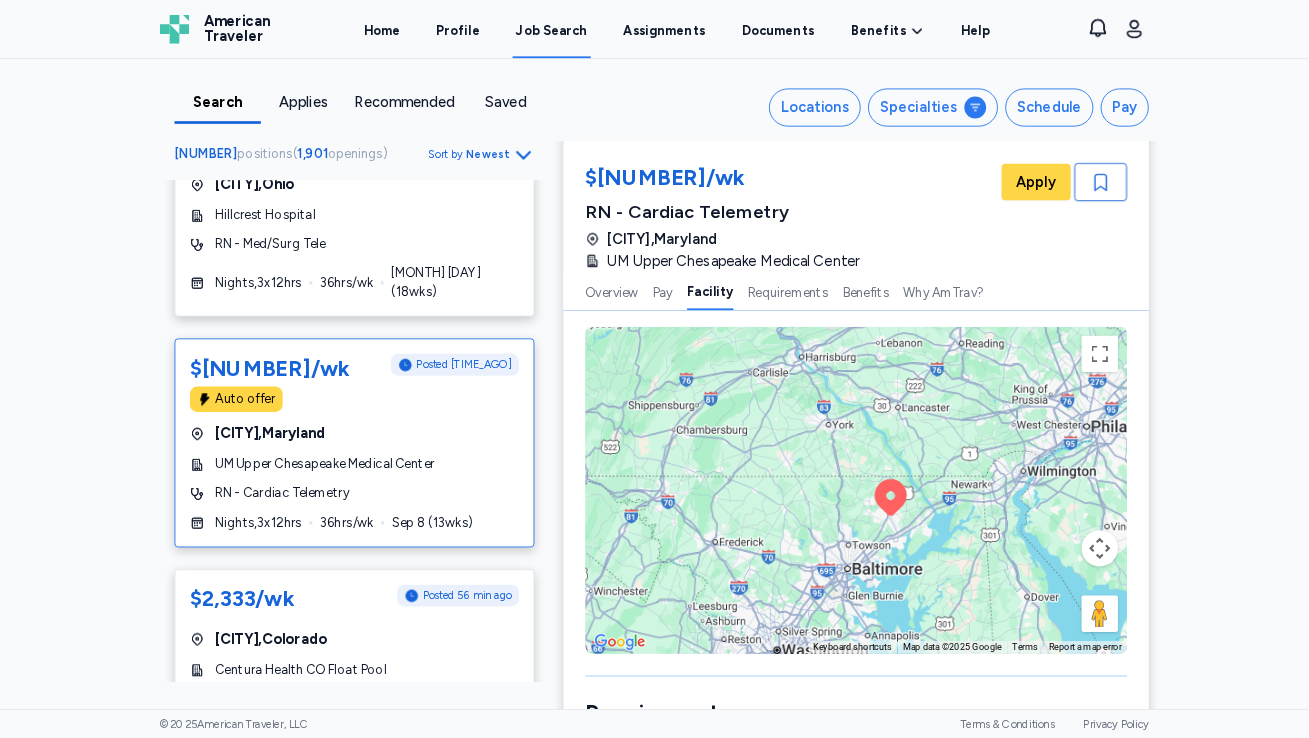 scroll, scrollTop: 1258, scrollLeft: 0, axis: vertical 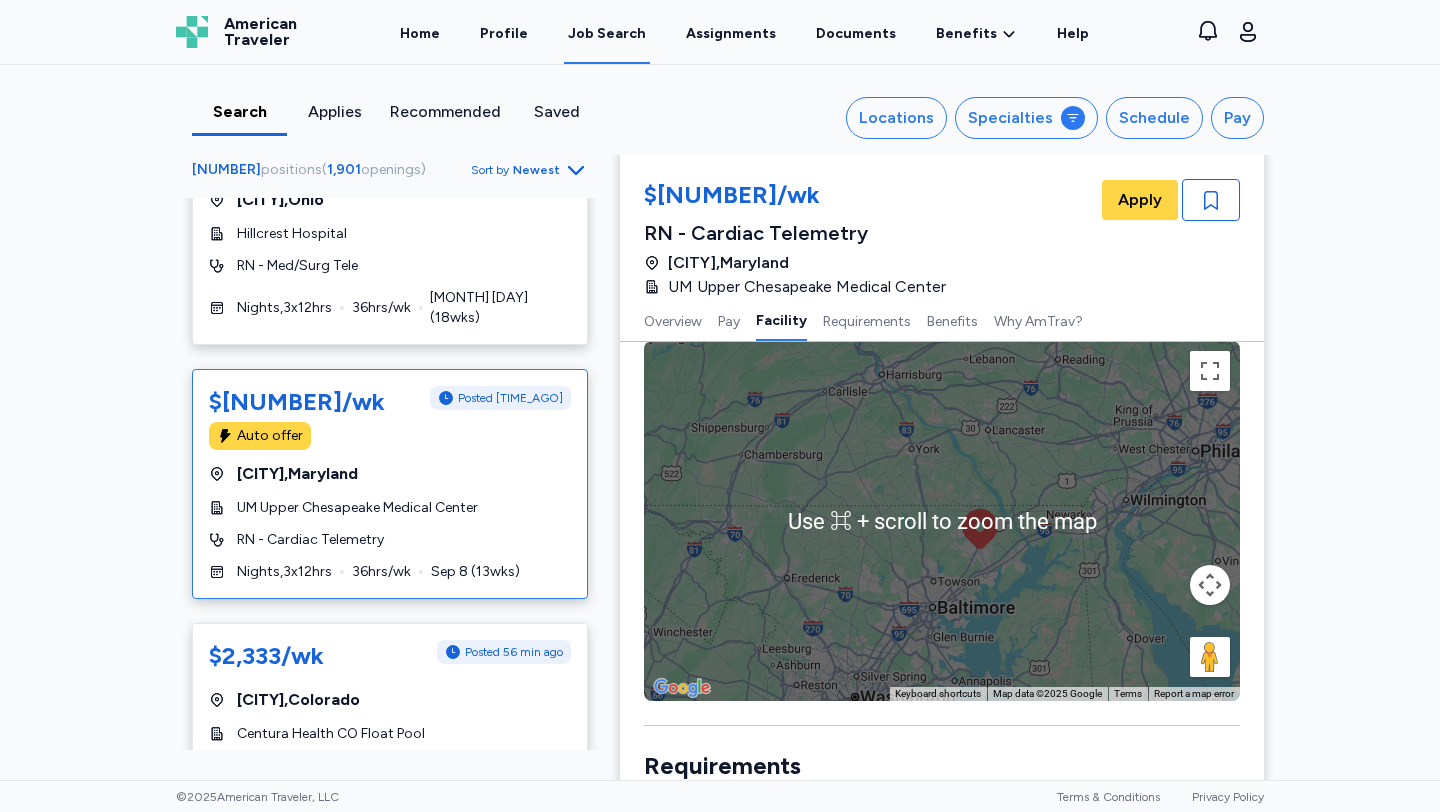 click at bounding box center (1210, 585) 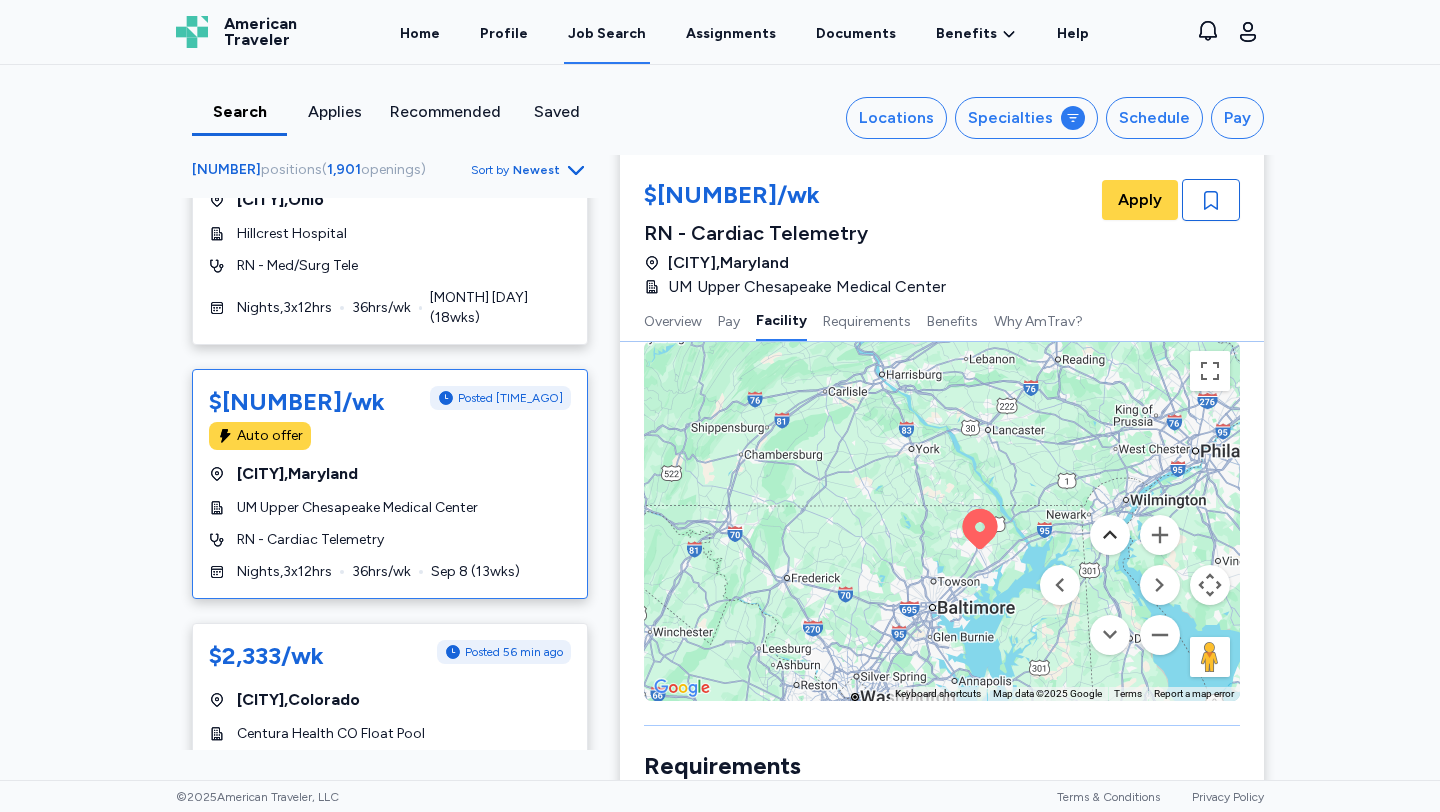 click at bounding box center [1110, 535] 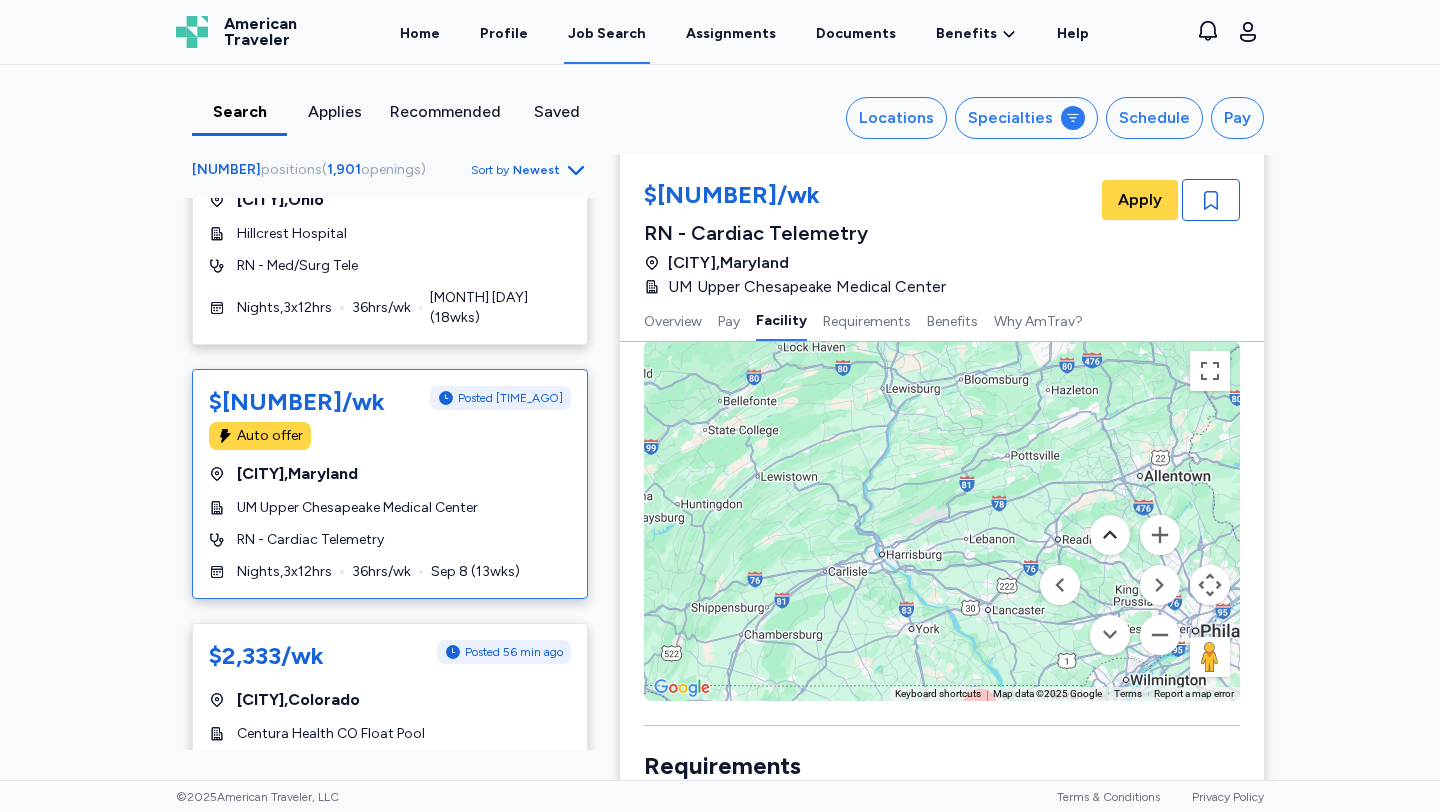 type 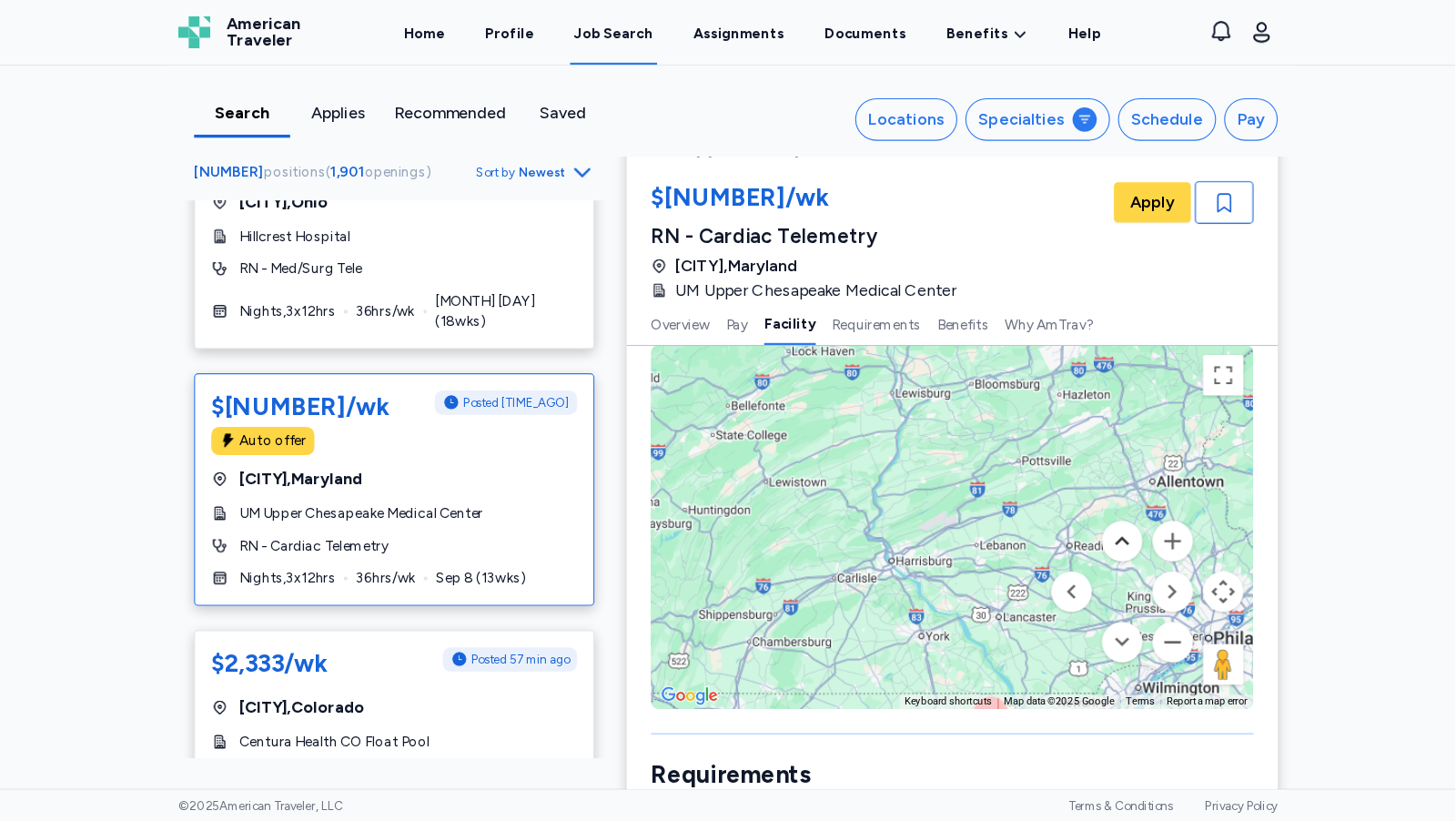 scroll, scrollTop: 1161, scrollLeft: 0, axis: vertical 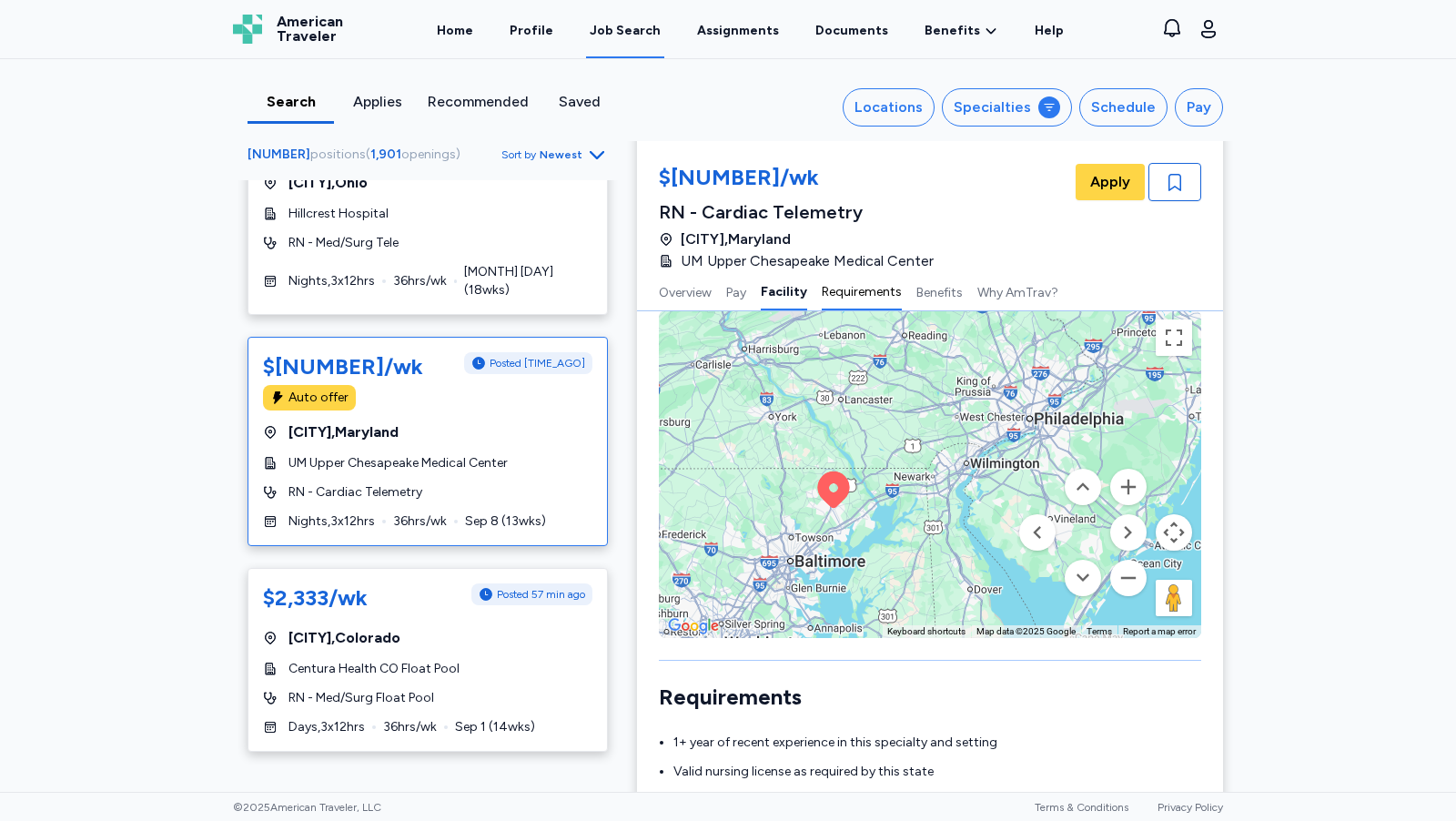 drag, startPoint x: 967, startPoint y: 463, endPoint x: 834, endPoint y: 309, distance: 203.48219 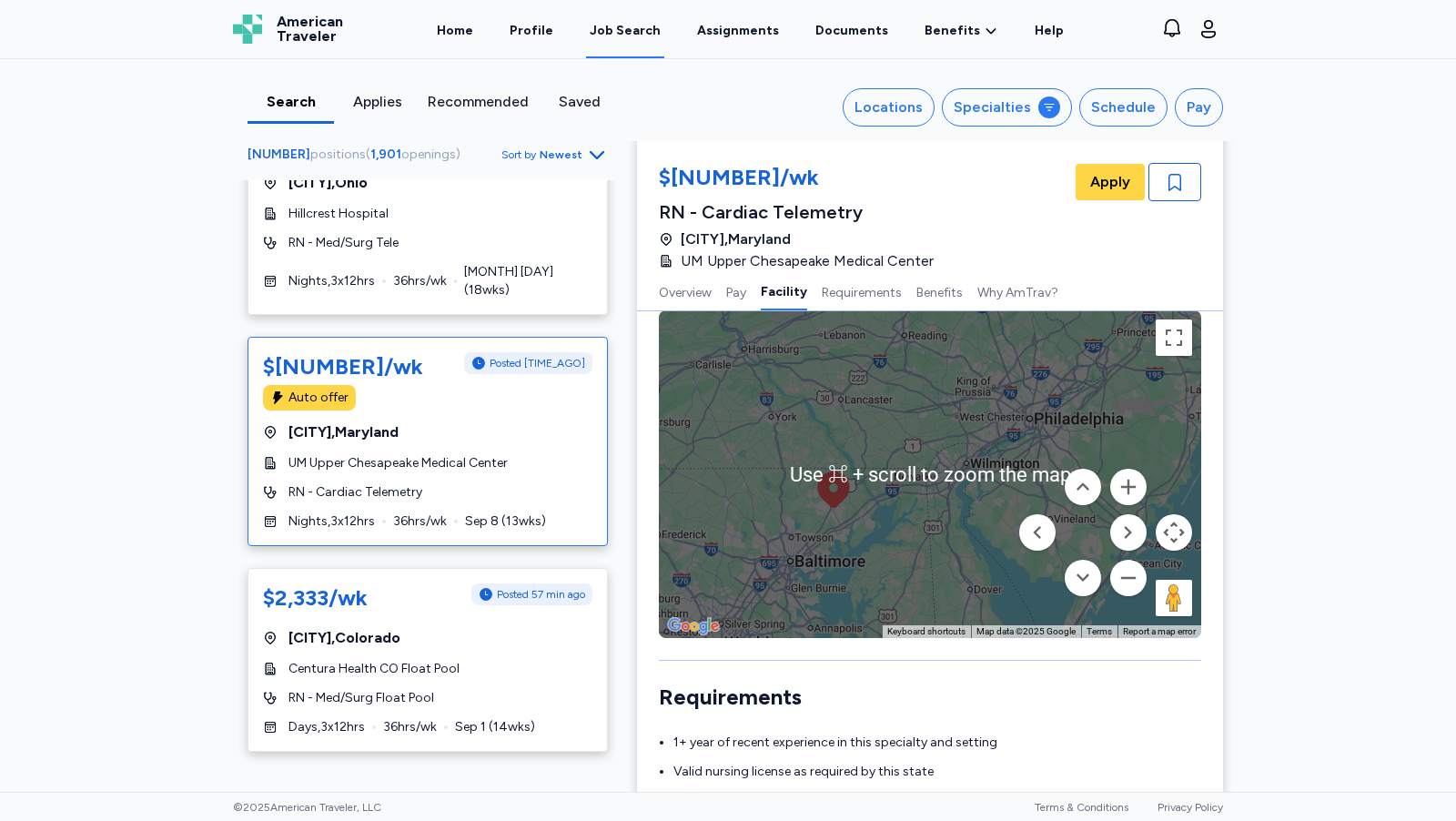 scroll, scrollTop: 1193, scrollLeft: 0, axis: vertical 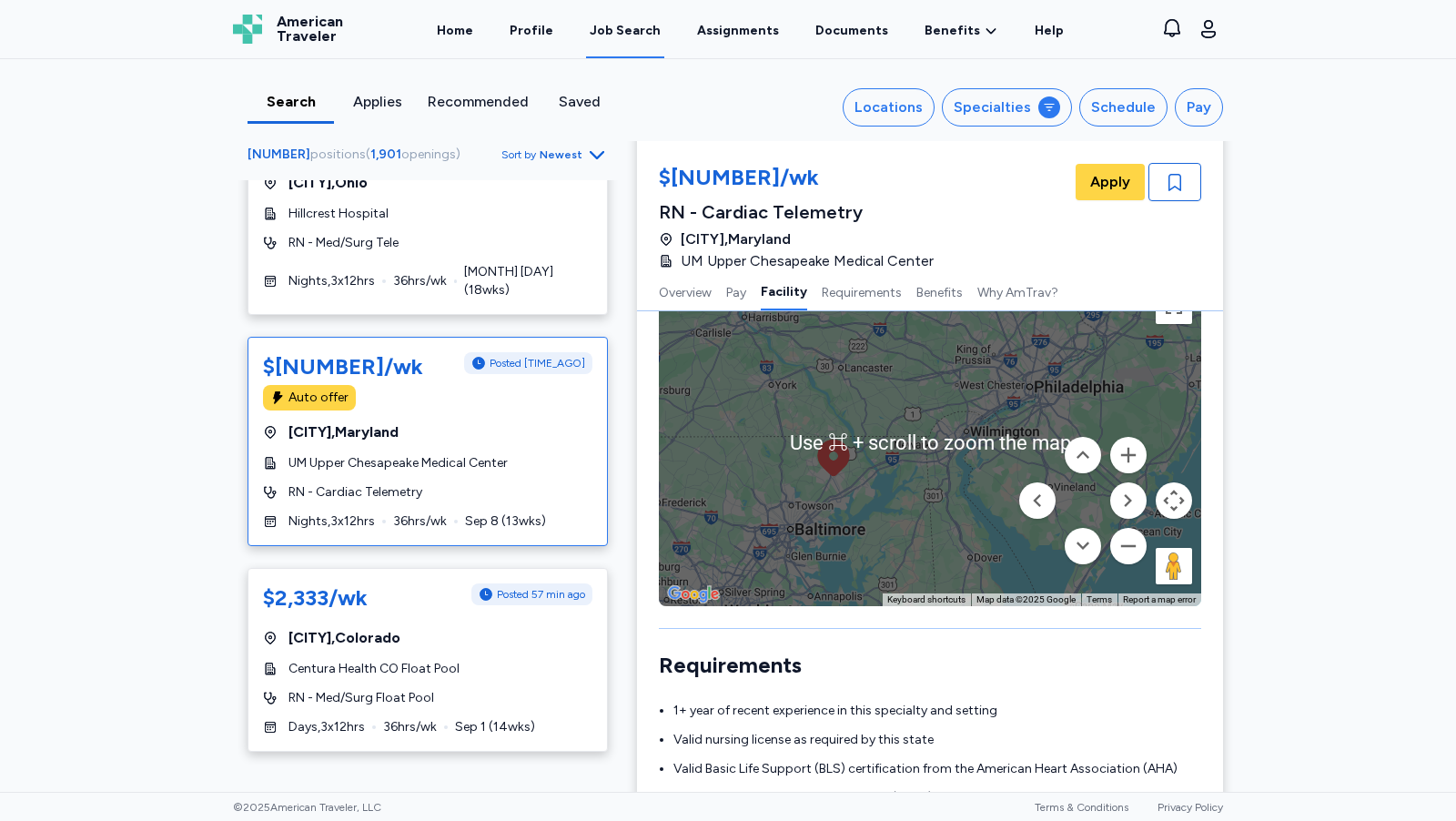 click on "To activate drag with keyboard, press Alt + Enter. Once in keyboard drag state, use the arrow keys to move the marker. To complete the drag, press the Enter key. To cancel, press Escape." at bounding box center (930, 442) 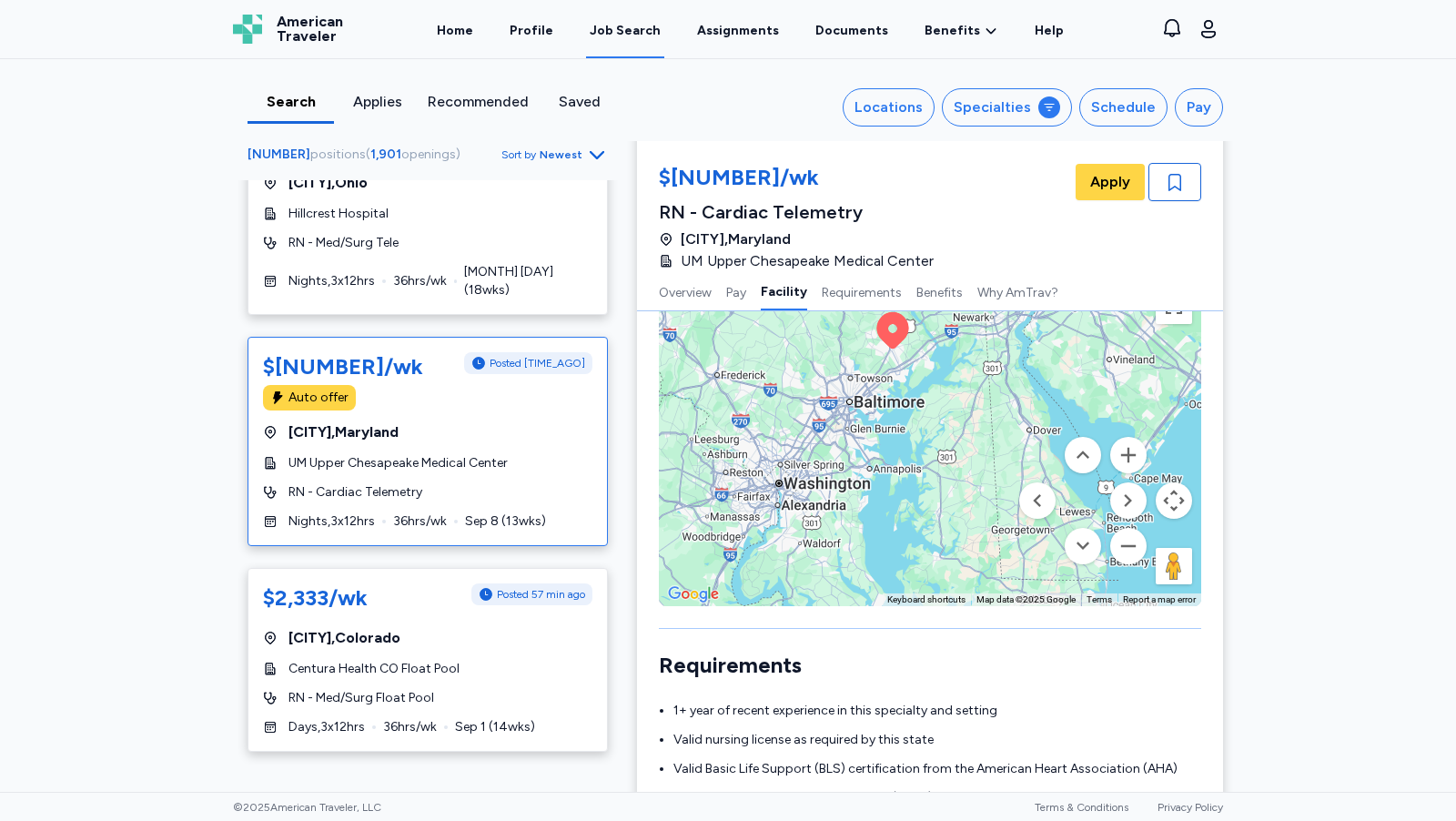 drag, startPoint x: 918, startPoint y: 495, endPoint x: 978, endPoint y: 364, distance: 144.08678 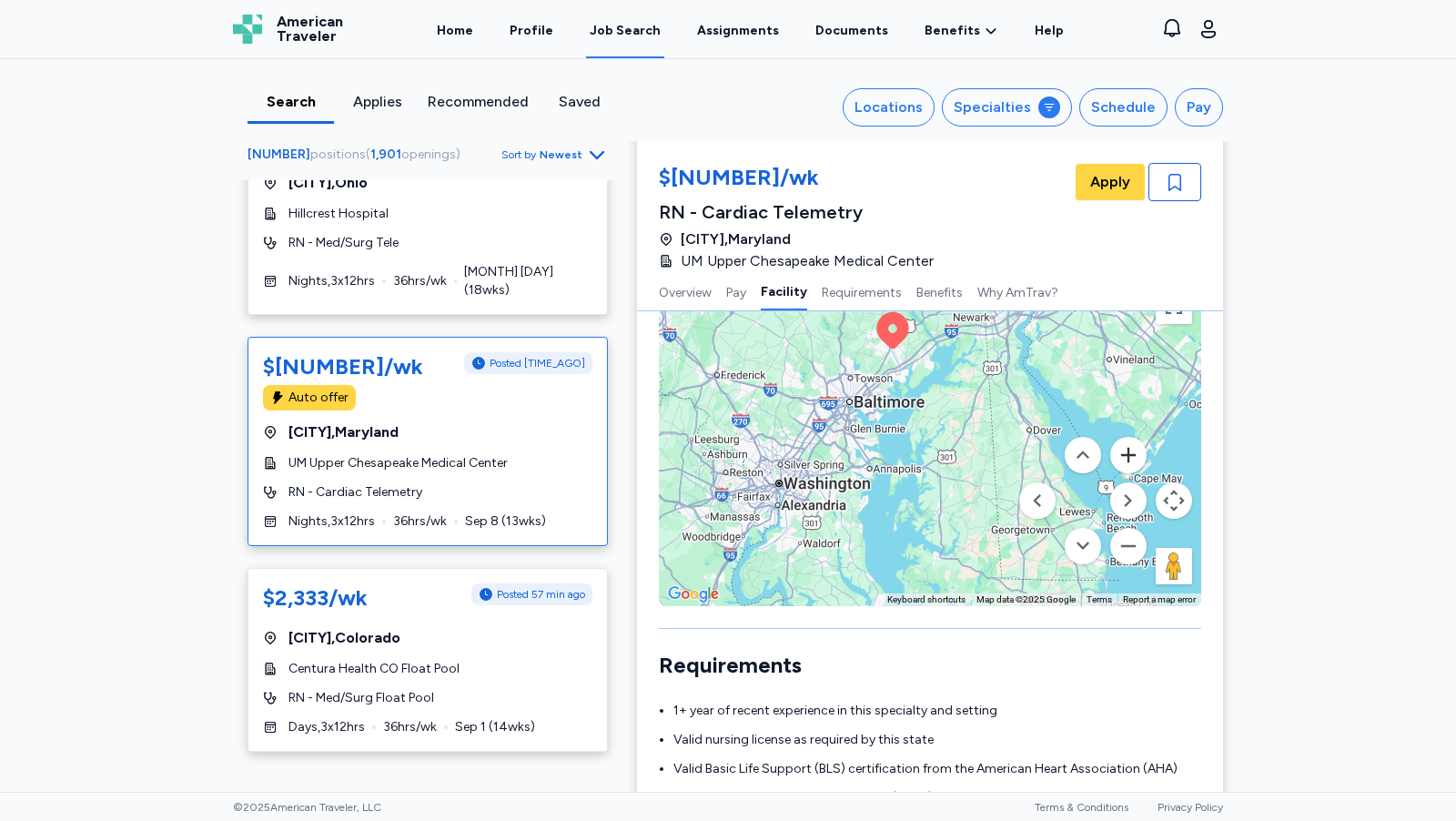 click at bounding box center (1128, 455) 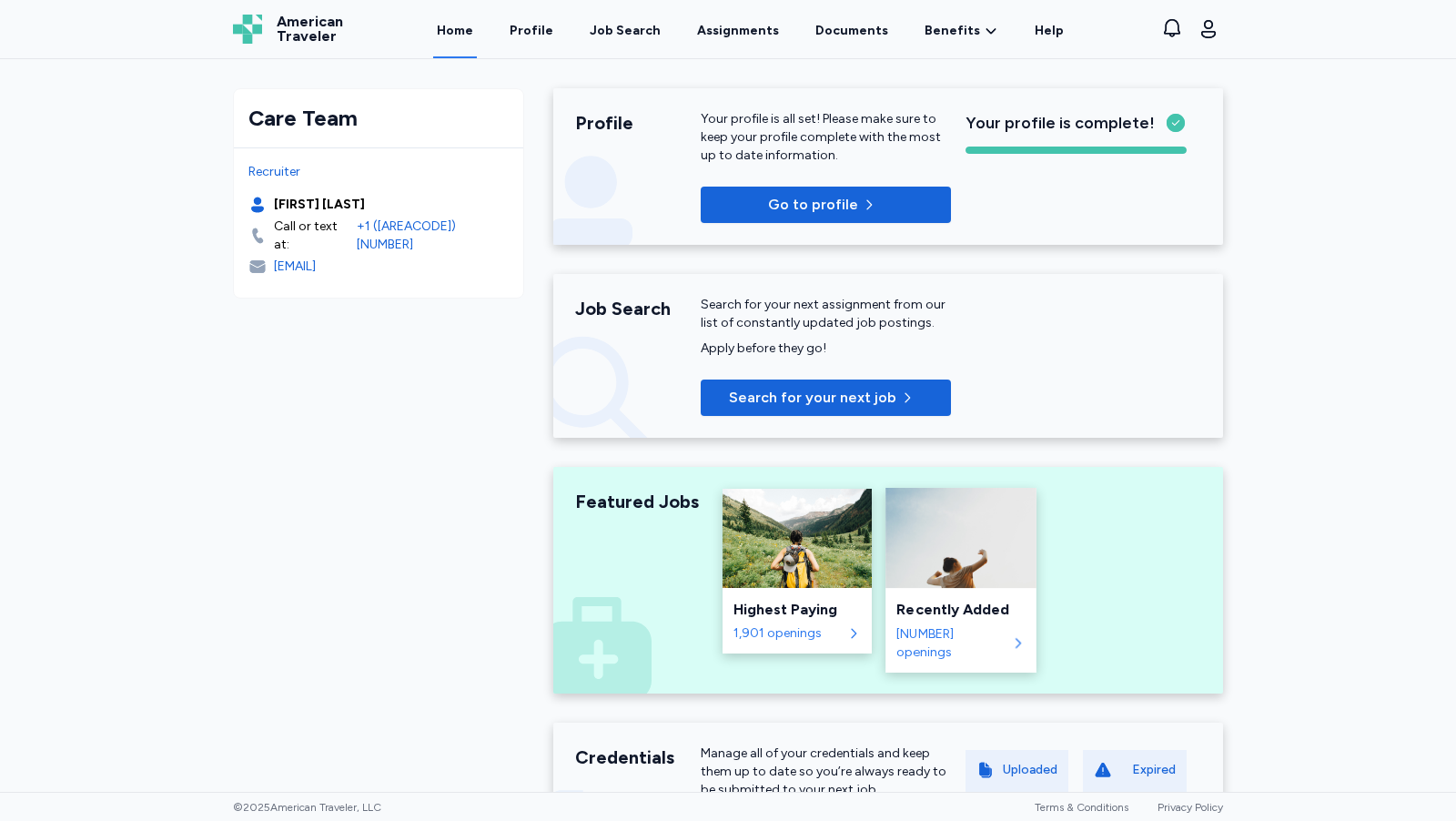 click on "[NUMBER] openings" at bounding box center [951, 643] 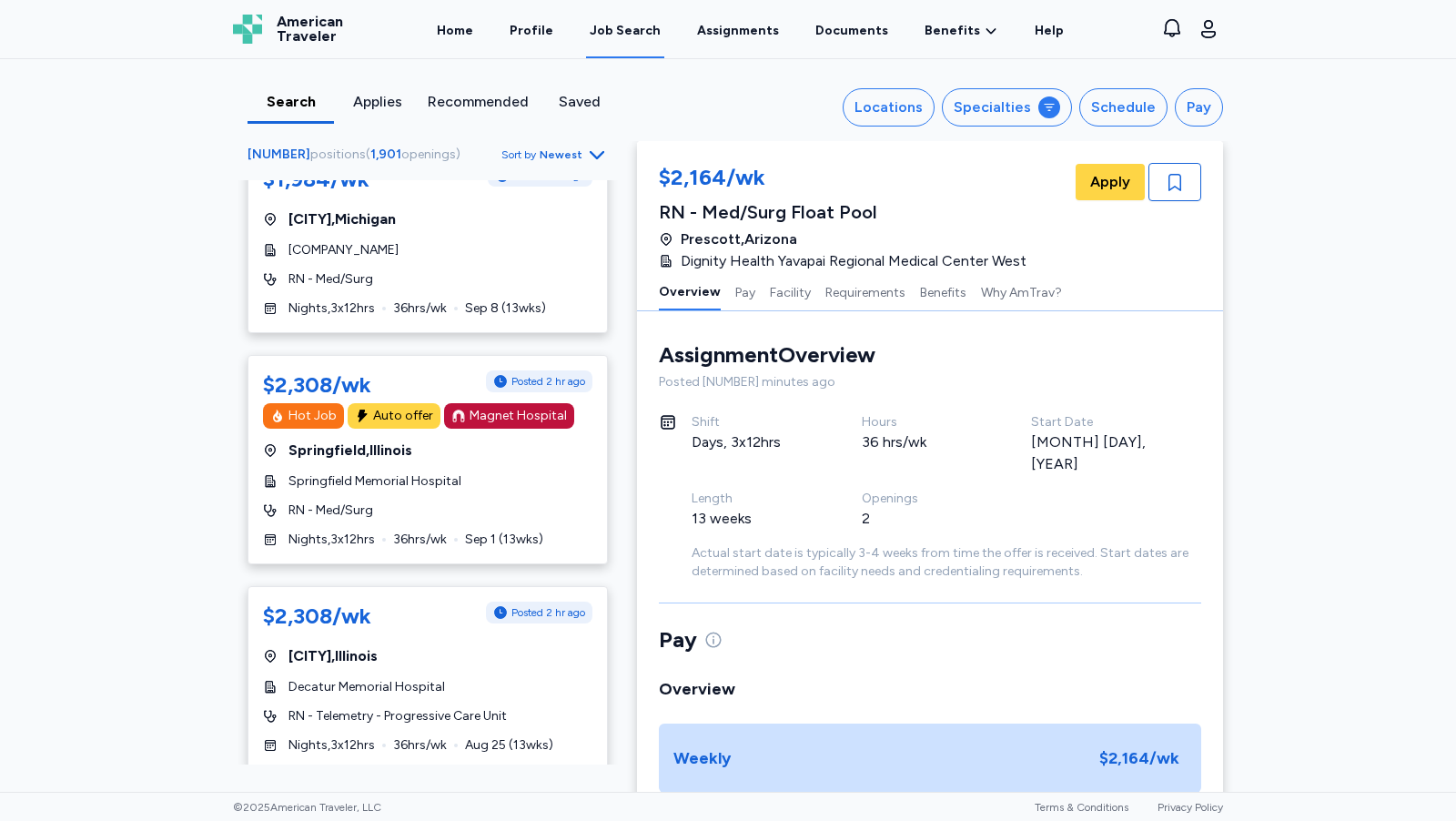scroll, scrollTop: 2383, scrollLeft: 0, axis: vertical 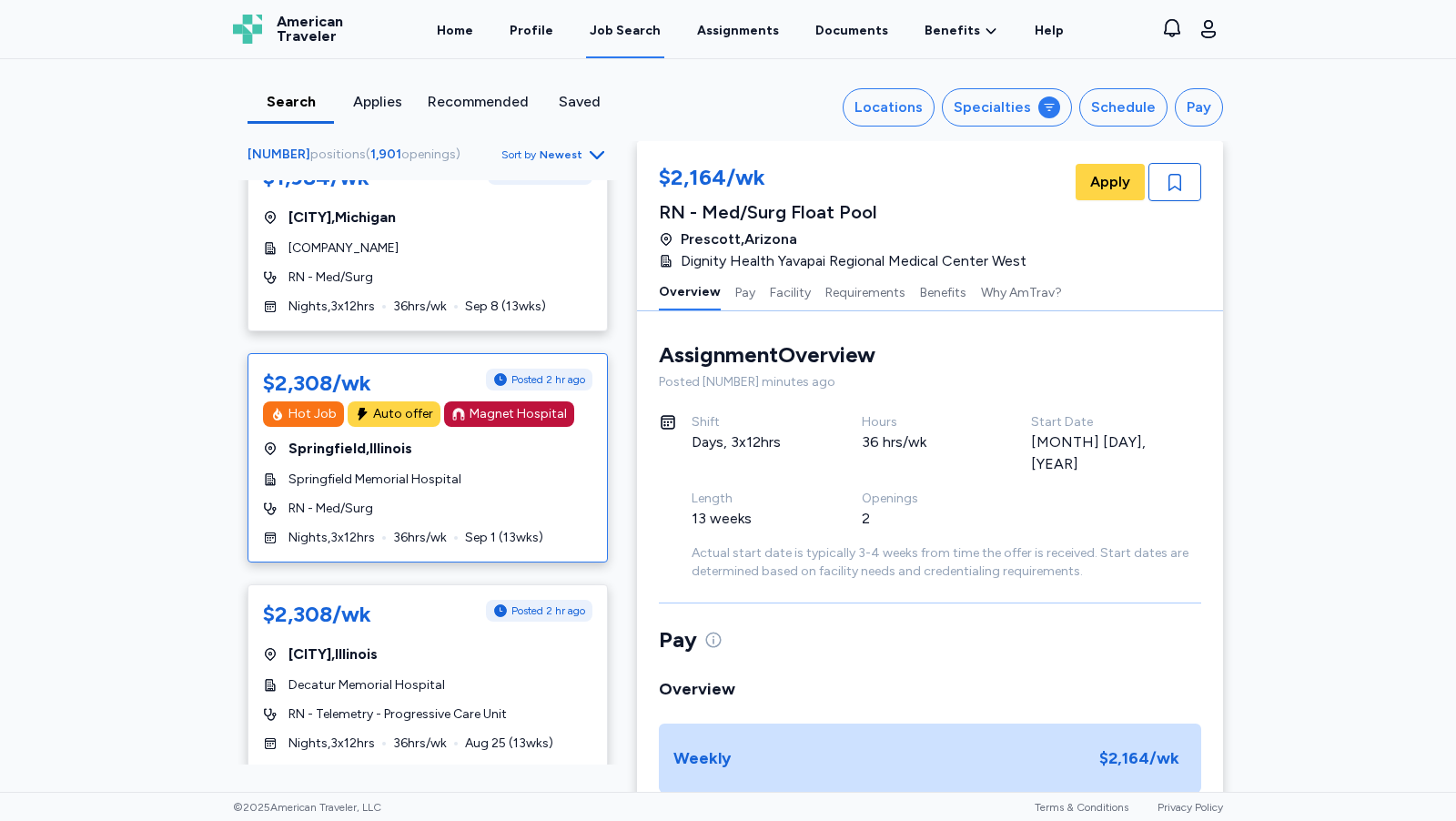 click on "Springfield Memorial Hospital" at bounding box center [428, 480] 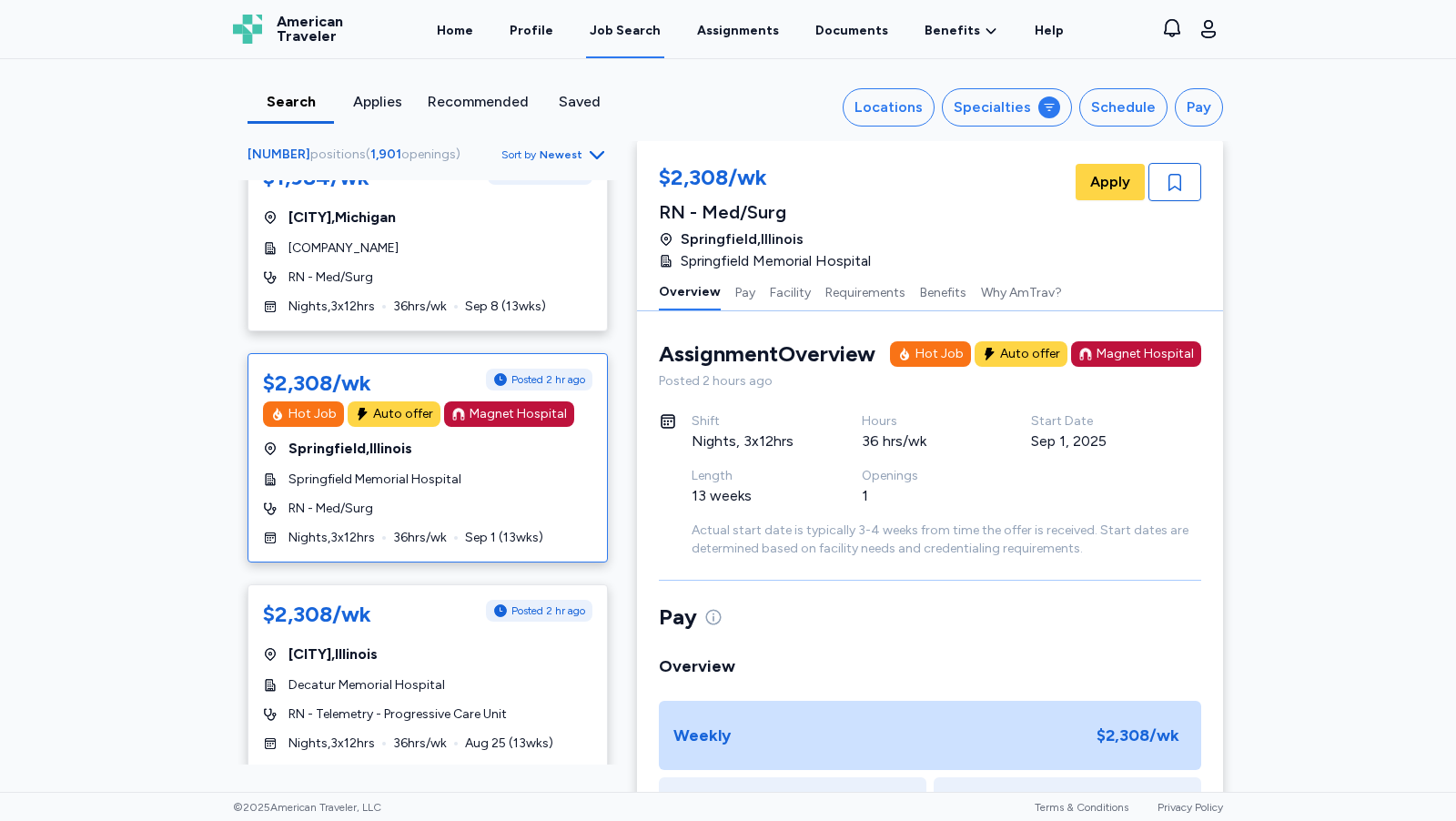 click on "Springfield Memorial Hospital" at bounding box center (428, 480) 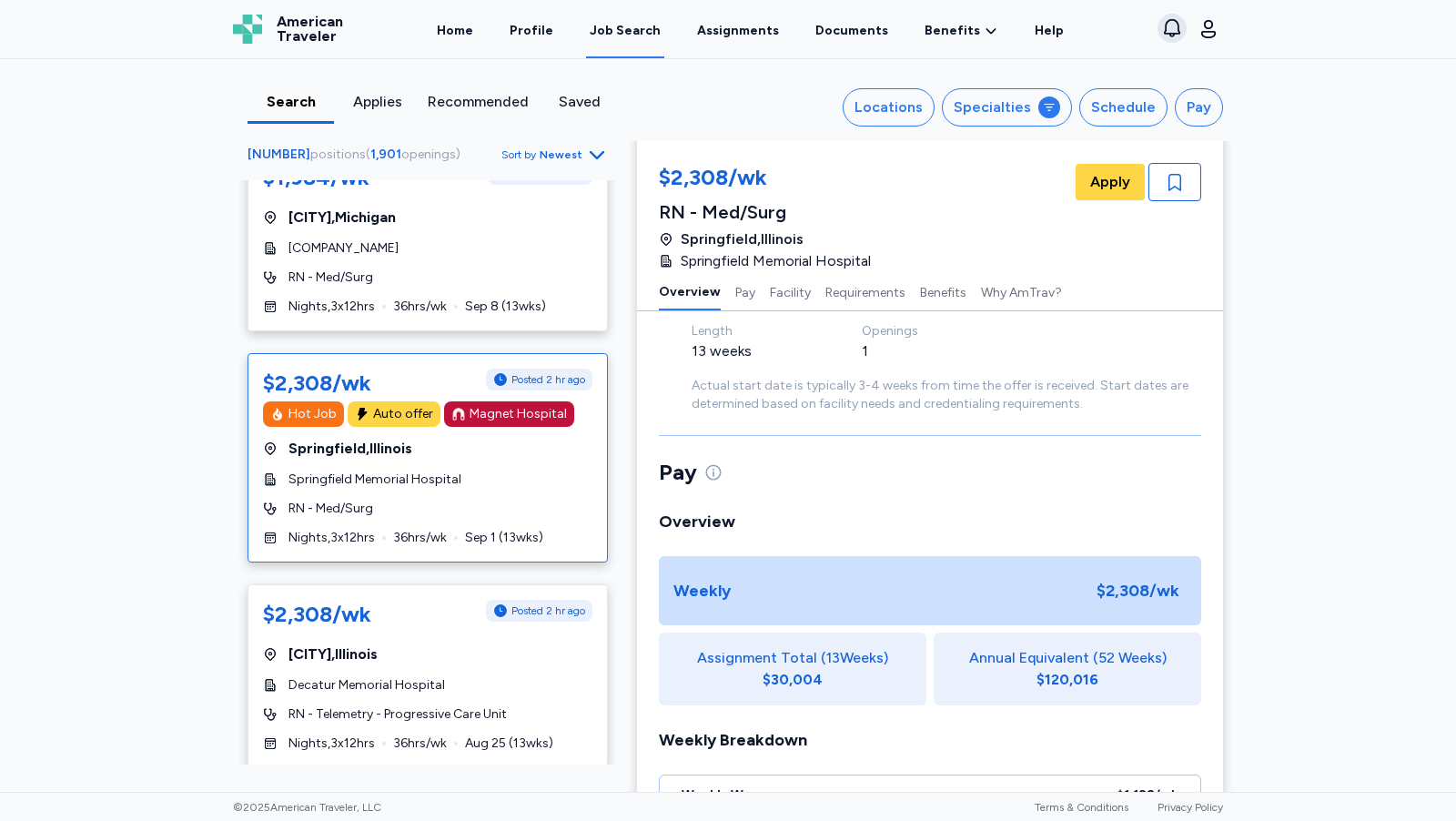 scroll, scrollTop: 132, scrollLeft: 0, axis: vertical 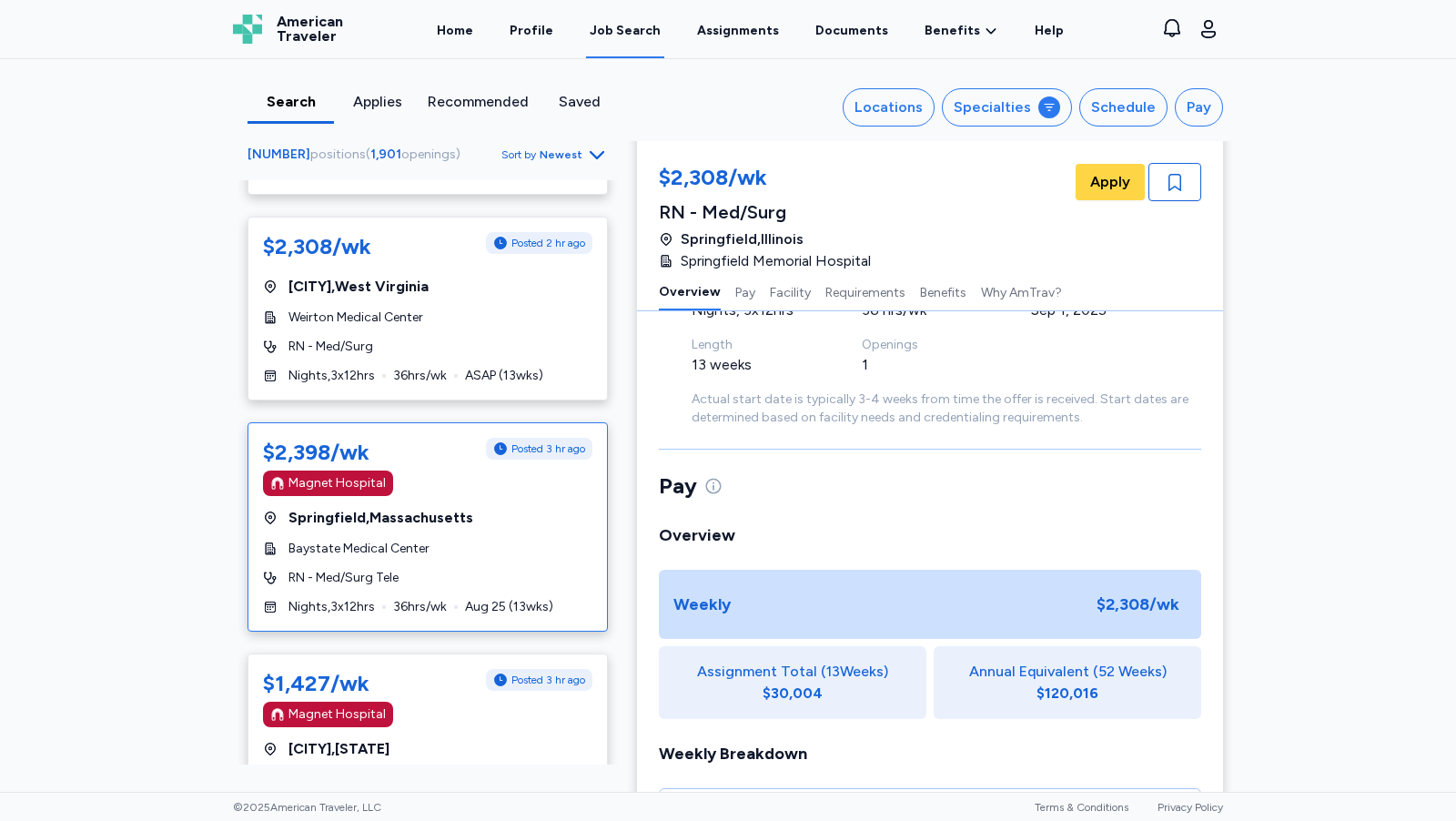 click on "[CITY] , [STATE]" at bounding box center [380, 518] 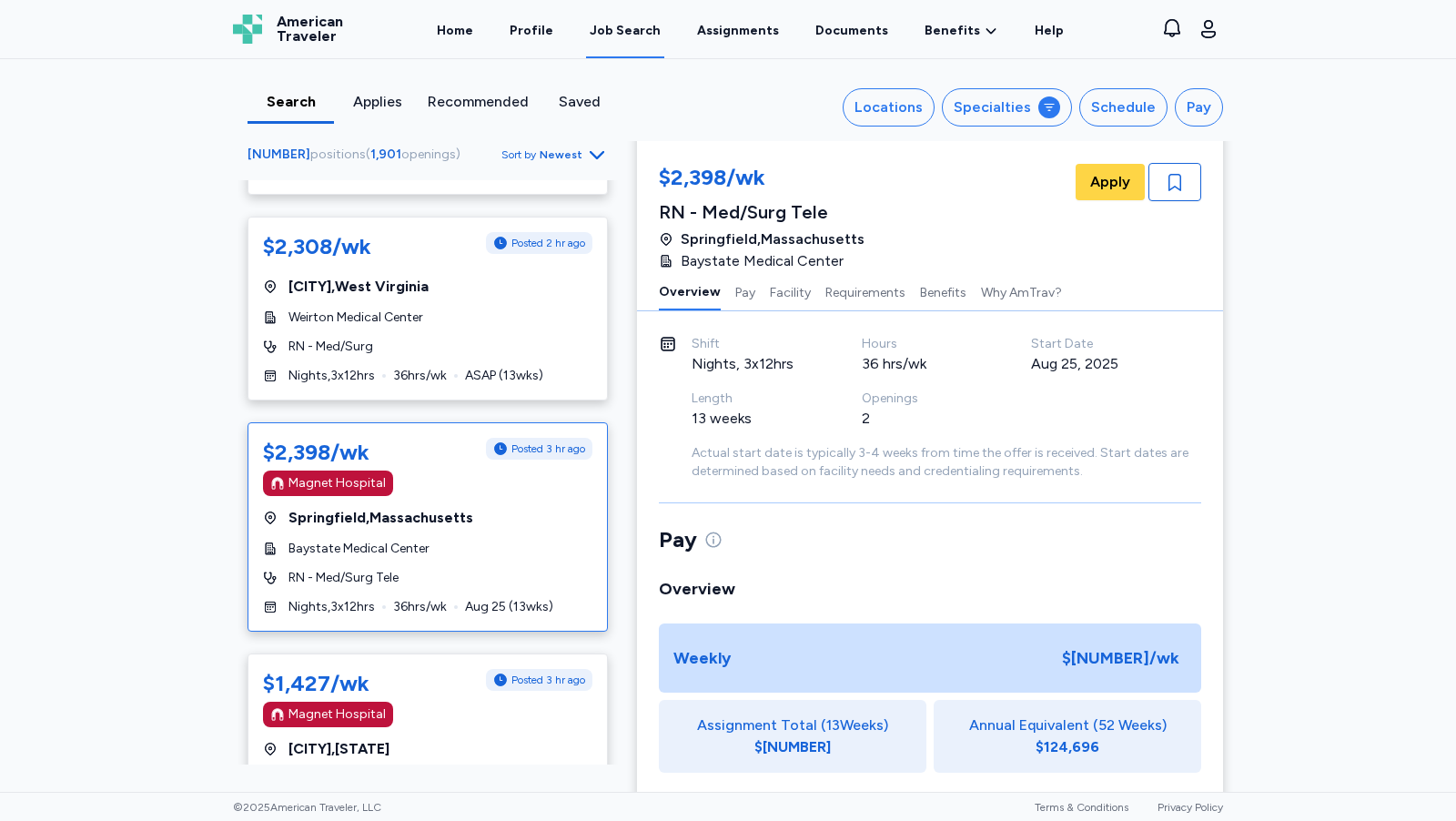 scroll, scrollTop: 85, scrollLeft: 0, axis: vertical 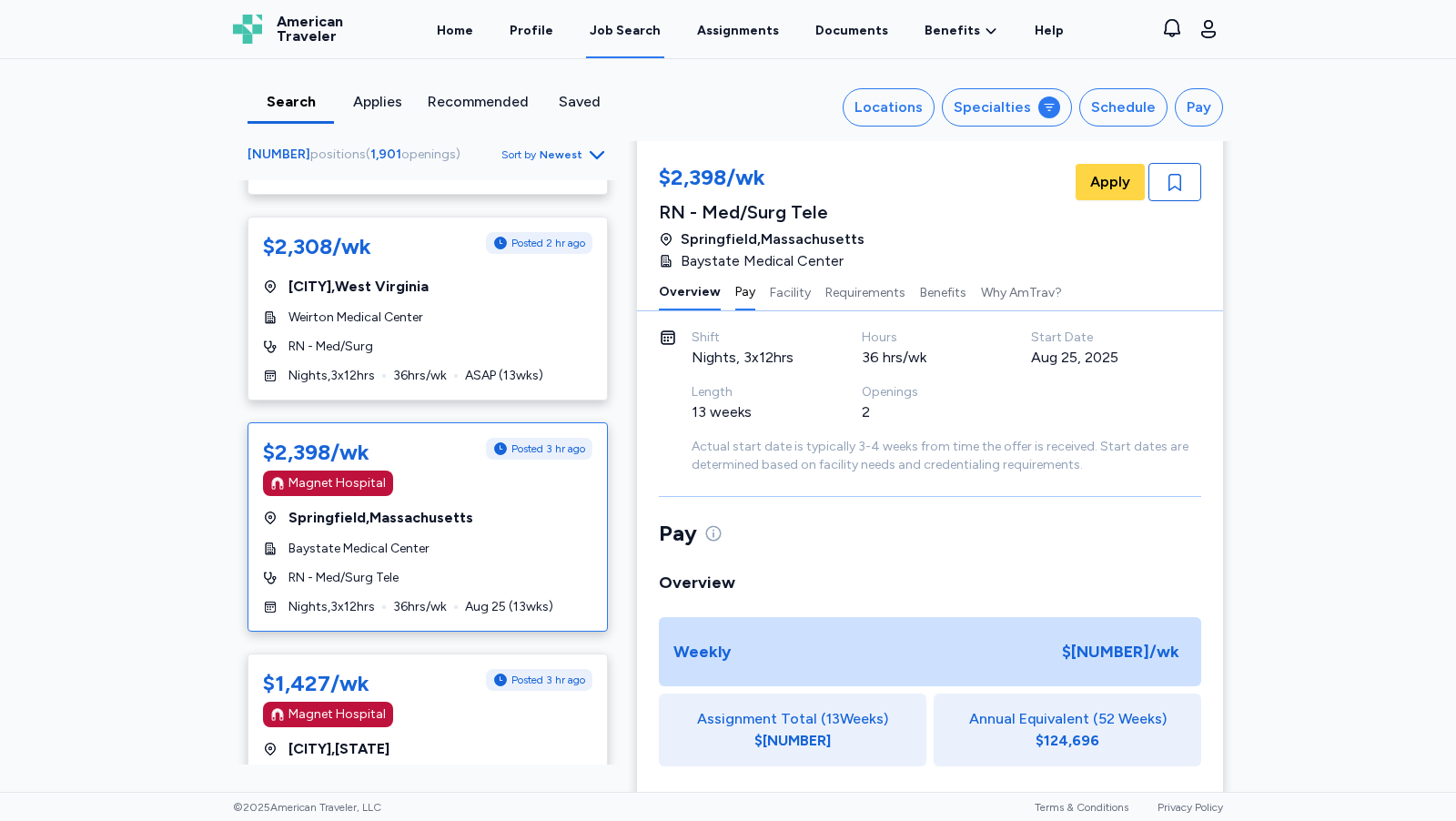 click on "Pay" at bounding box center (745, 291) 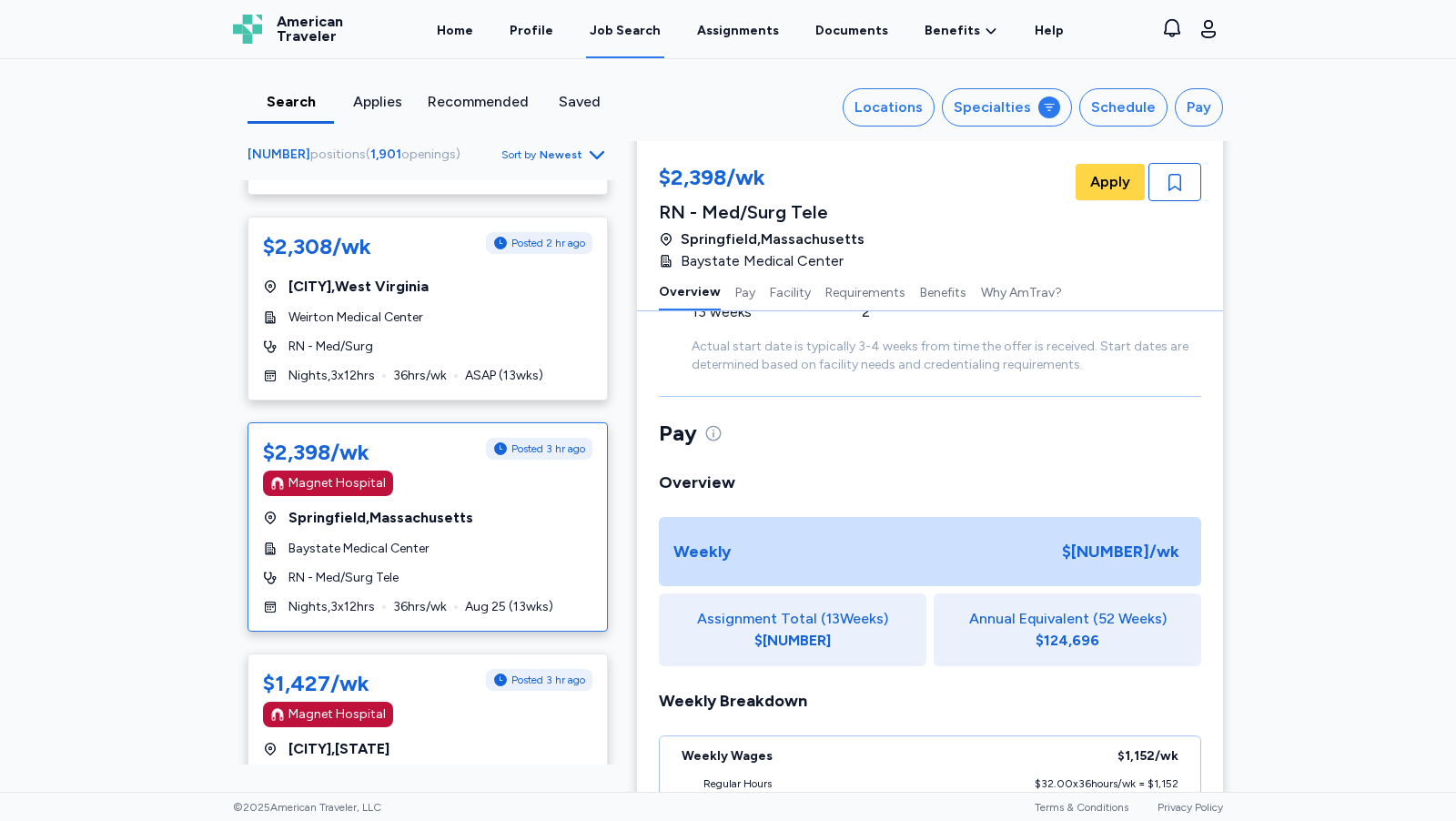 scroll, scrollTop: 0, scrollLeft: 0, axis: both 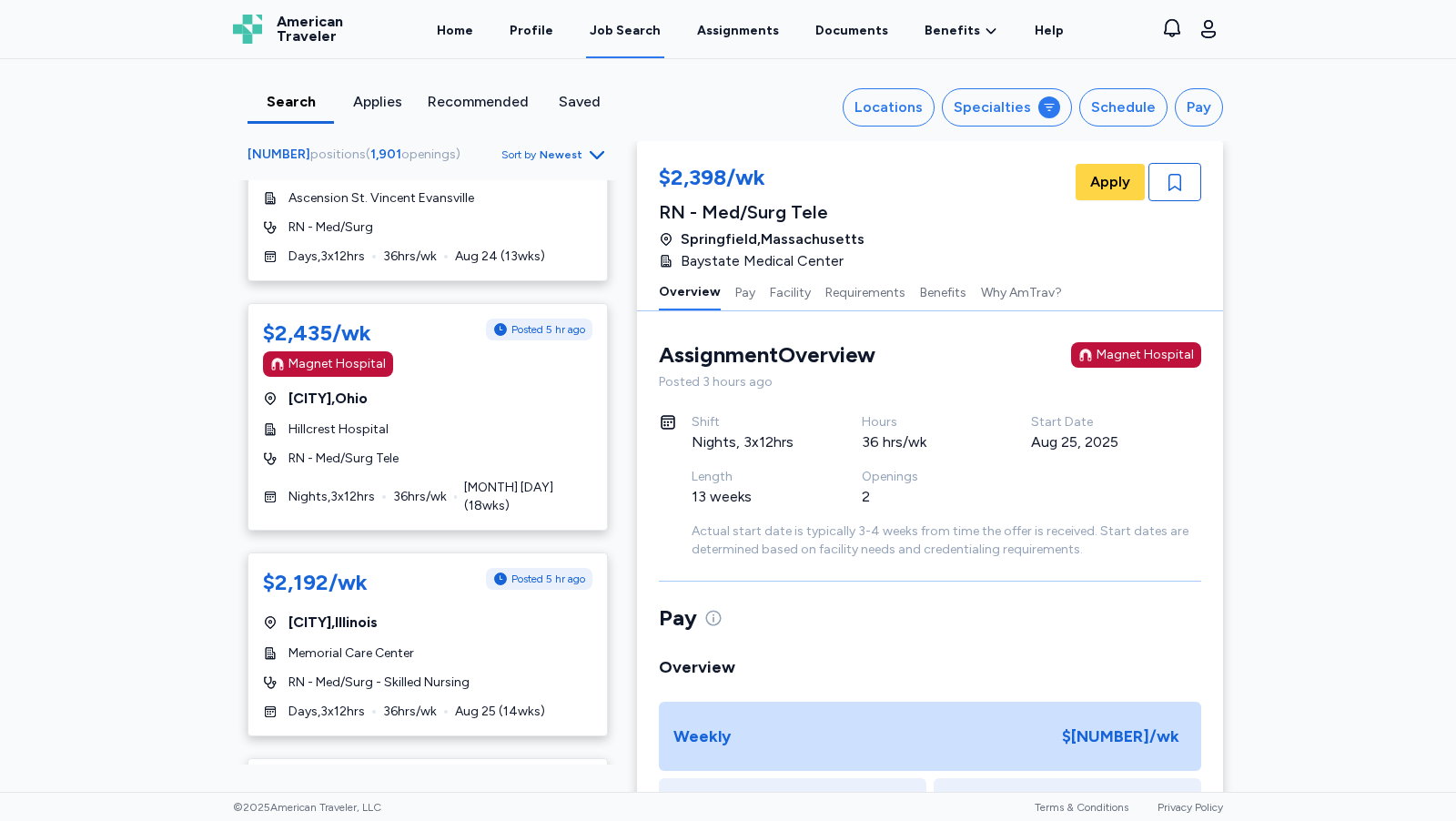 click on "Applies" at bounding box center (377, 102) 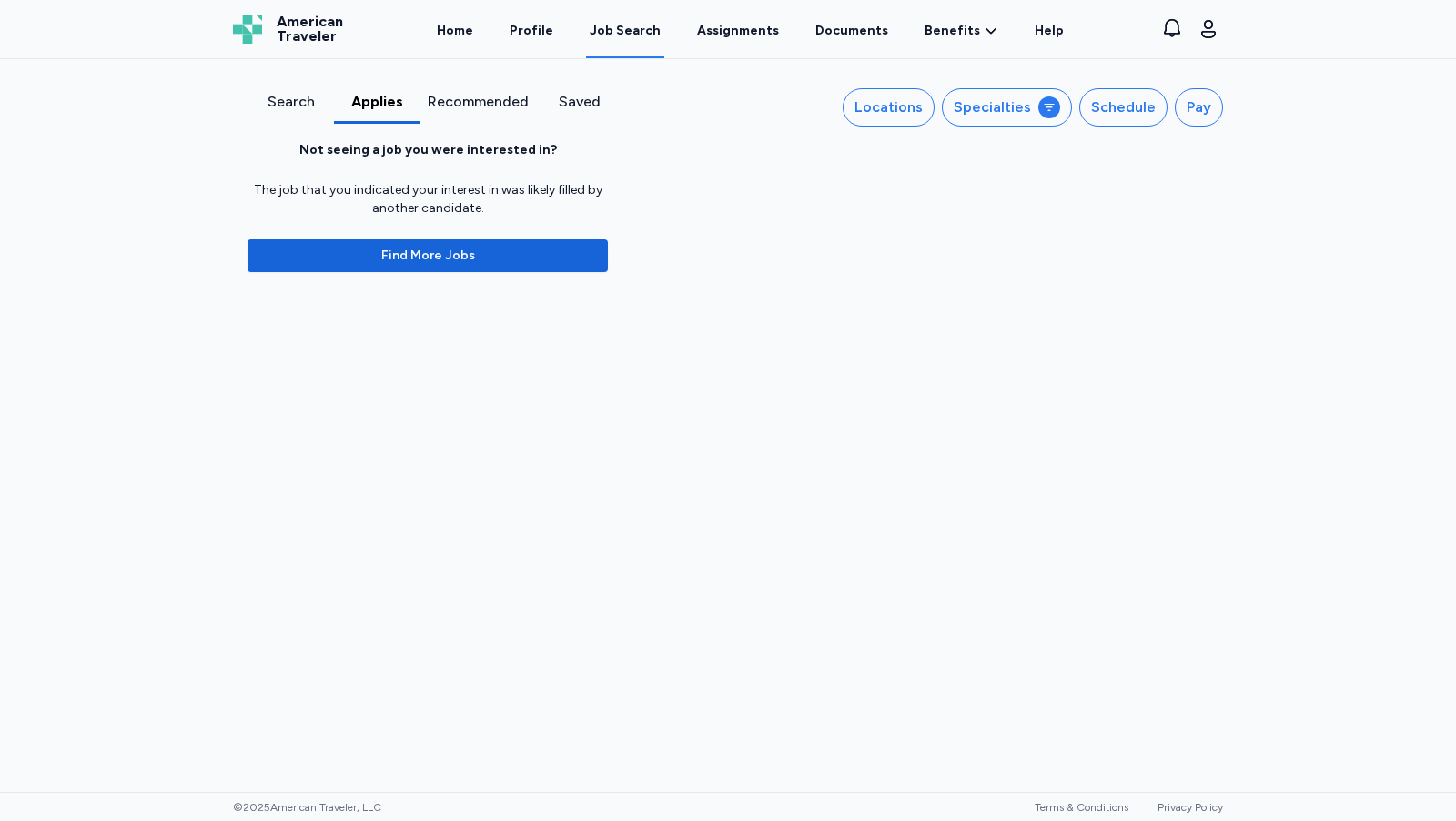 click on "Saved" at bounding box center (579, 102) 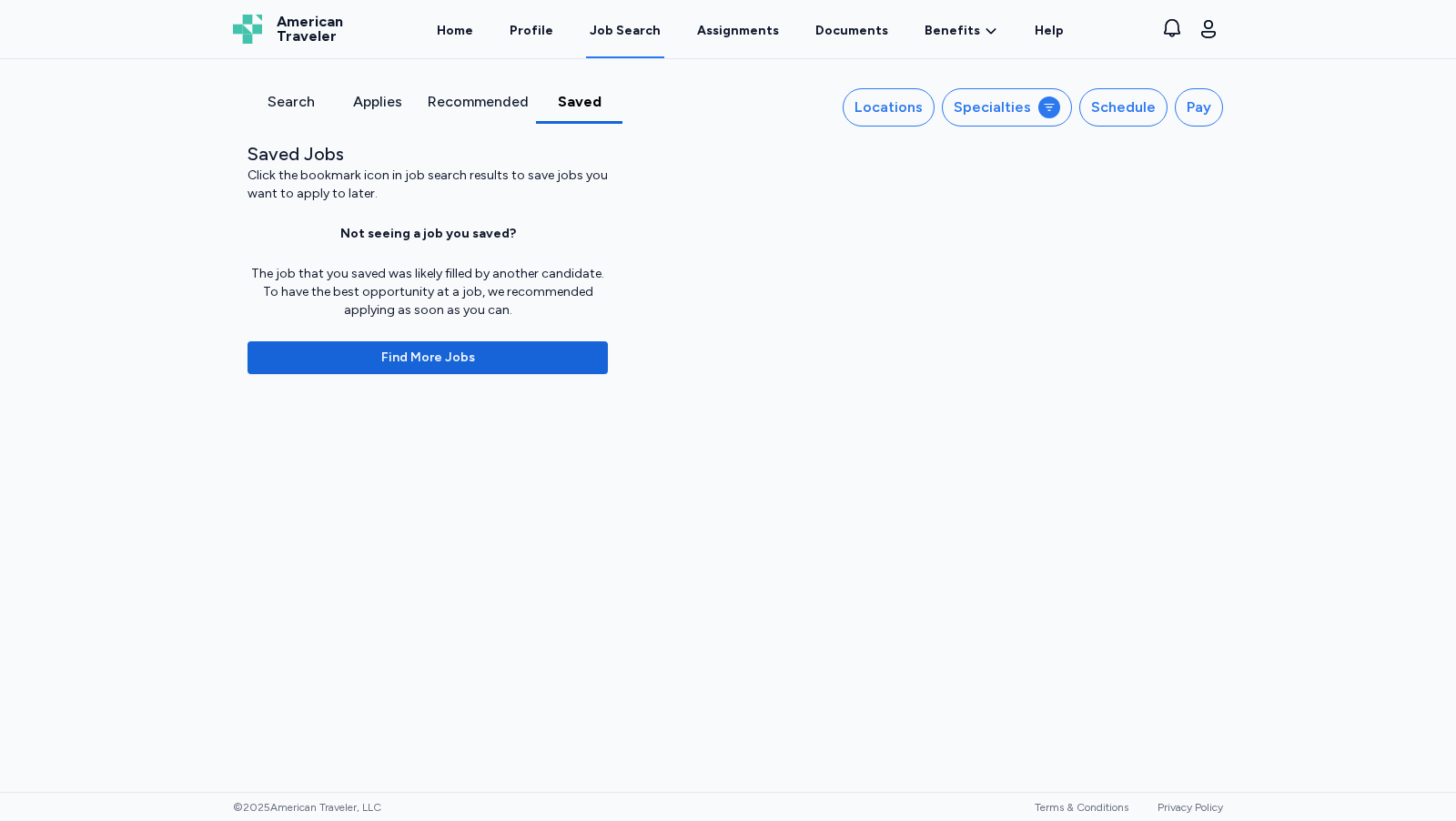 click on "Recommended" at bounding box center (478, 107) 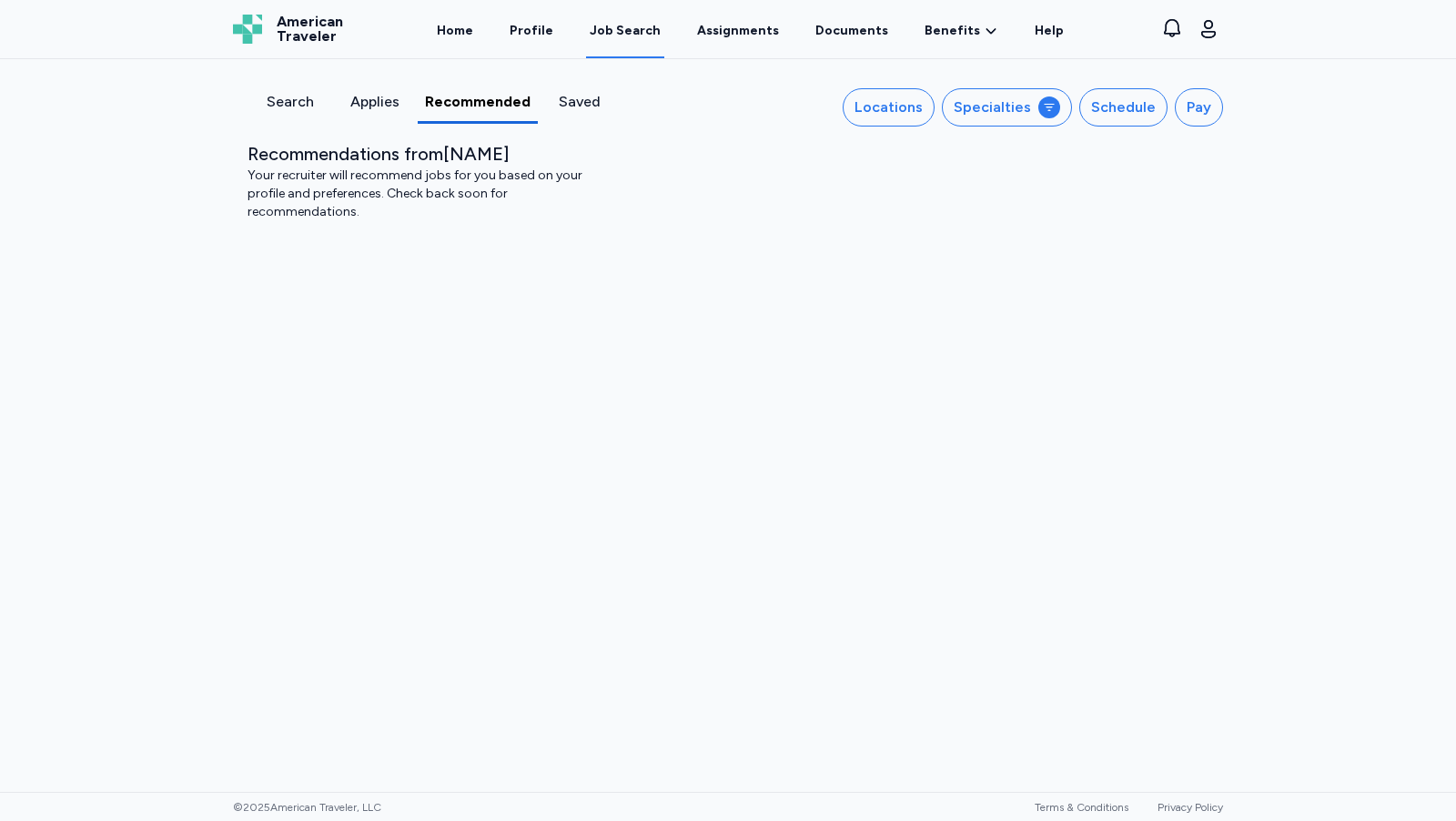 click on "Applies" at bounding box center [374, 102] 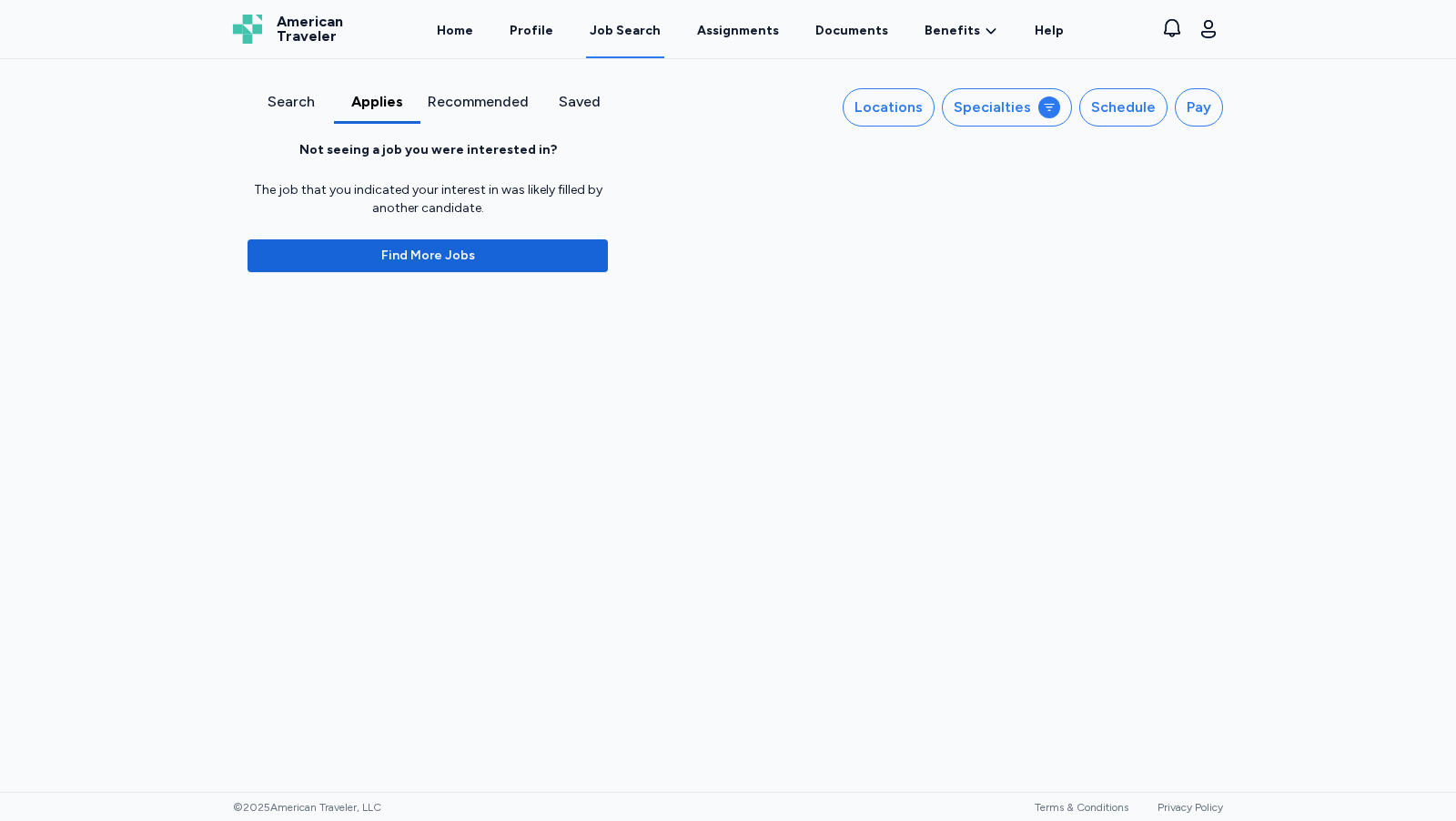 click on "Search" at bounding box center (290, 102) 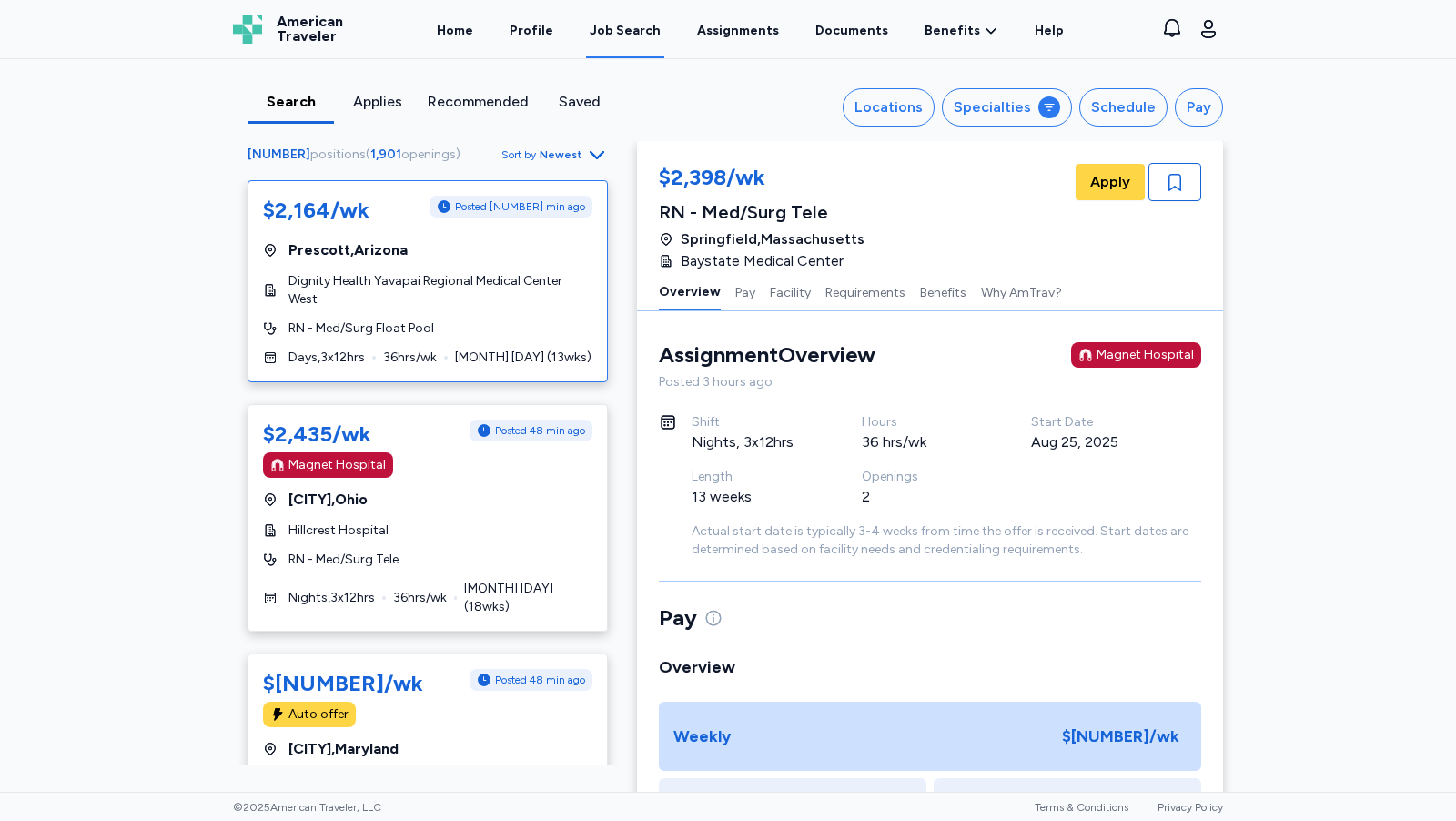 click on "$[NUMBER]/wk Posted [NUMBER] min ago [CITY] , [STATE] [CITY] [CITY] Medical Center RN - Med/Surg Float Pool Days , 3 x 12 hrs 36 hrs/wk [MONTH] [DAY] ( 13 wks)" at bounding box center [428, 281] 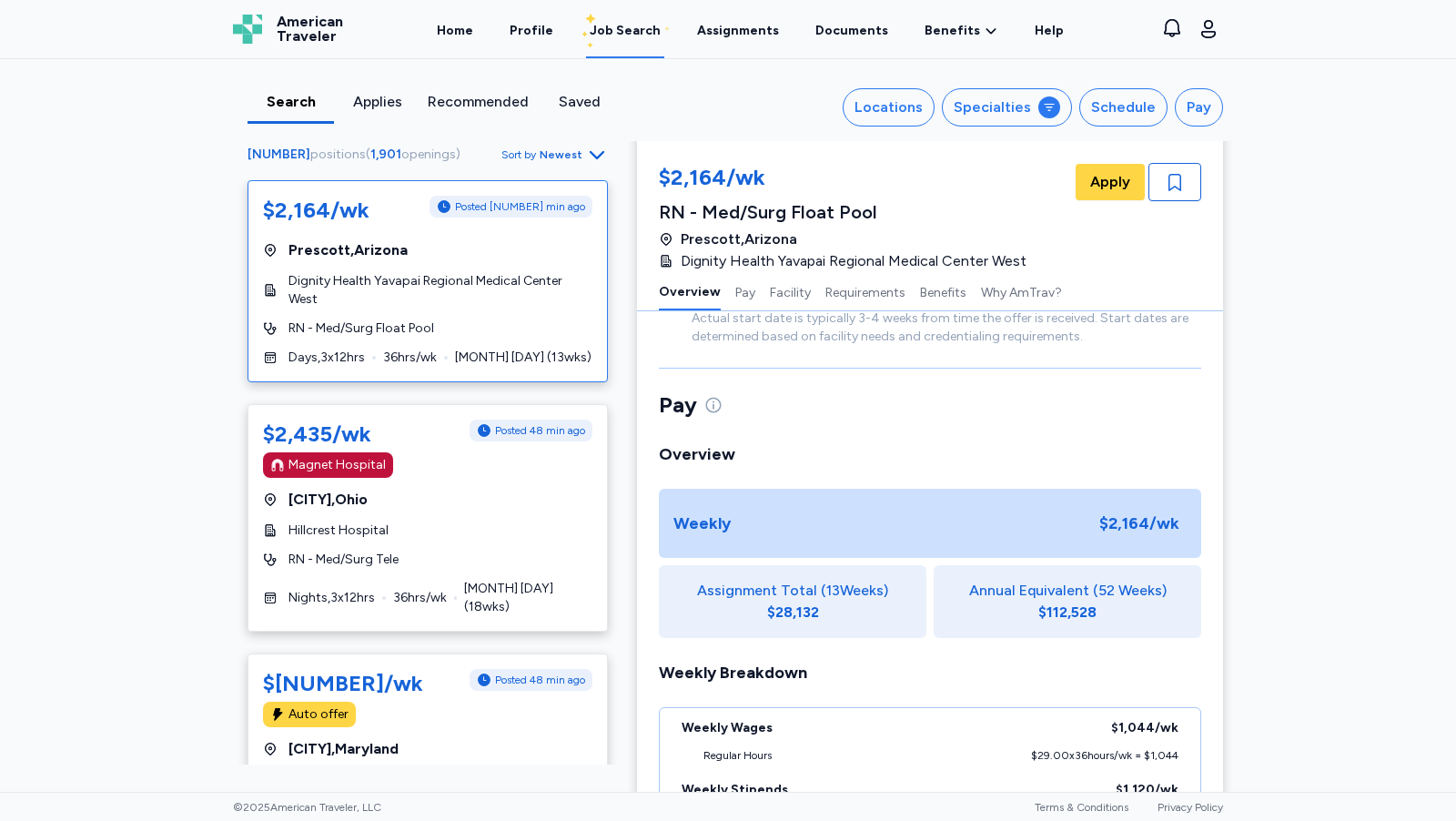 scroll, scrollTop: 0, scrollLeft: 0, axis: both 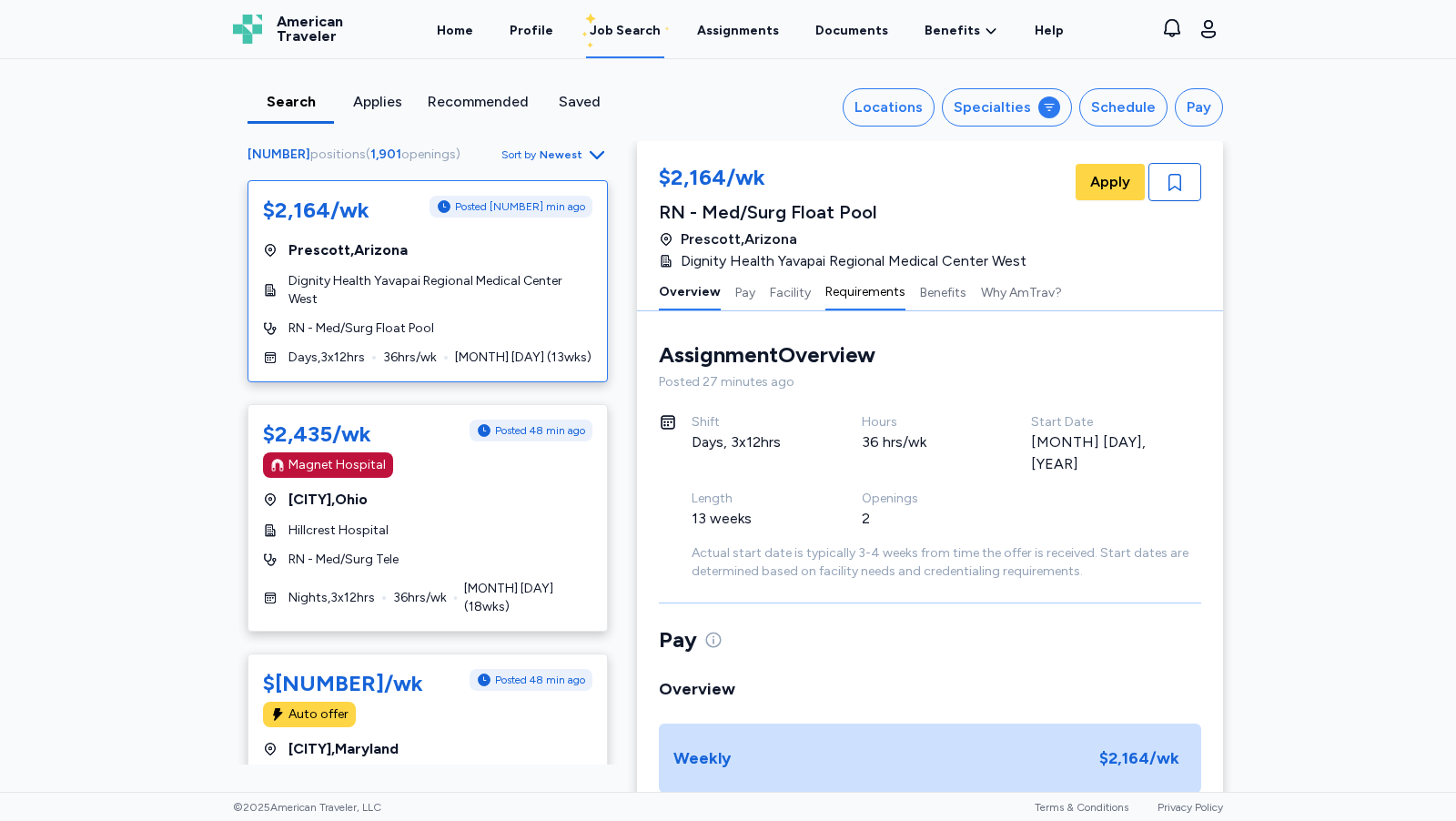 click on "Requirements" at bounding box center (865, 291) 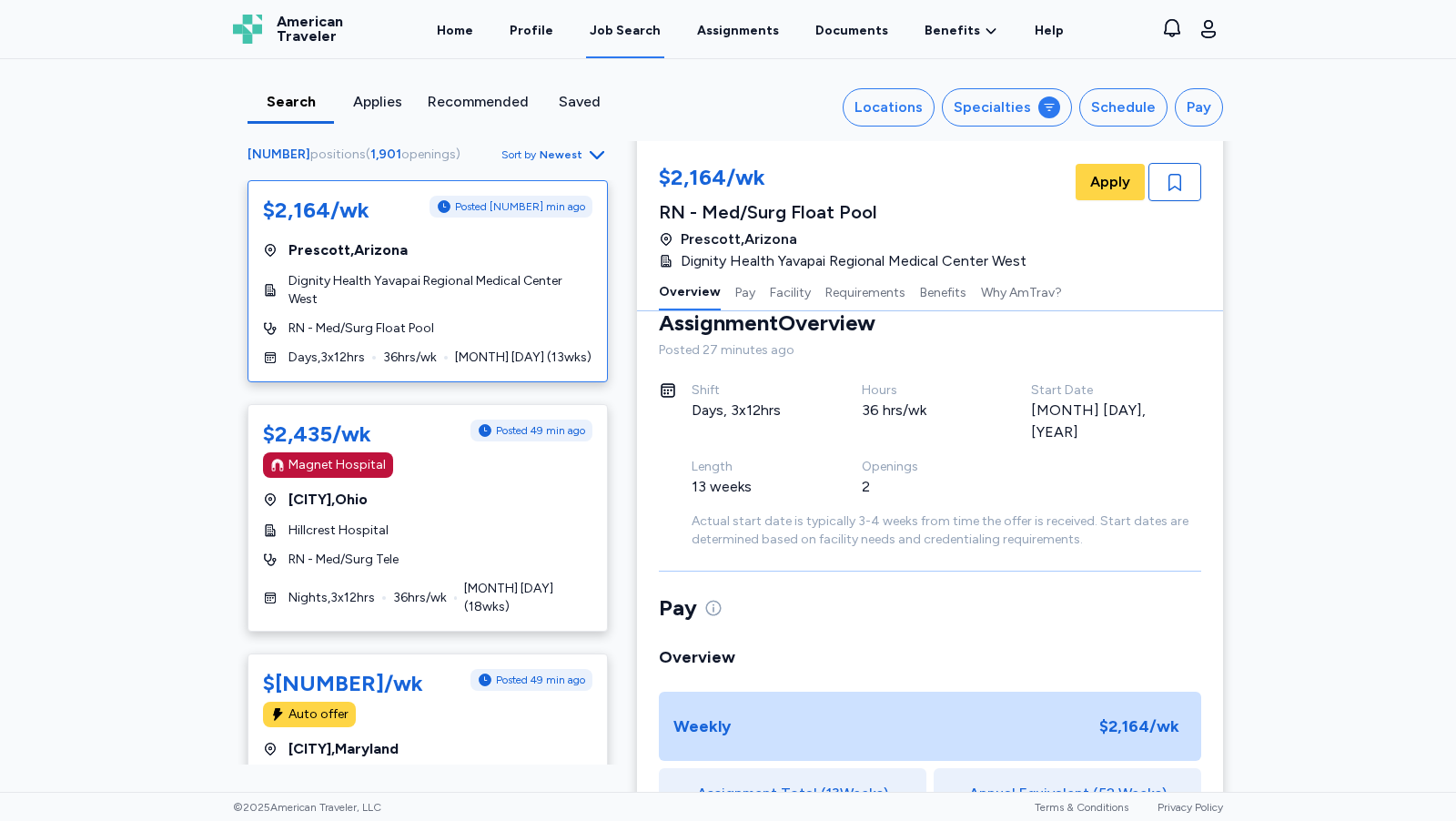 scroll, scrollTop: 30, scrollLeft: 0, axis: vertical 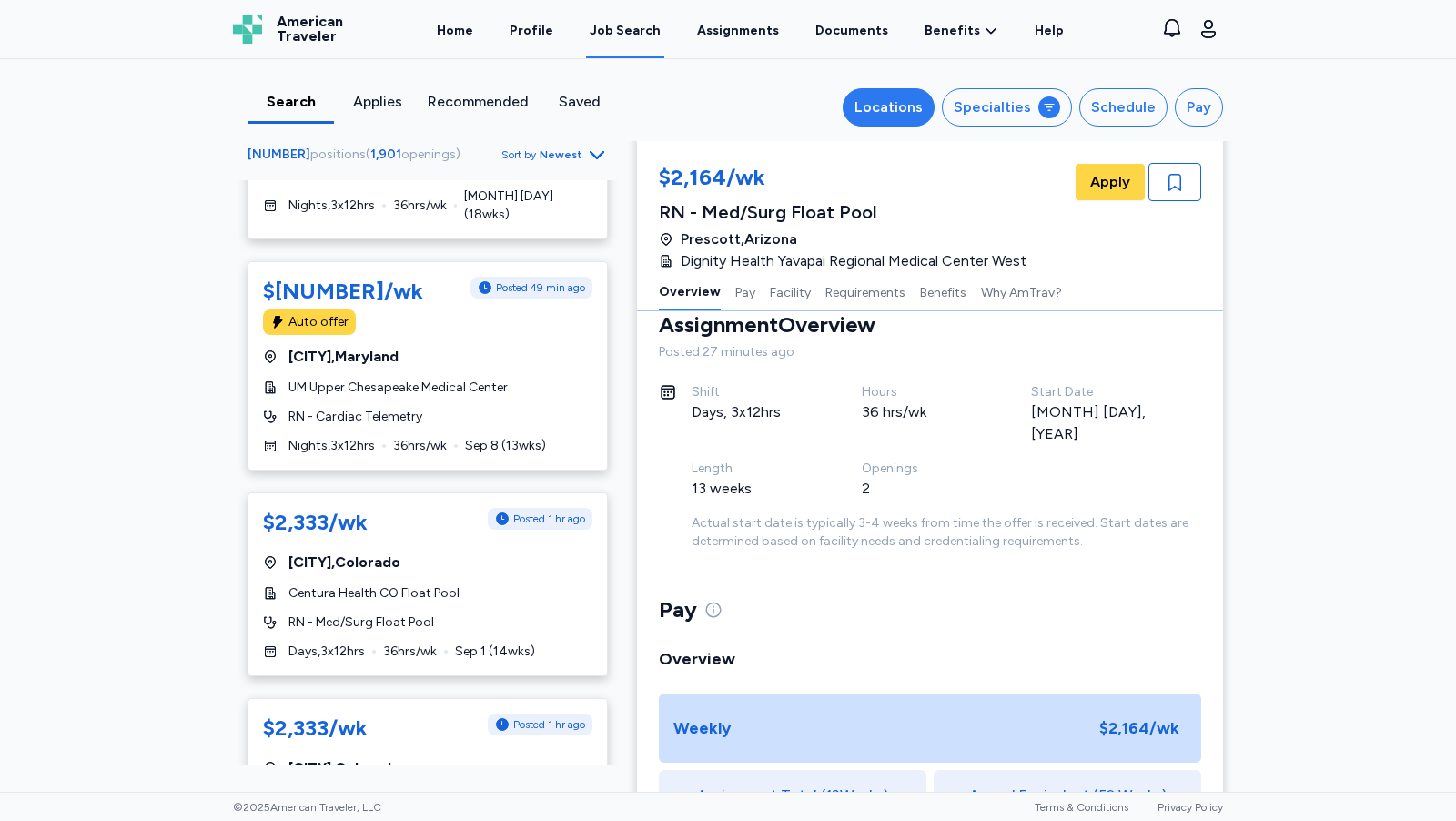 click on "Locations" at bounding box center (888, 107) 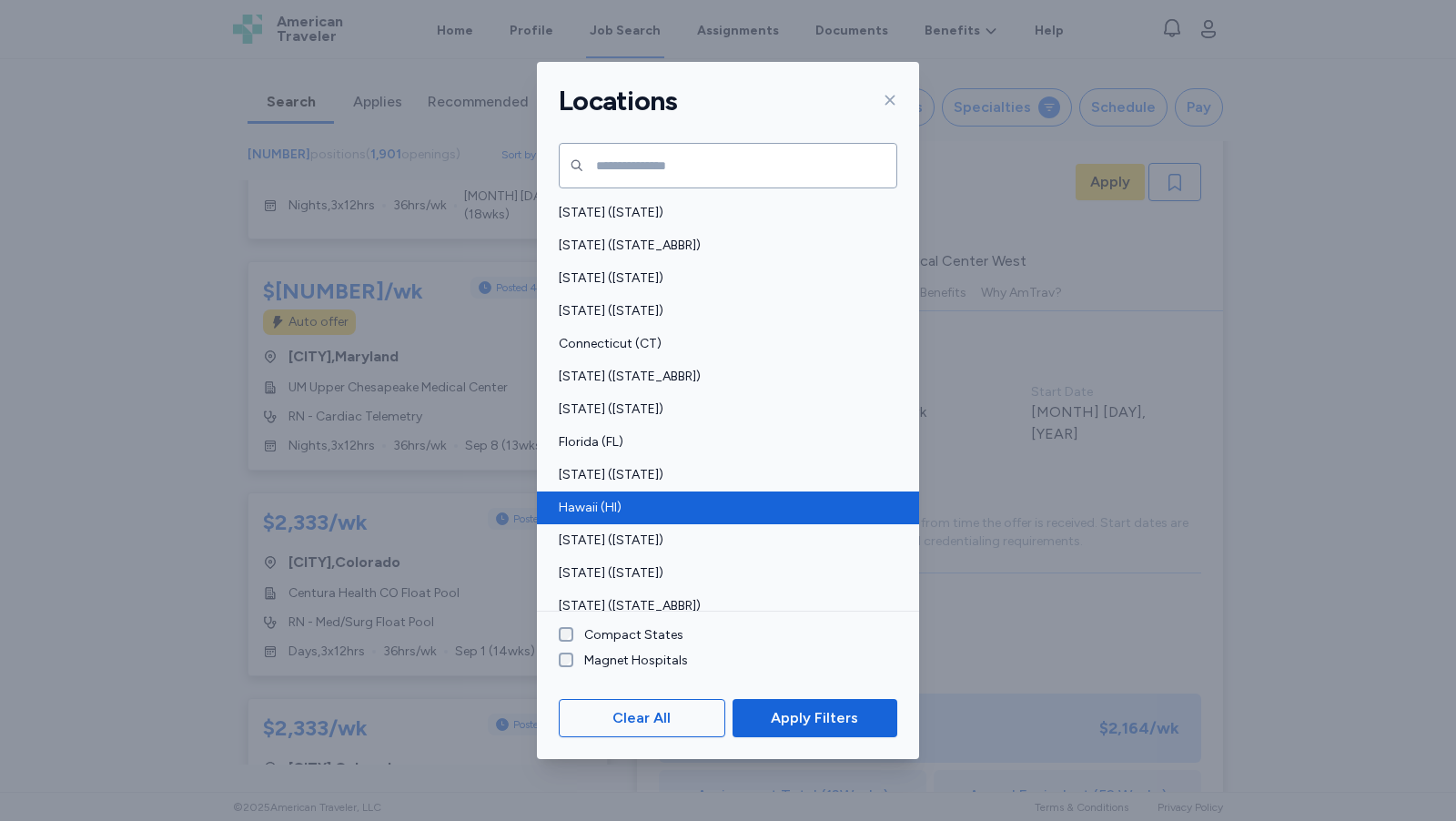 scroll, scrollTop: 66, scrollLeft: 0, axis: vertical 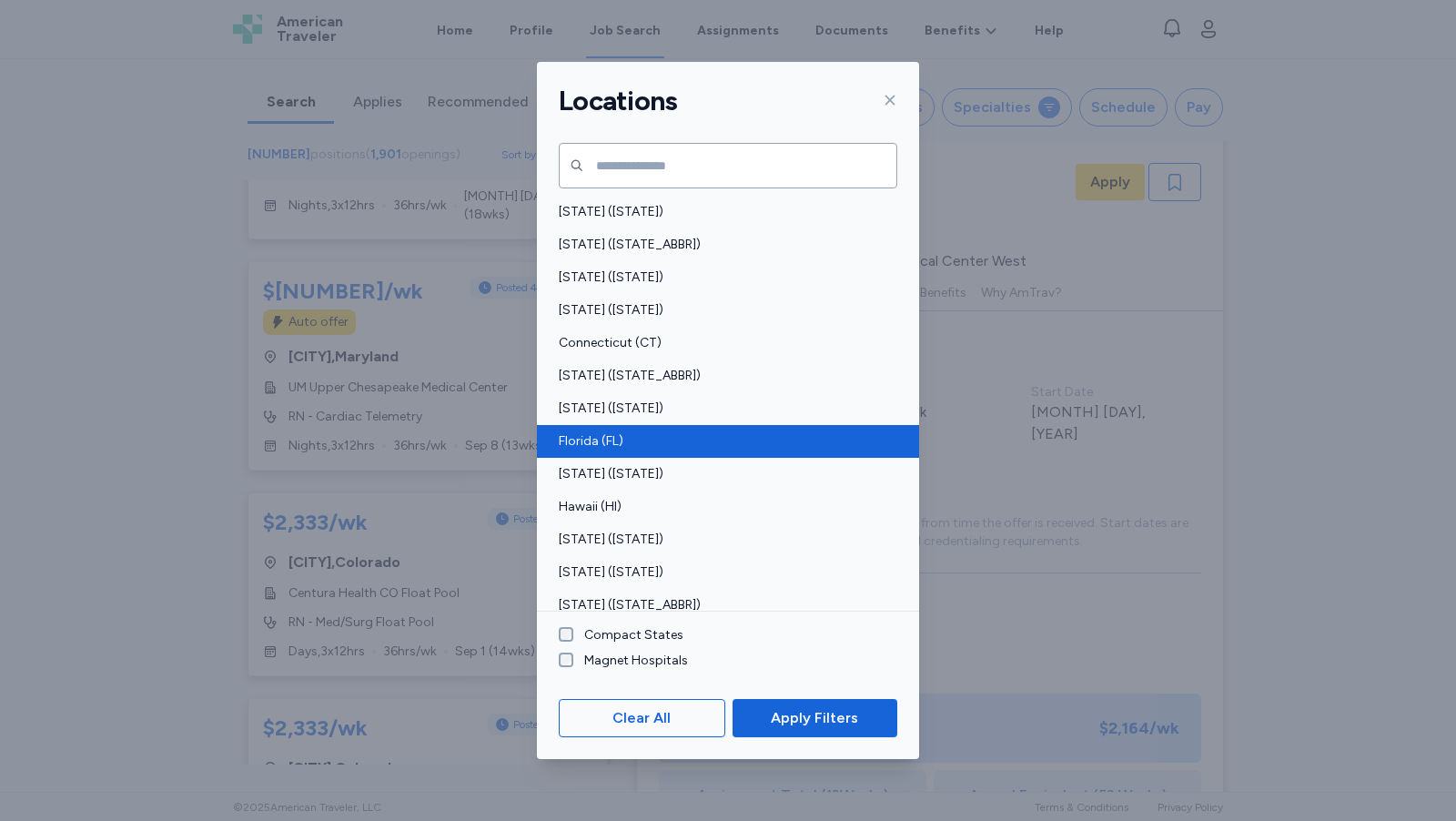 click on "Florida (FL)" at bounding box center (723, 441) 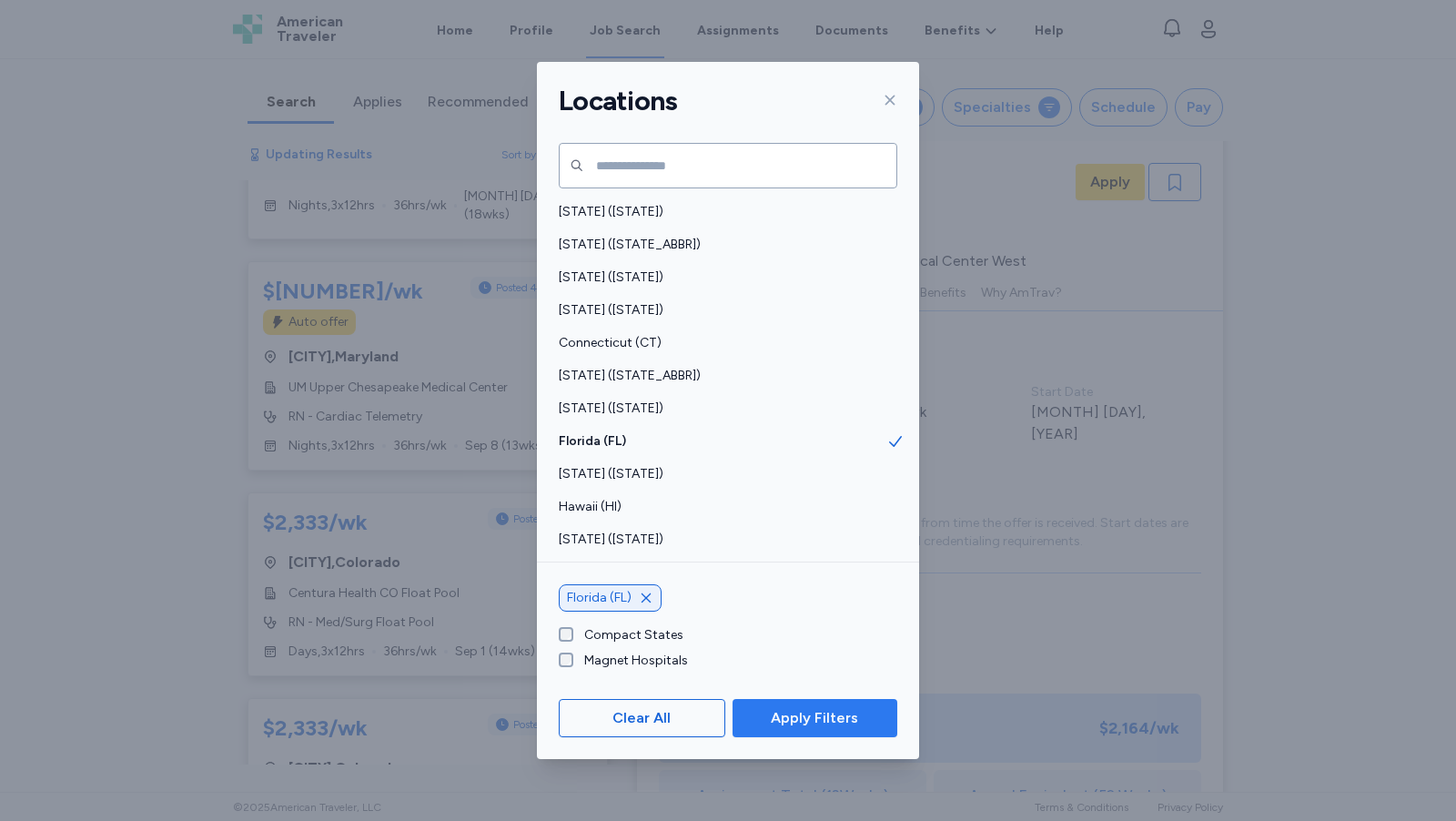 click on "Apply Filters" at bounding box center (814, 718) 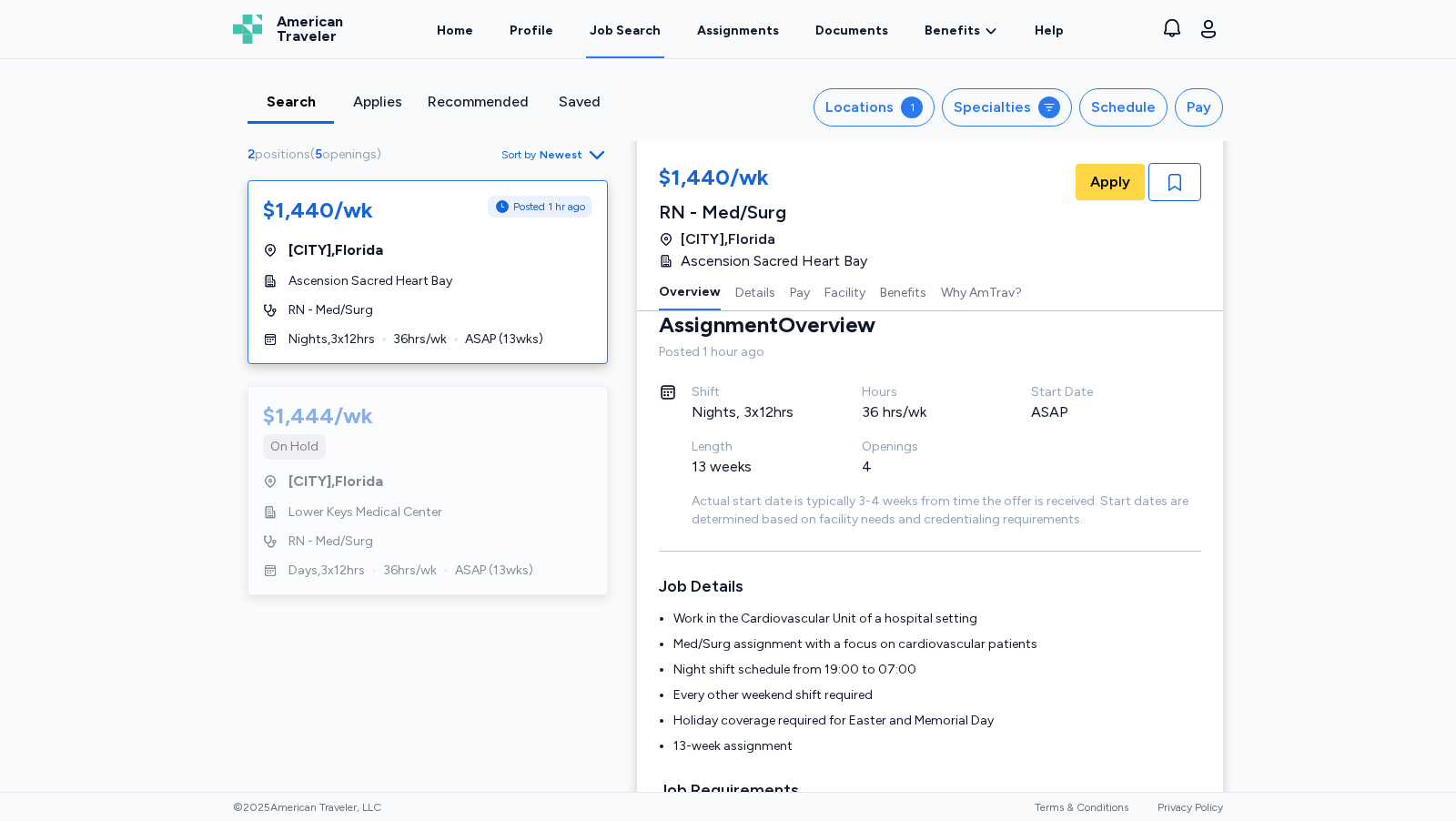 scroll, scrollTop: 1, scrollLeft: 0, axis: vertical 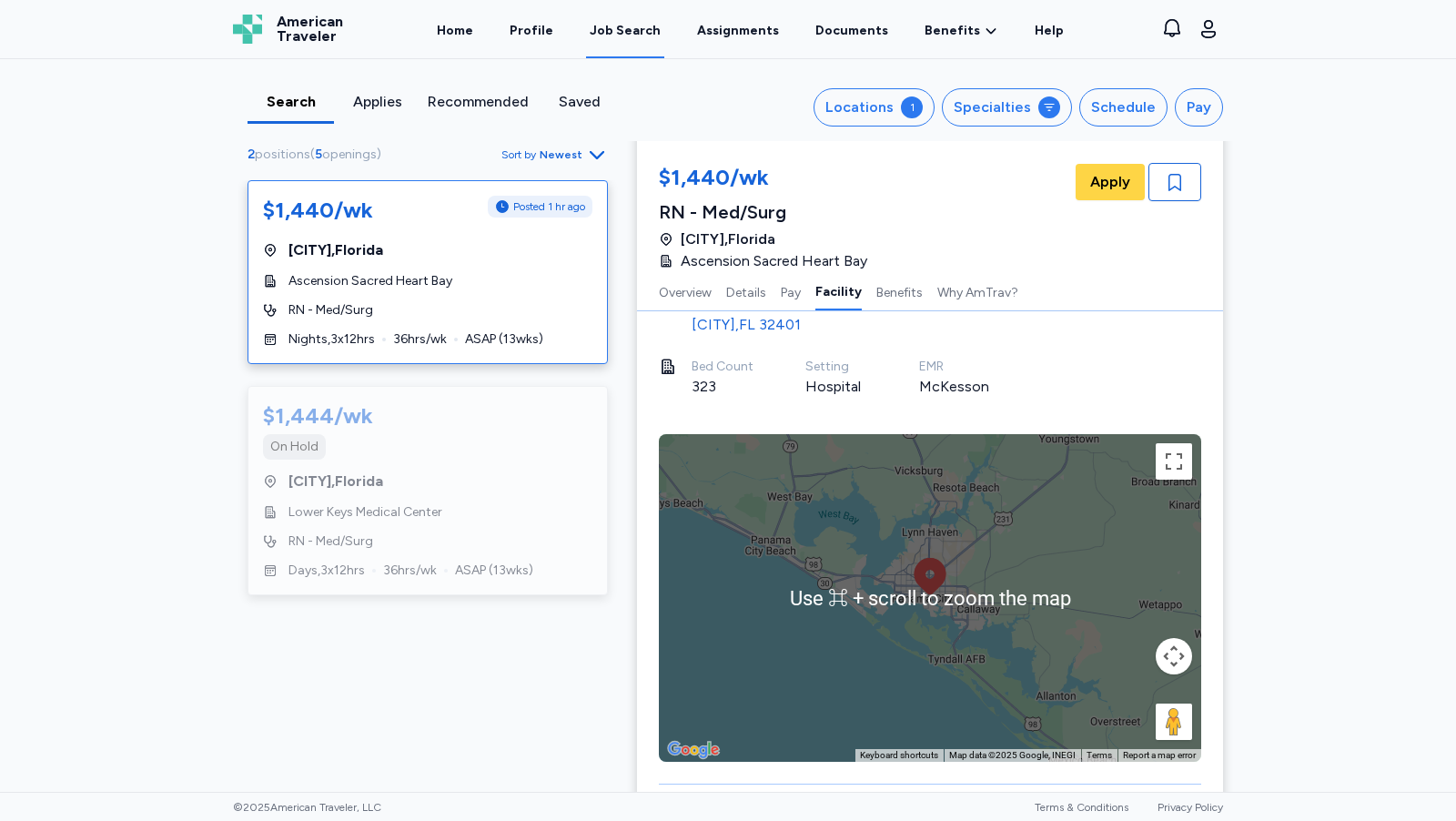 click on "To activate drag with keyboard, press Alt + Enter. Once in keyboard drag state, use the arrow keys to move the marker. To complete the drag, press the Enter key. To cancel, press Escape." at bounding box center [930, 598] 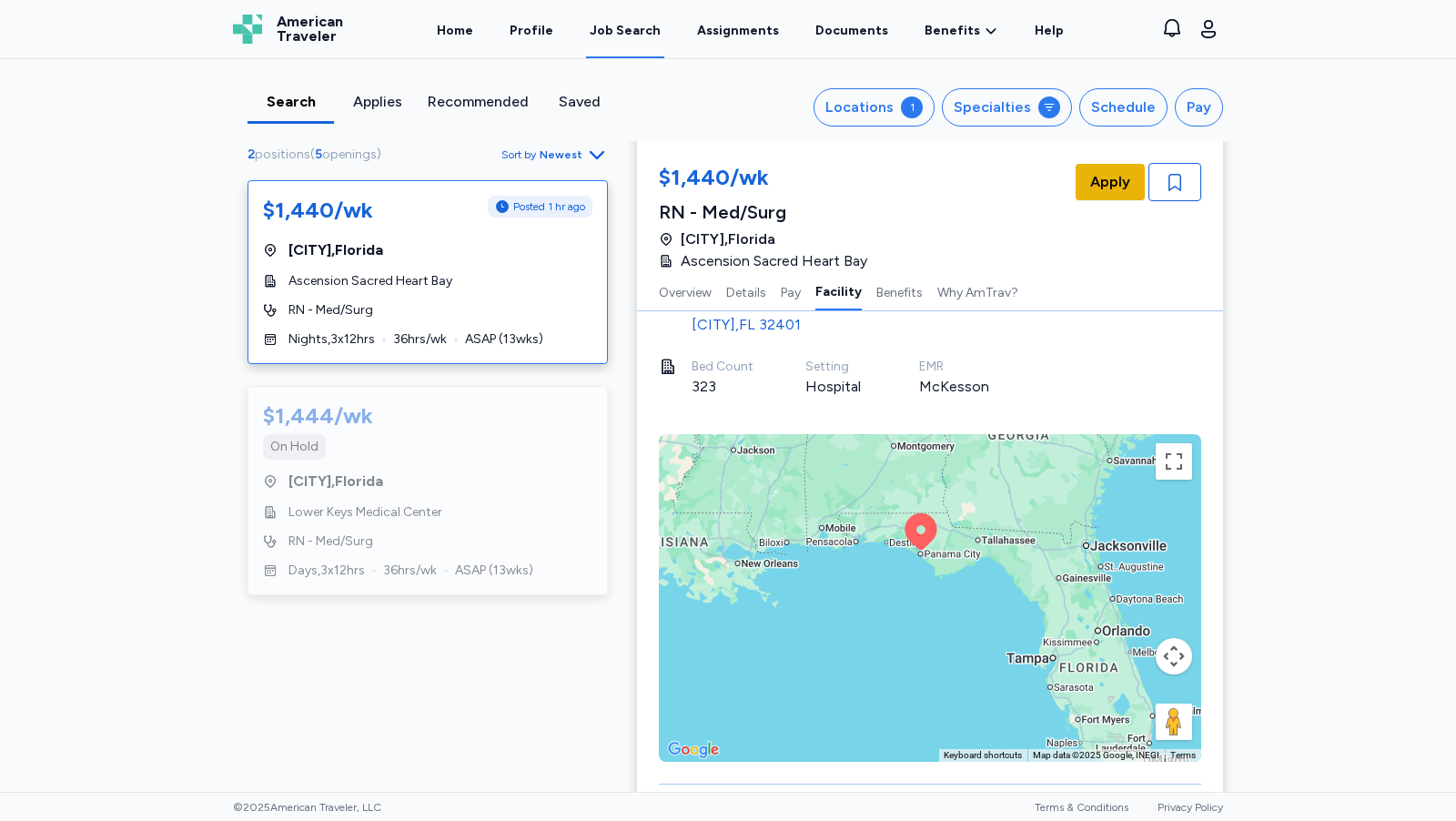 click on "Apply" at bounding box center [1110, 182] 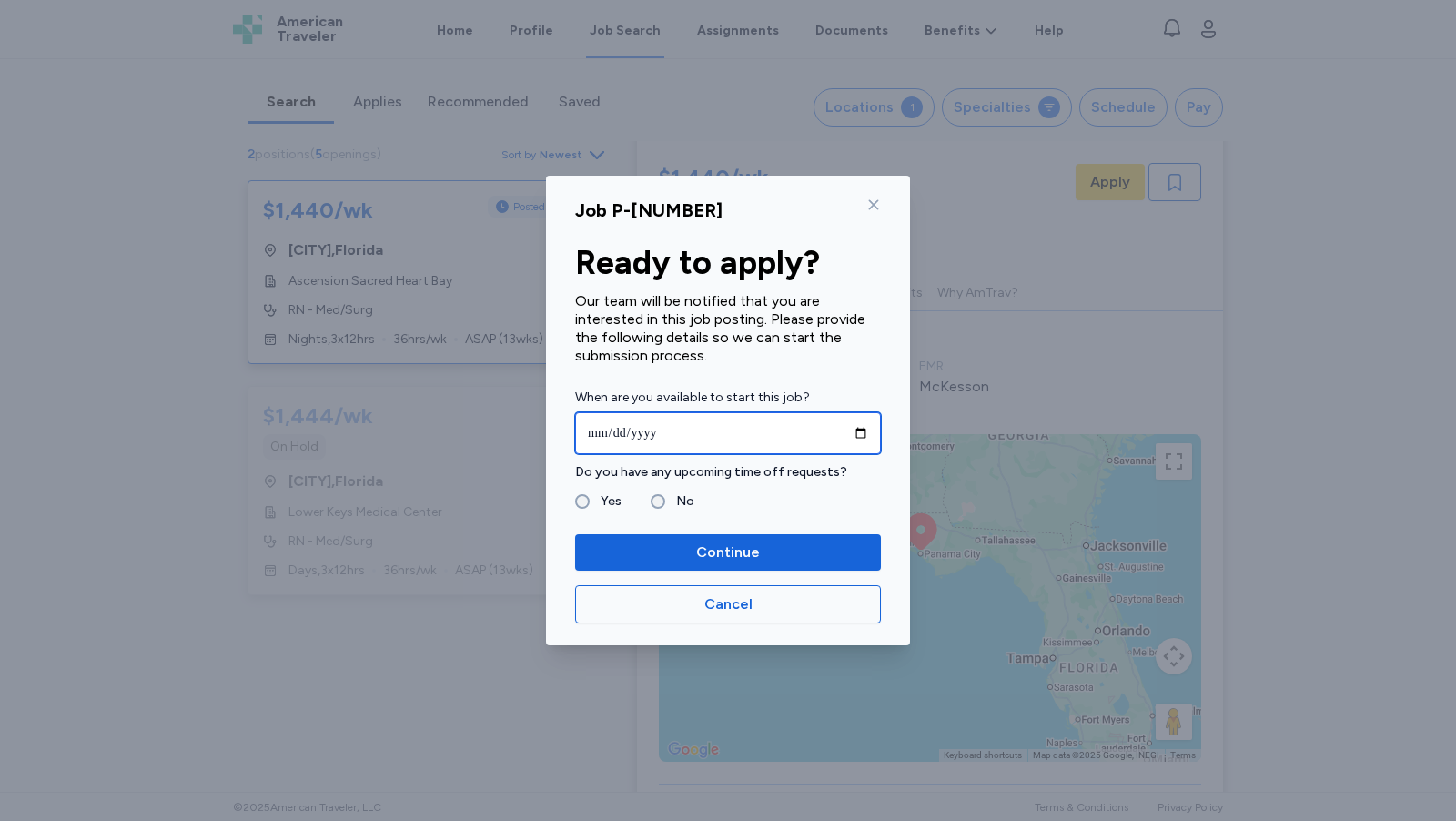 click at bounding box center [728, 433] 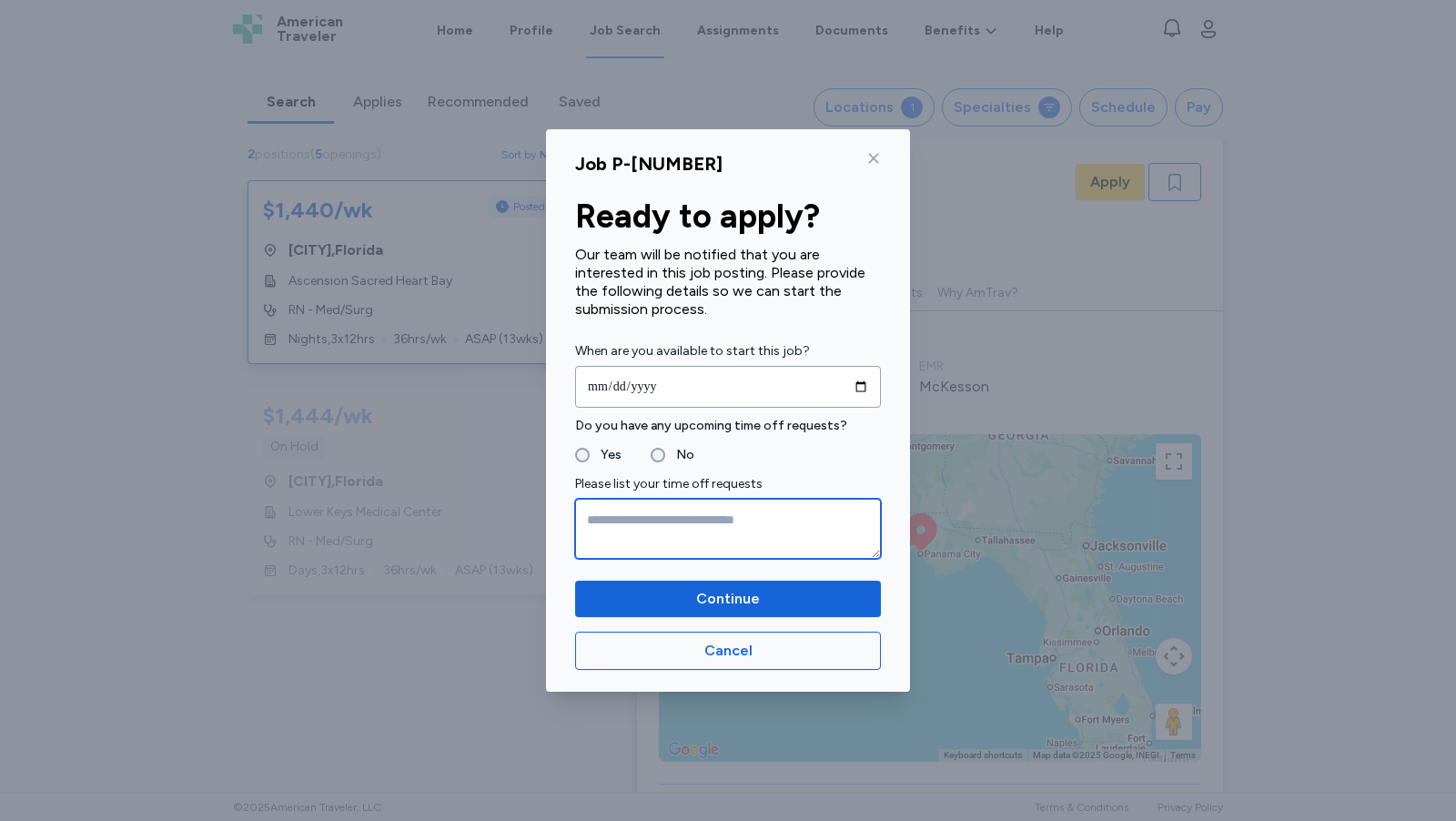 click at bounding box center (728, 529) 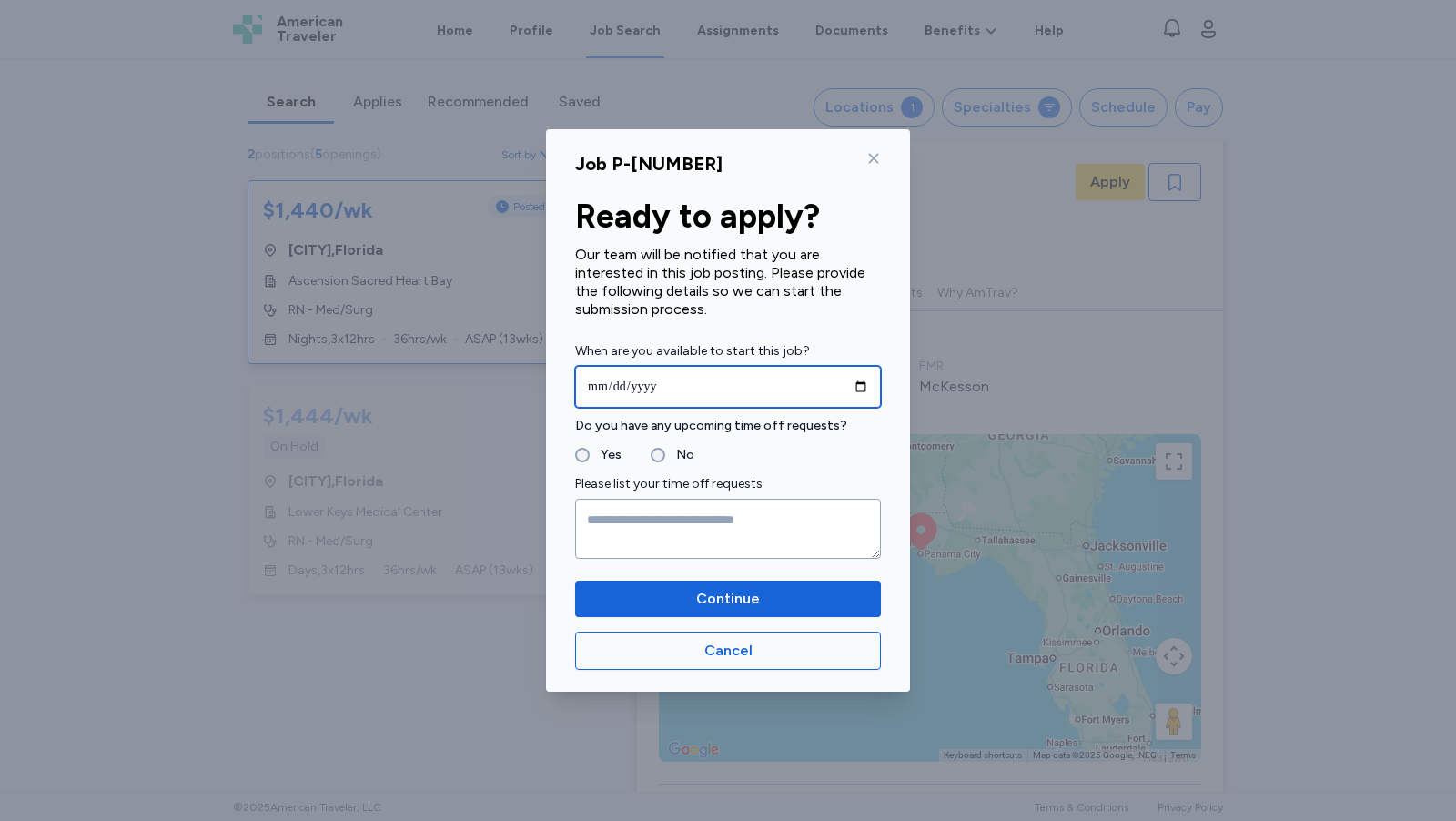 click on "**********" at bounding box center (728, 387) 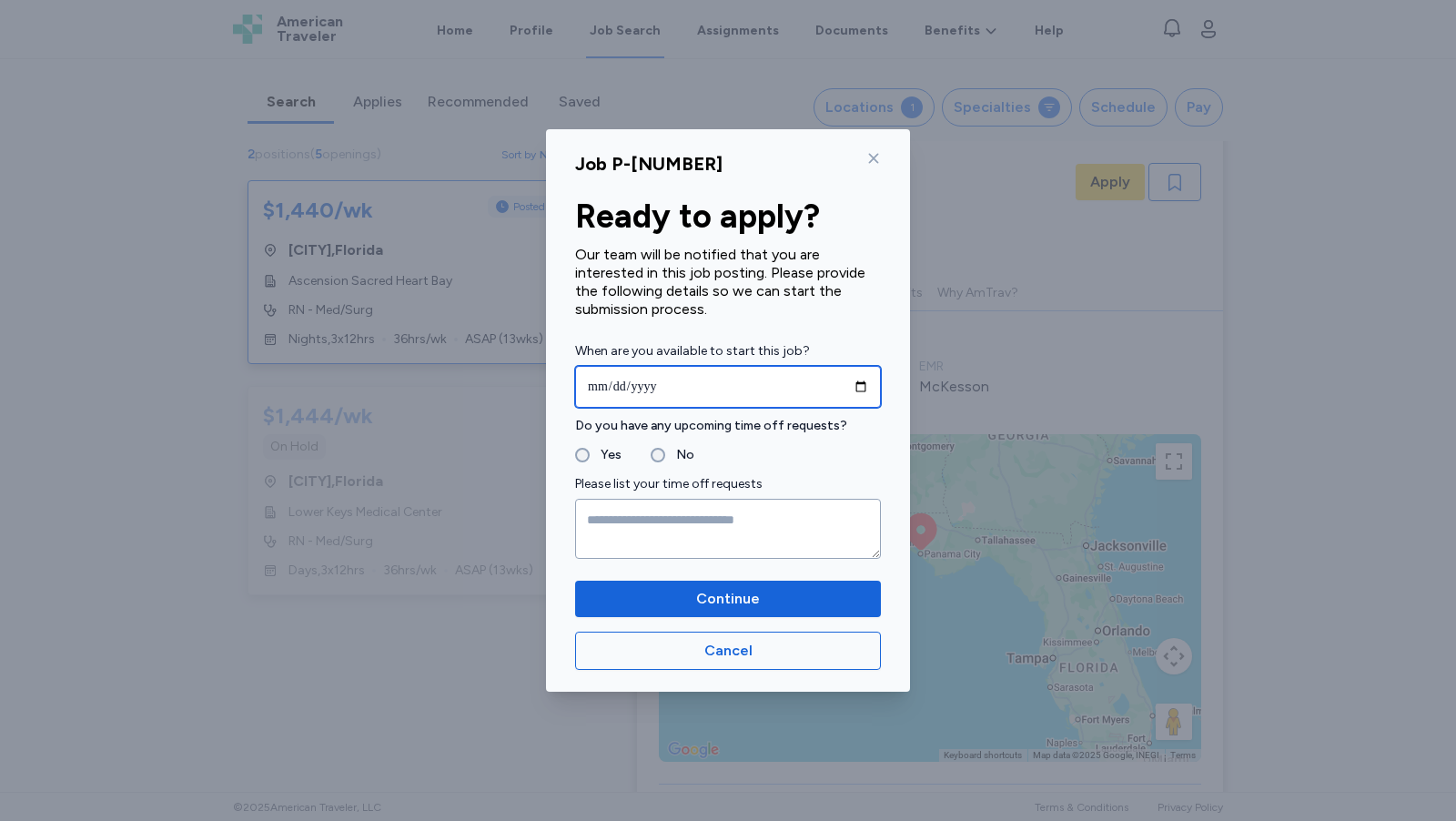 type on "**********" 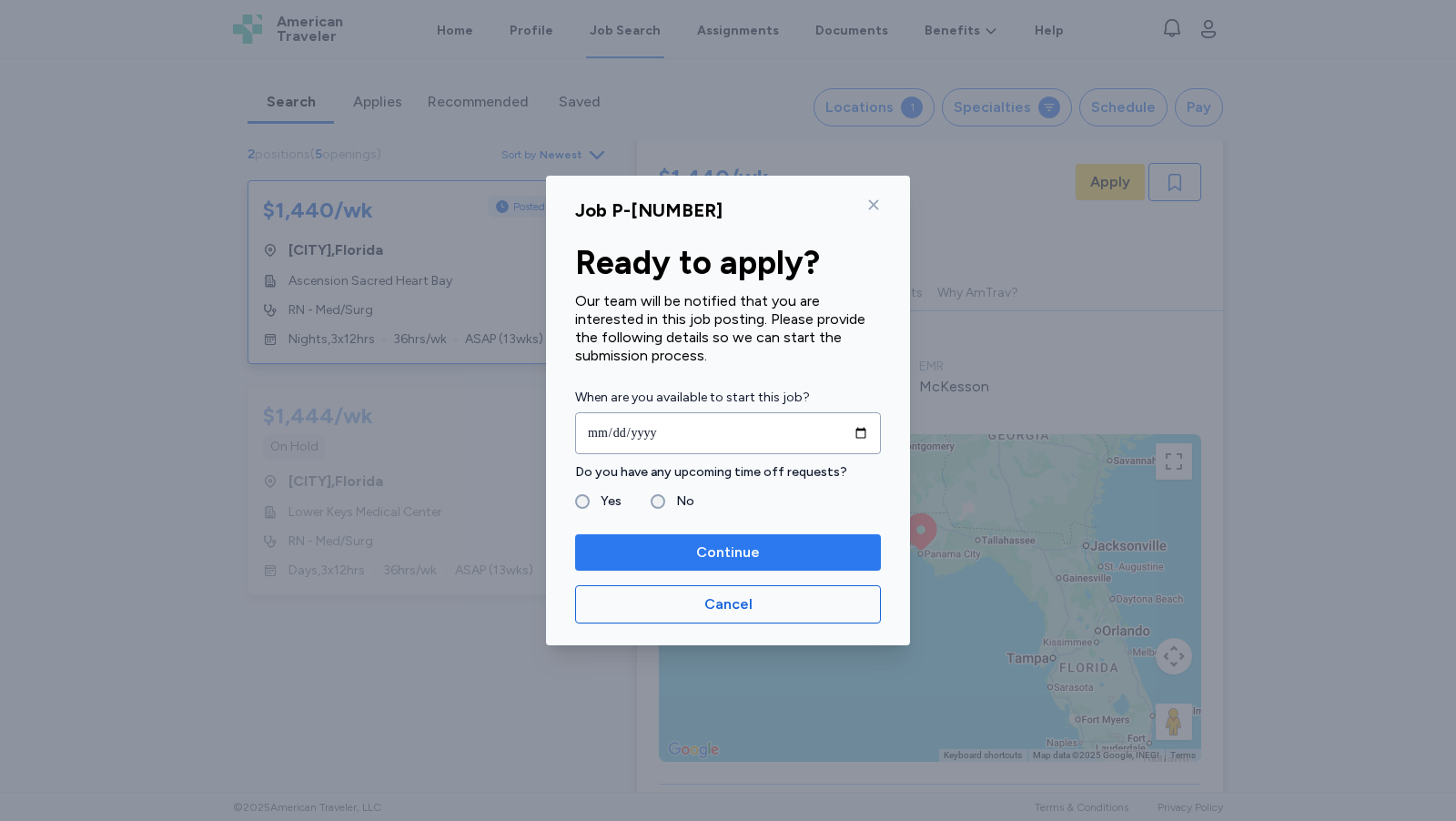 click on "Continue" at bounding box center [728, 552] 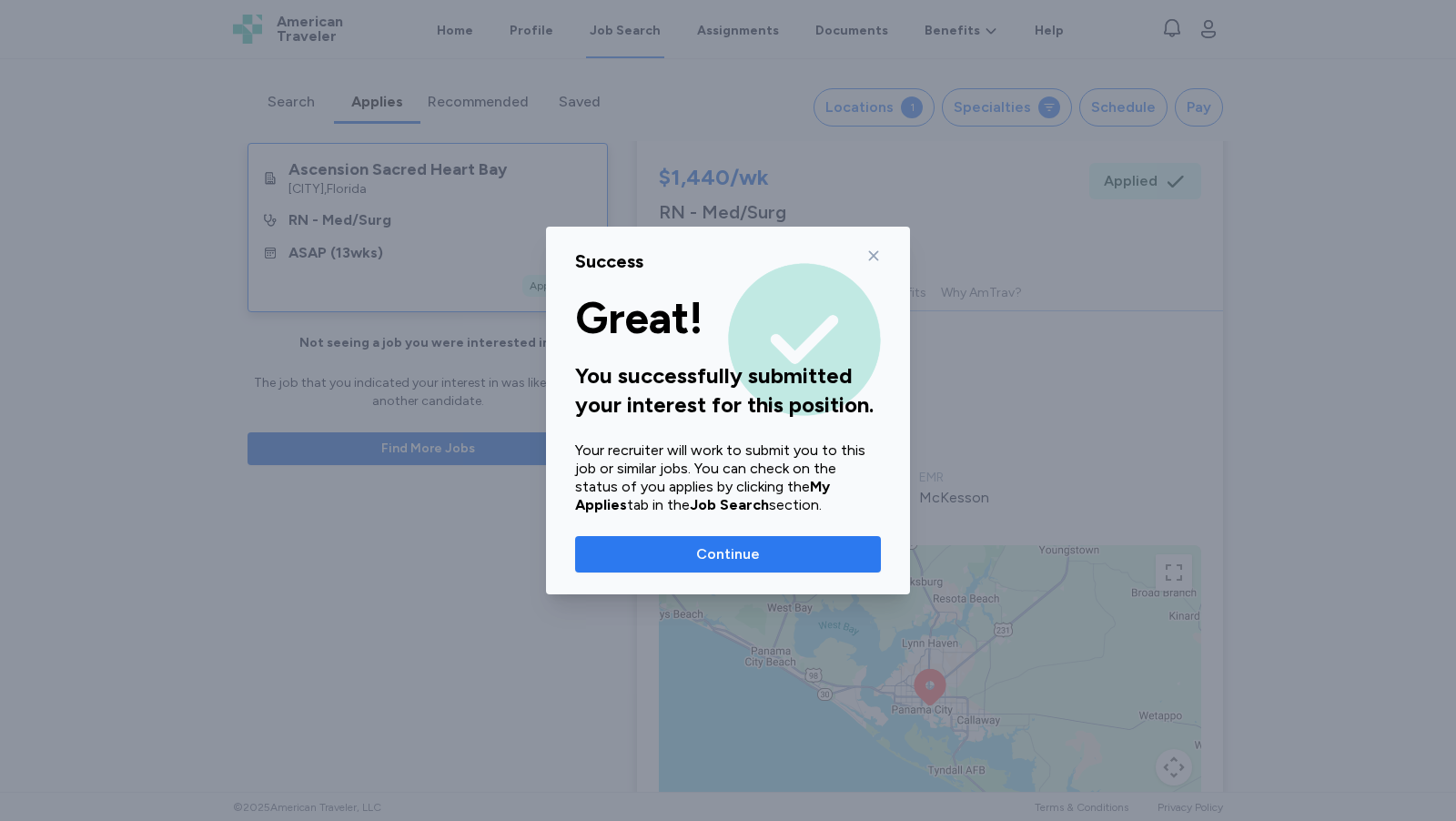 click on "Continue" at bounding box center [728, 554] 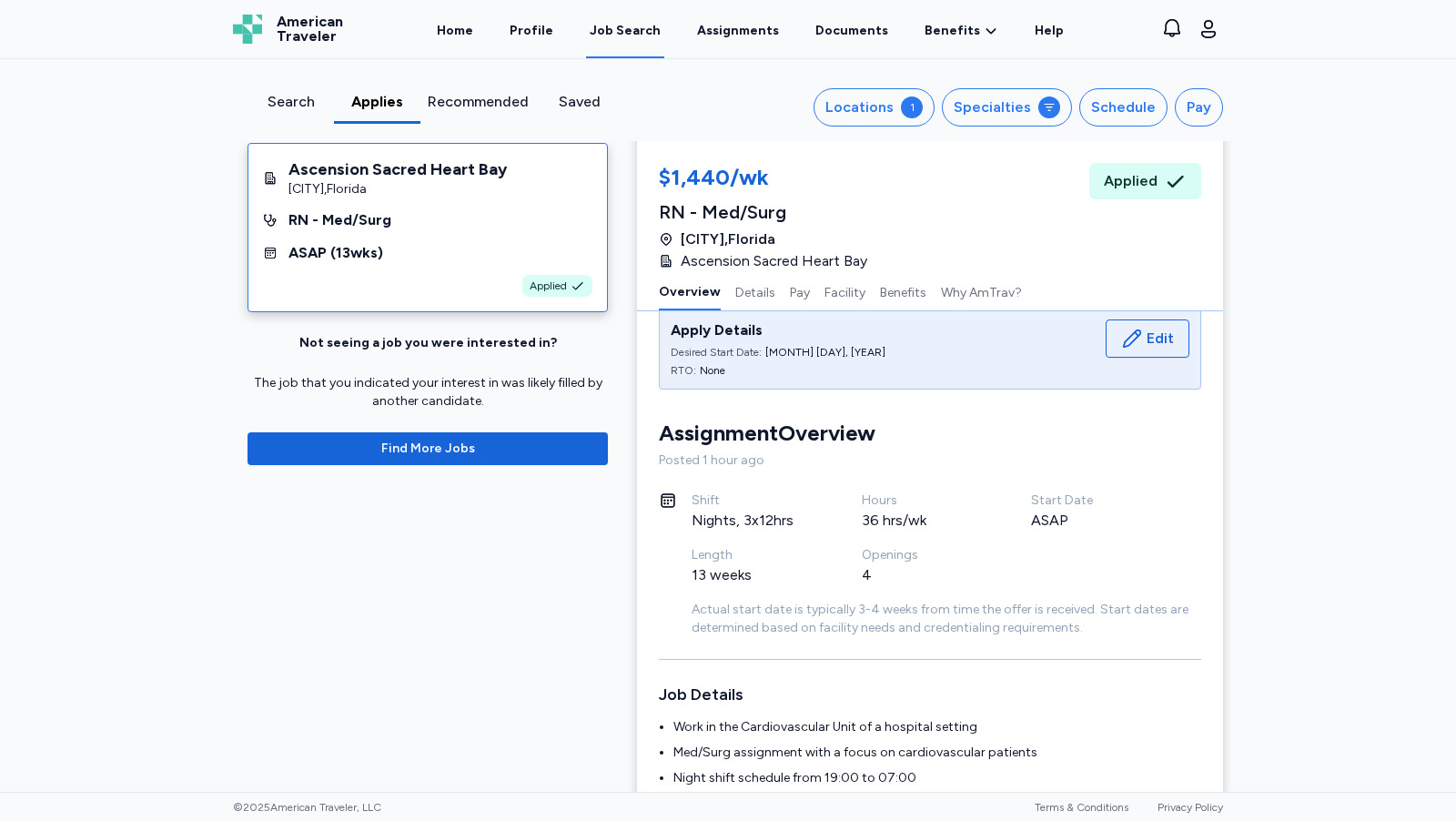 scroll, scrollTop: 36, scrollLeft: 0, axis: vertical 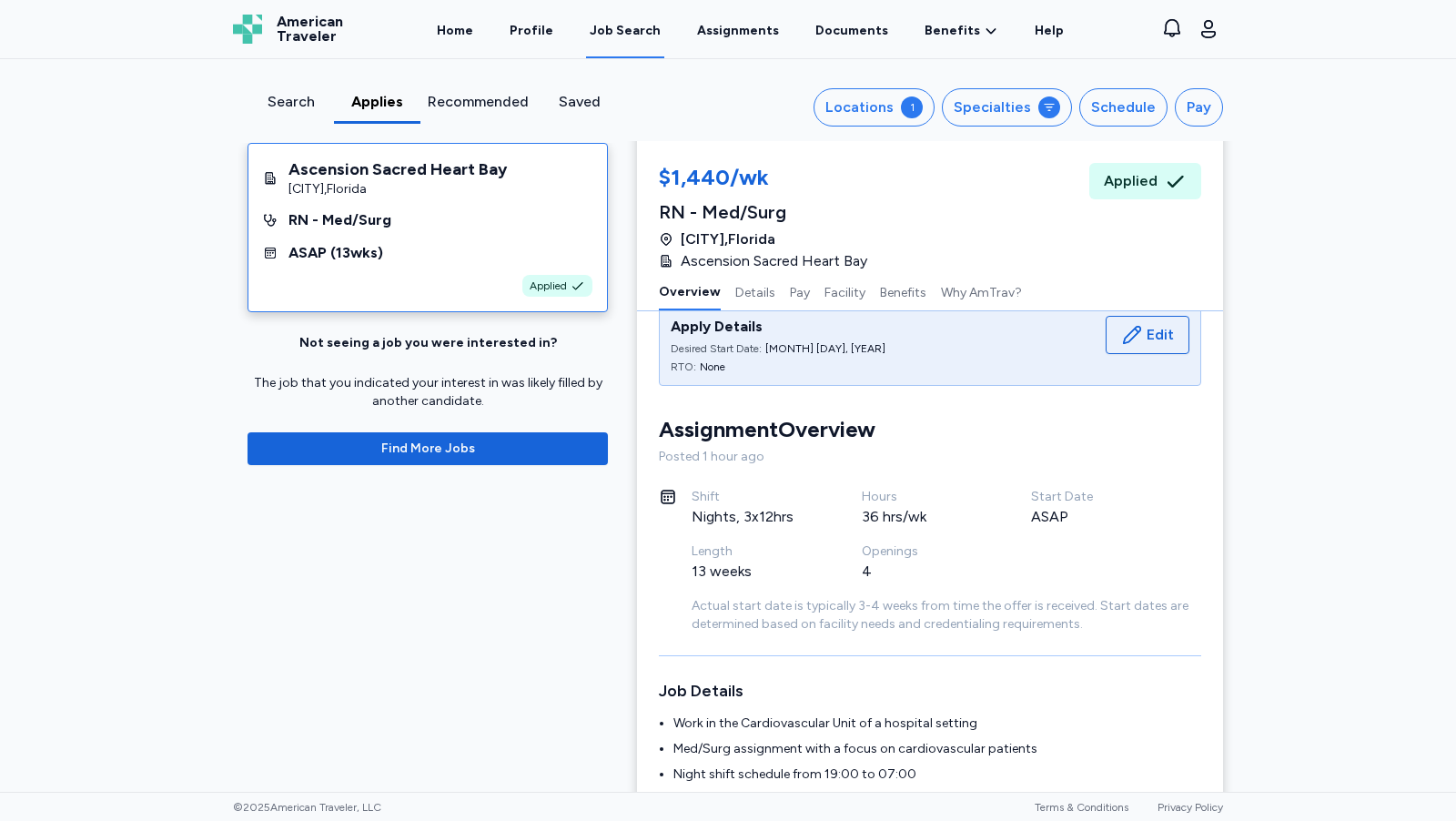 click on "[MONTH] [DAY], [YEAR]" at bounding box center [825, 349] 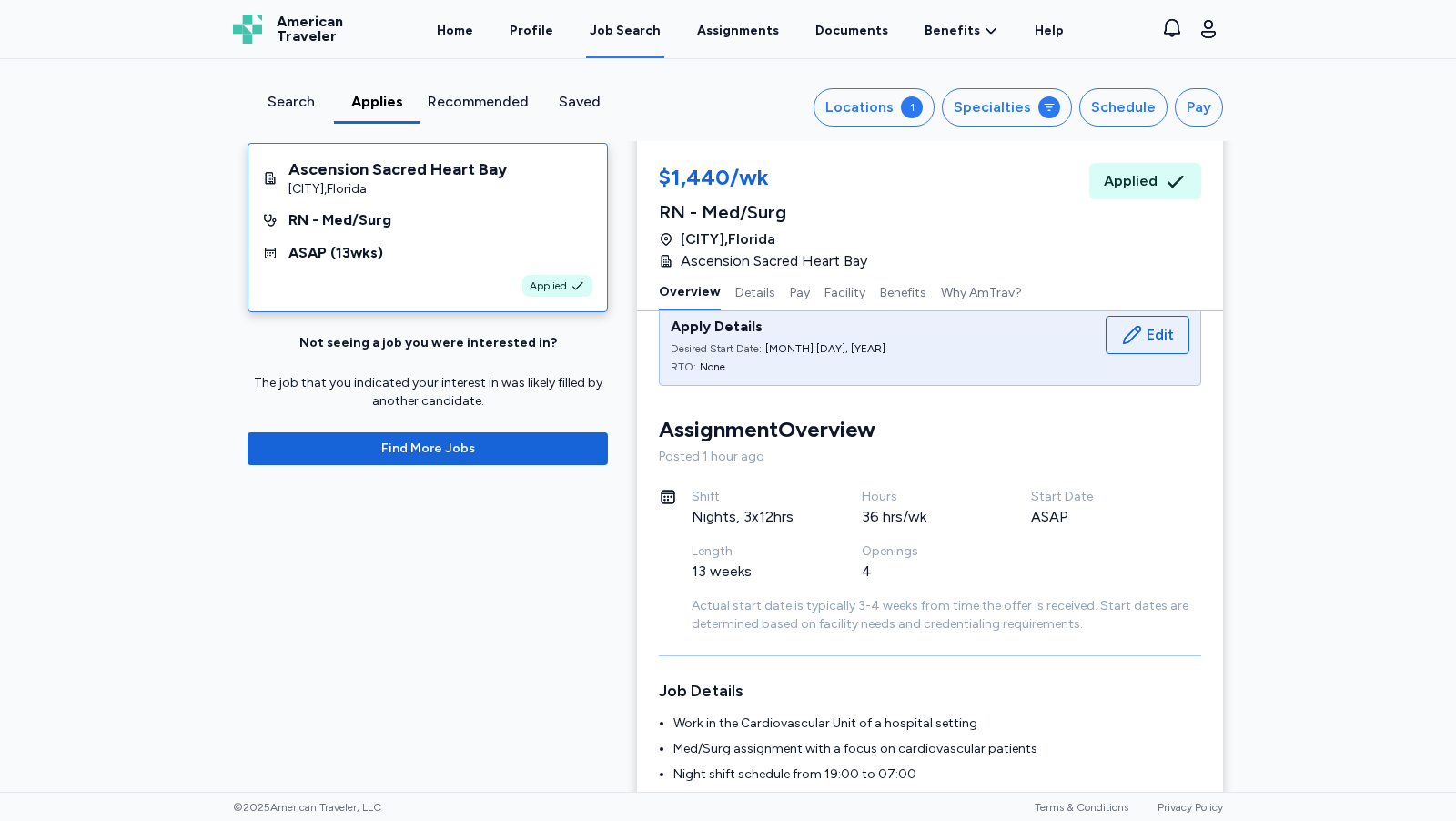 scroll, scrollTop: 0, scrollLeft: 0, axis: both 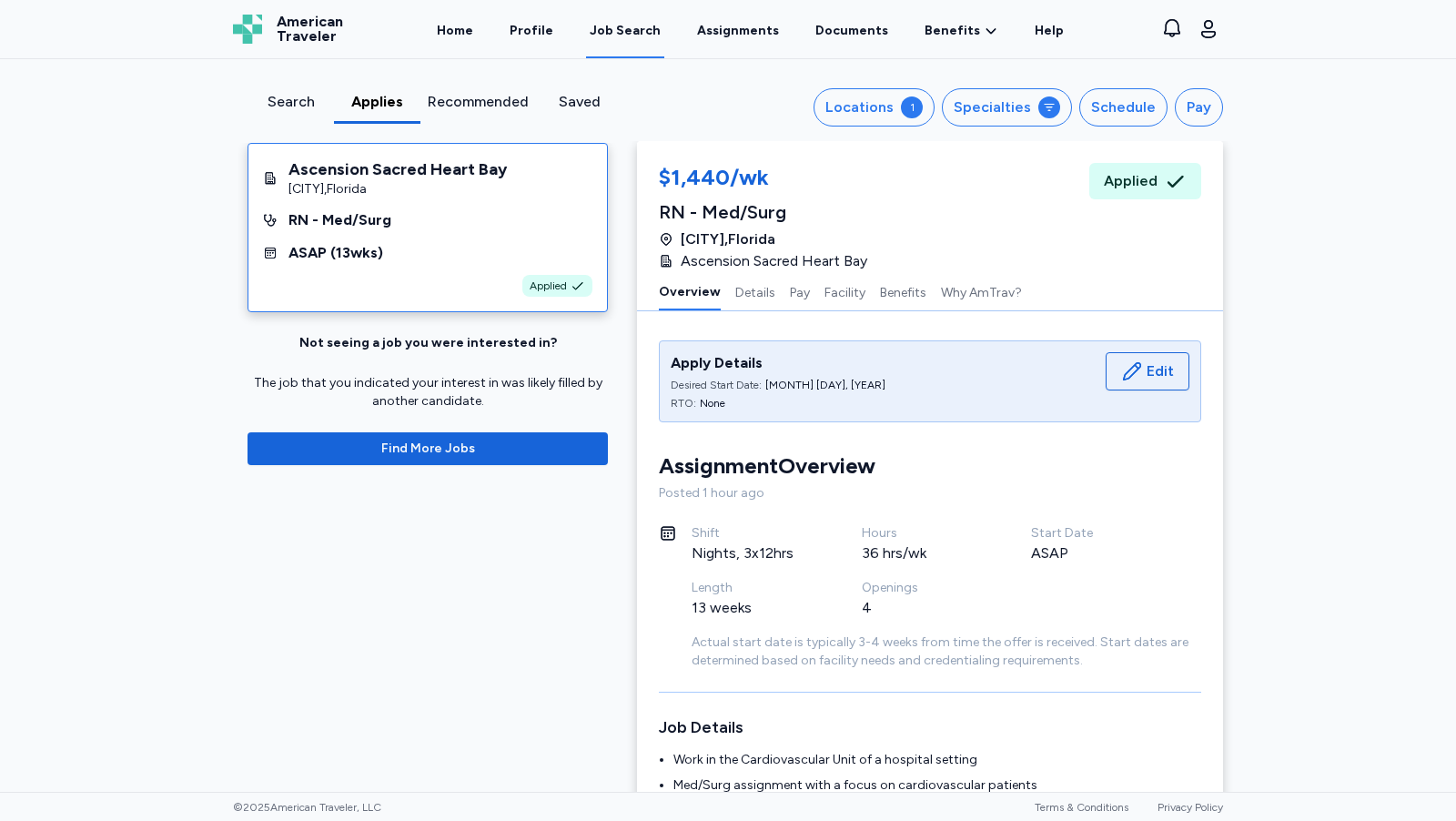click on "Search" at bounding box center (290, 102) 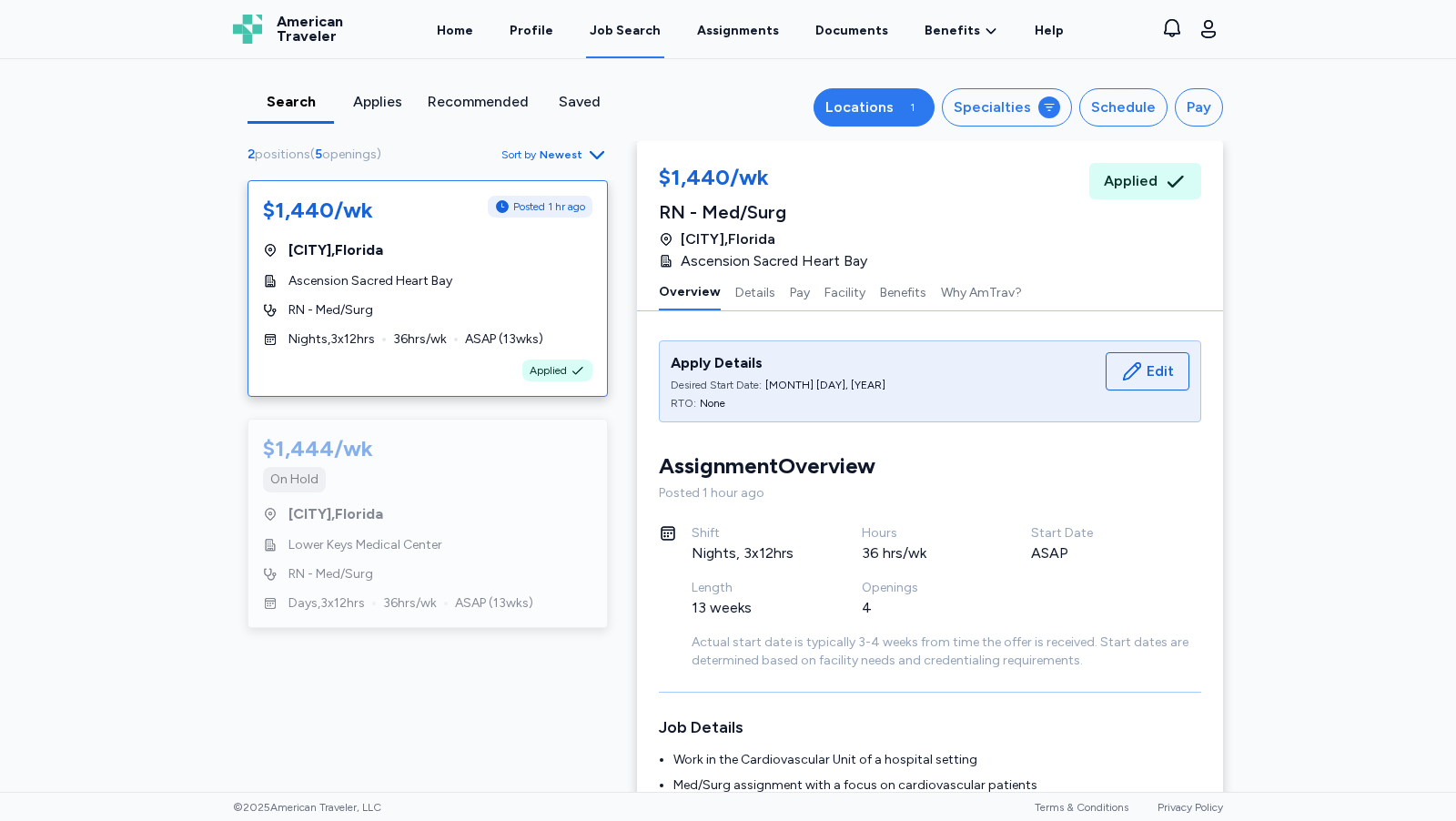 click on "Locations 1" at bounding box center (874, 107) 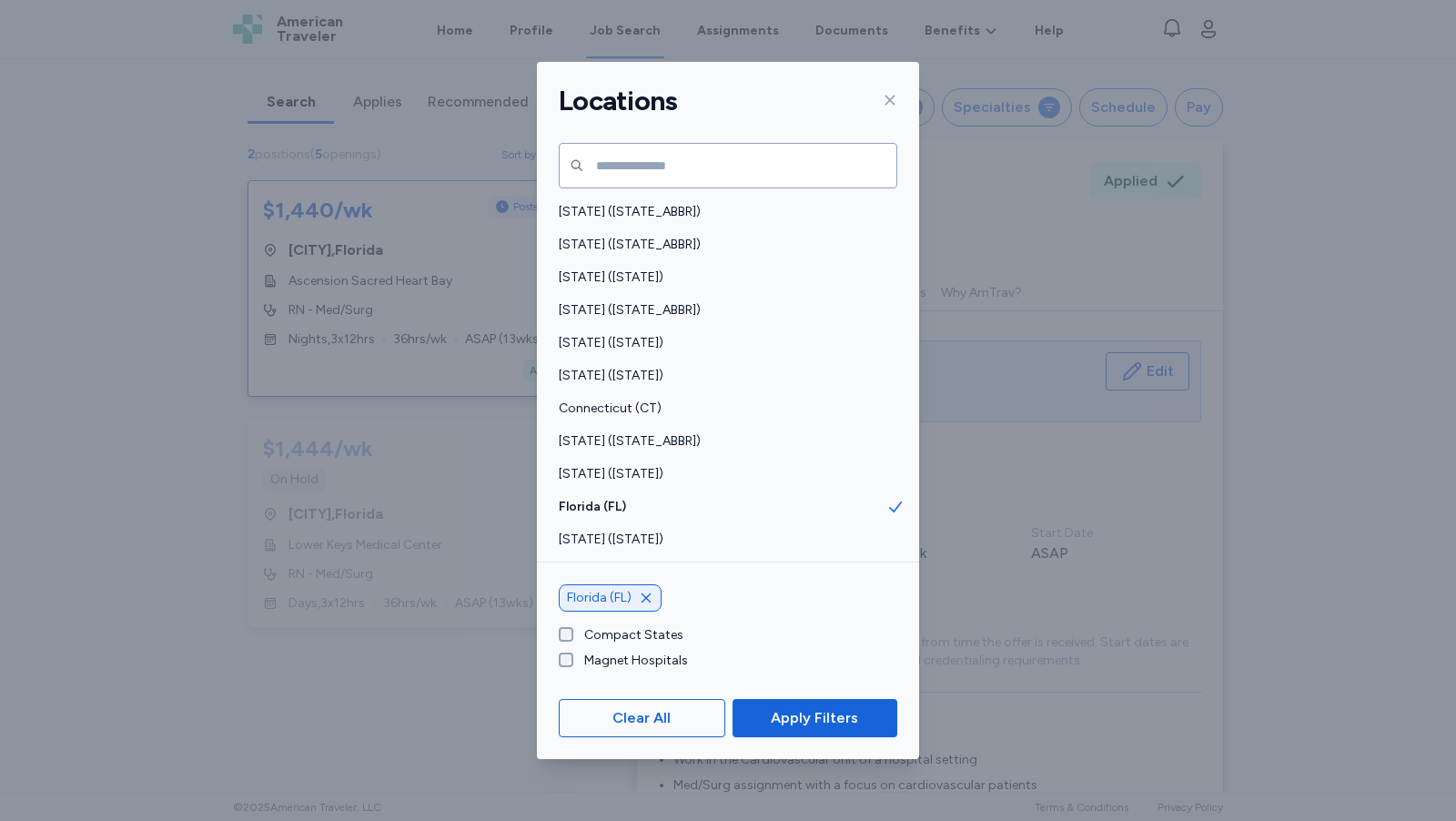 click 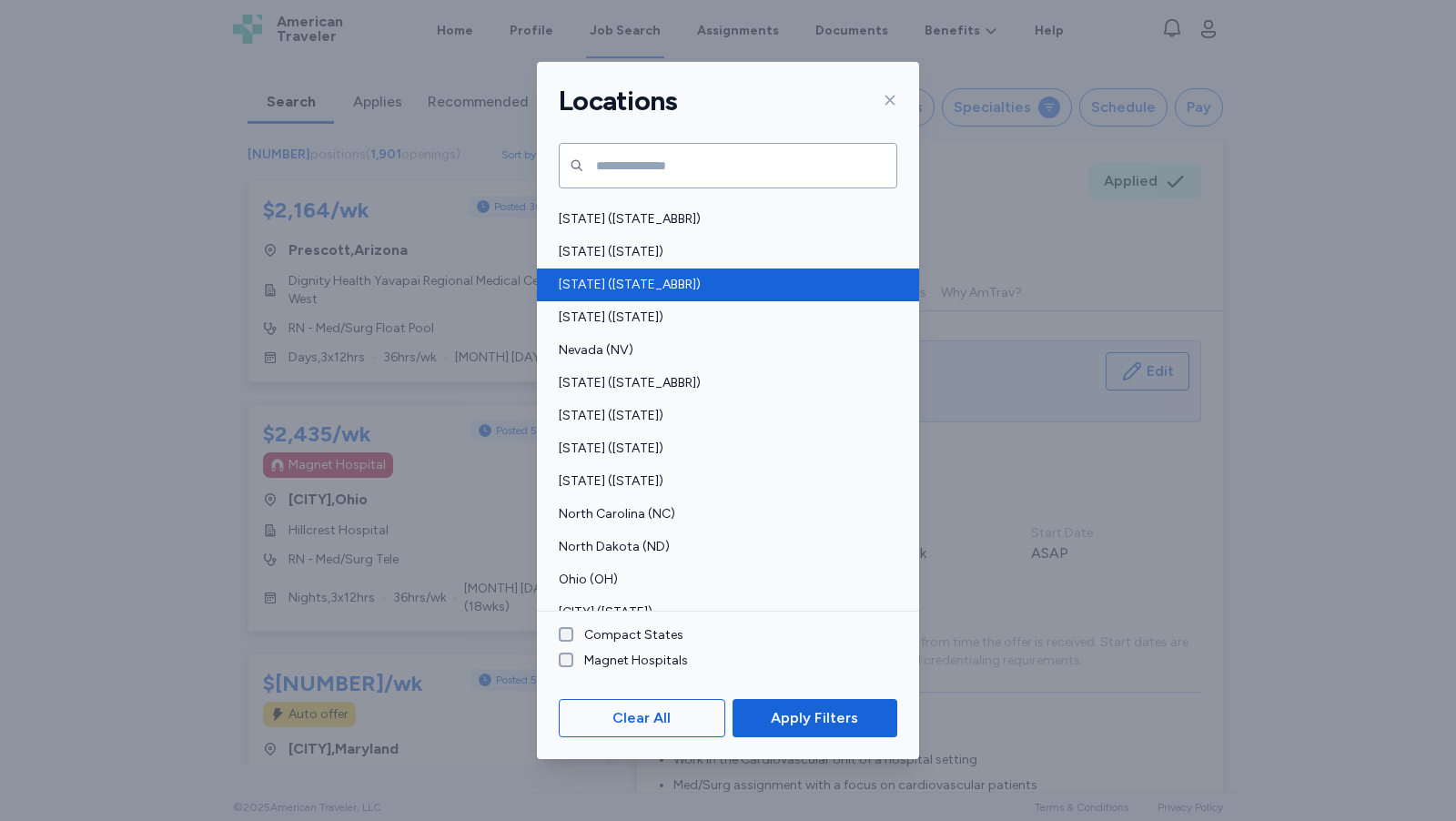 scroll, scrollTop: 789, scrollLeft: 0, axis: vertical 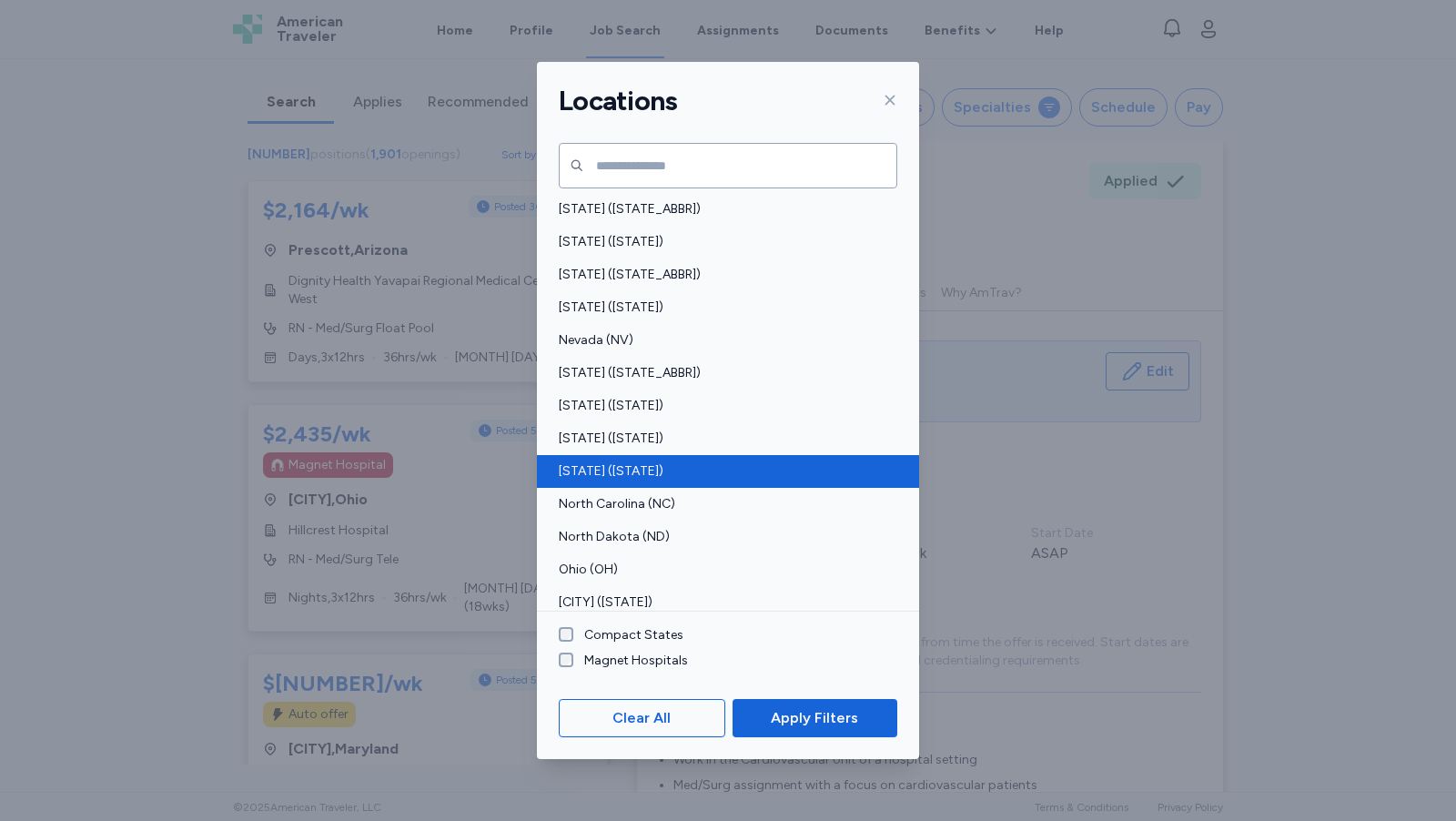click on "[STATE] ([STATE])" at bounding box center (723, 471) 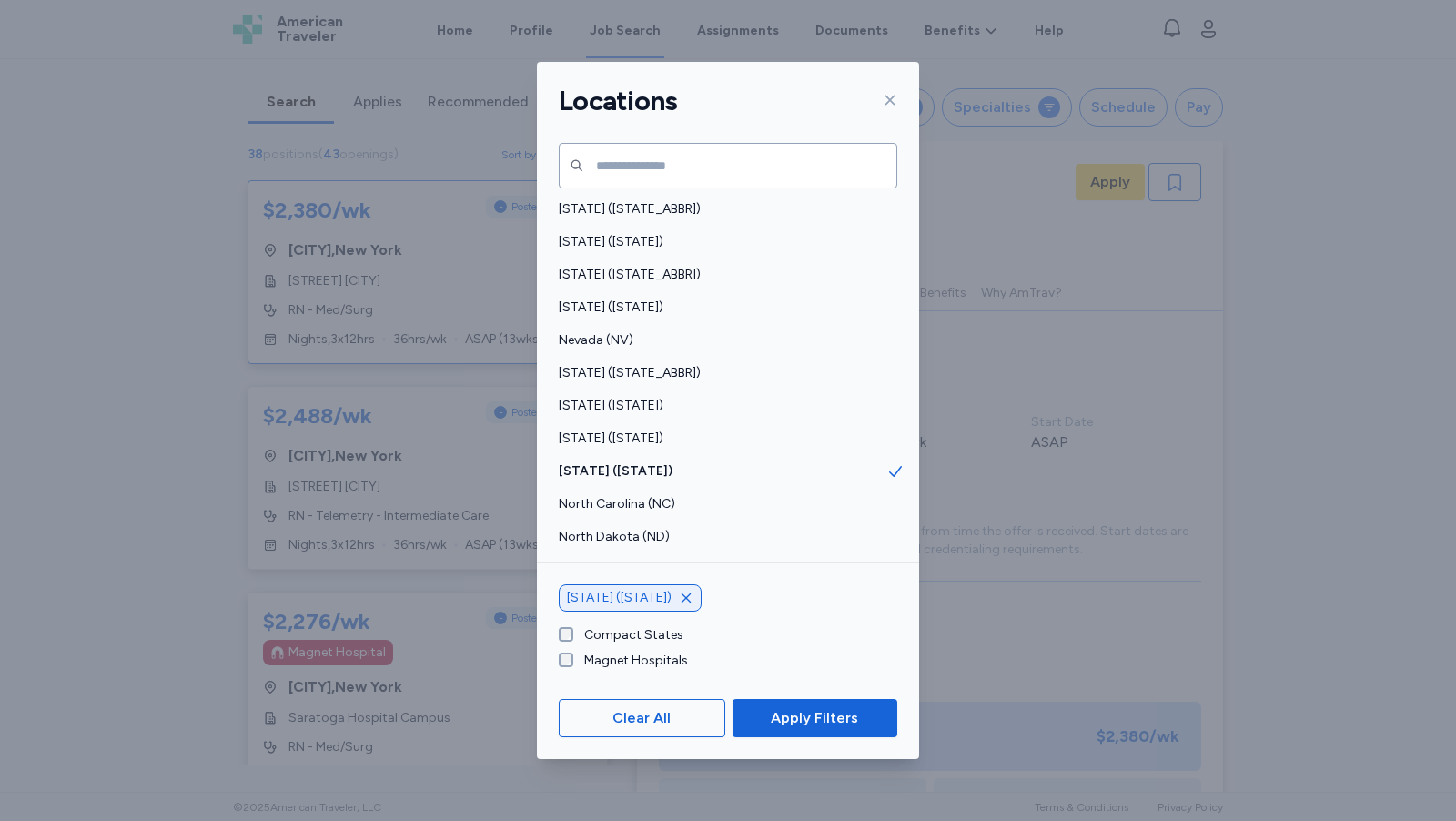 scroll, scrollTop: 1, scrollLeft: 0, axis: vertical 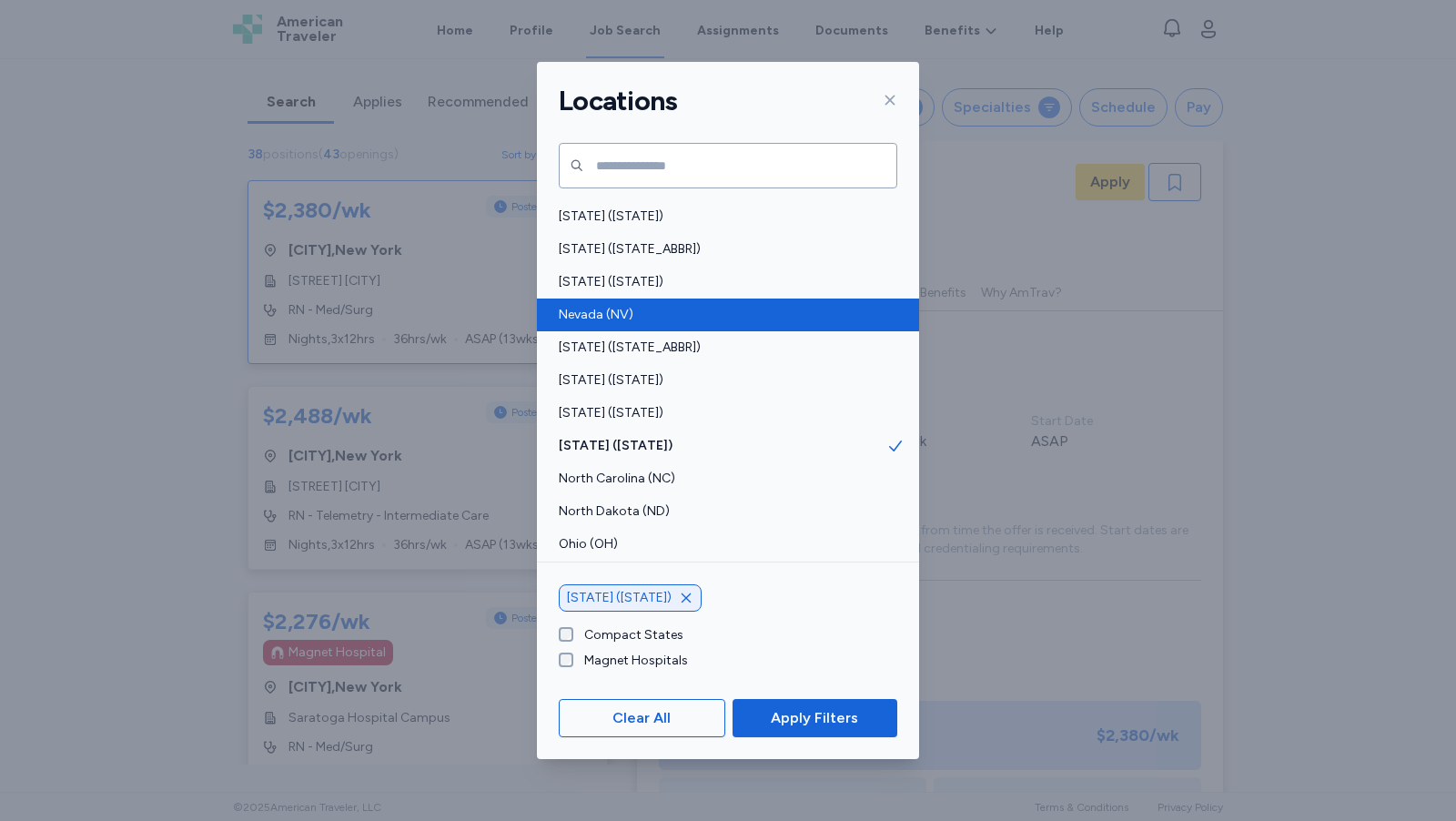 click on "Nevada (NV)" at bounding box center (723, 315) 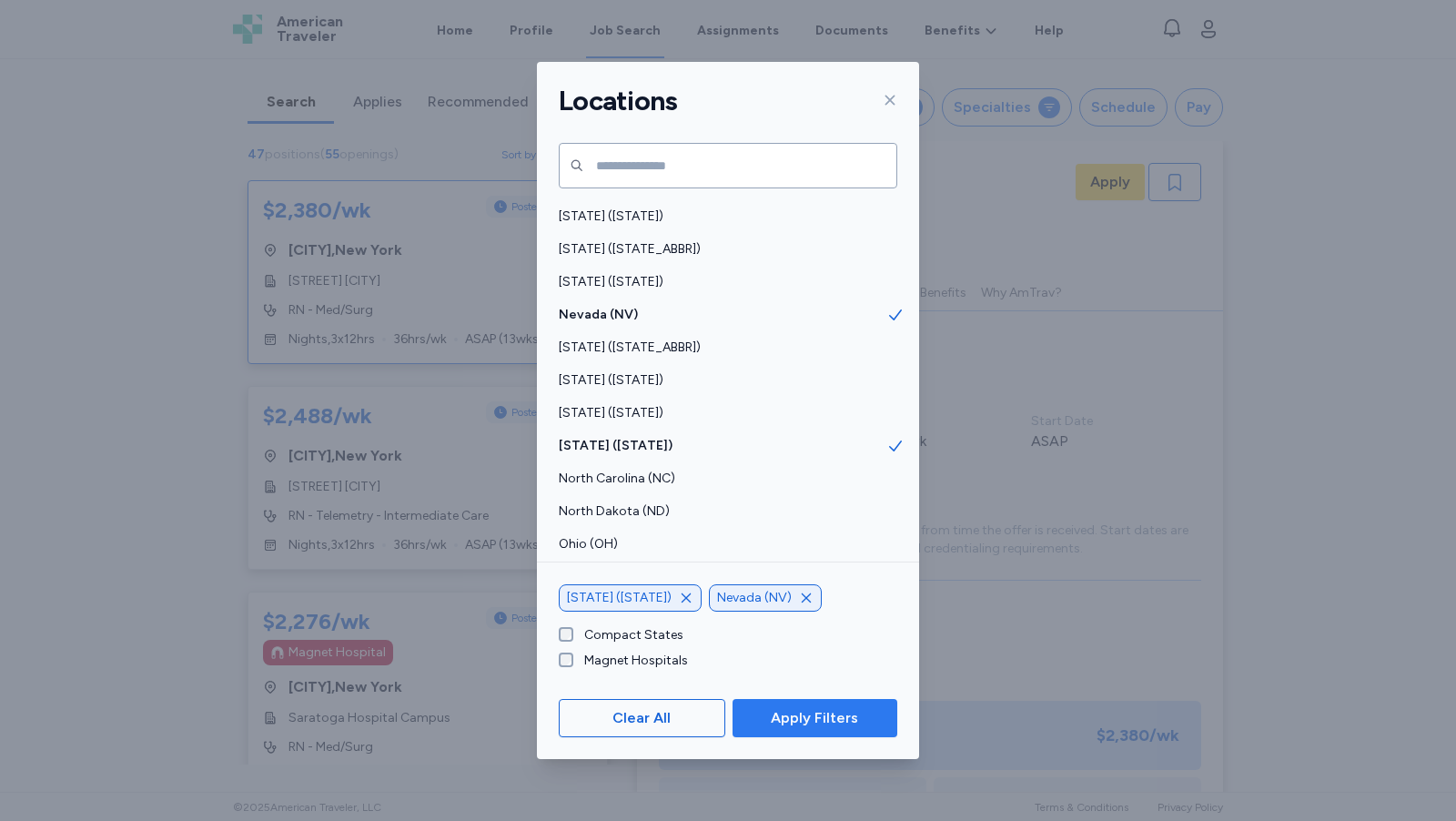 click on "Apply Filters" at bounding box center (814, 718) 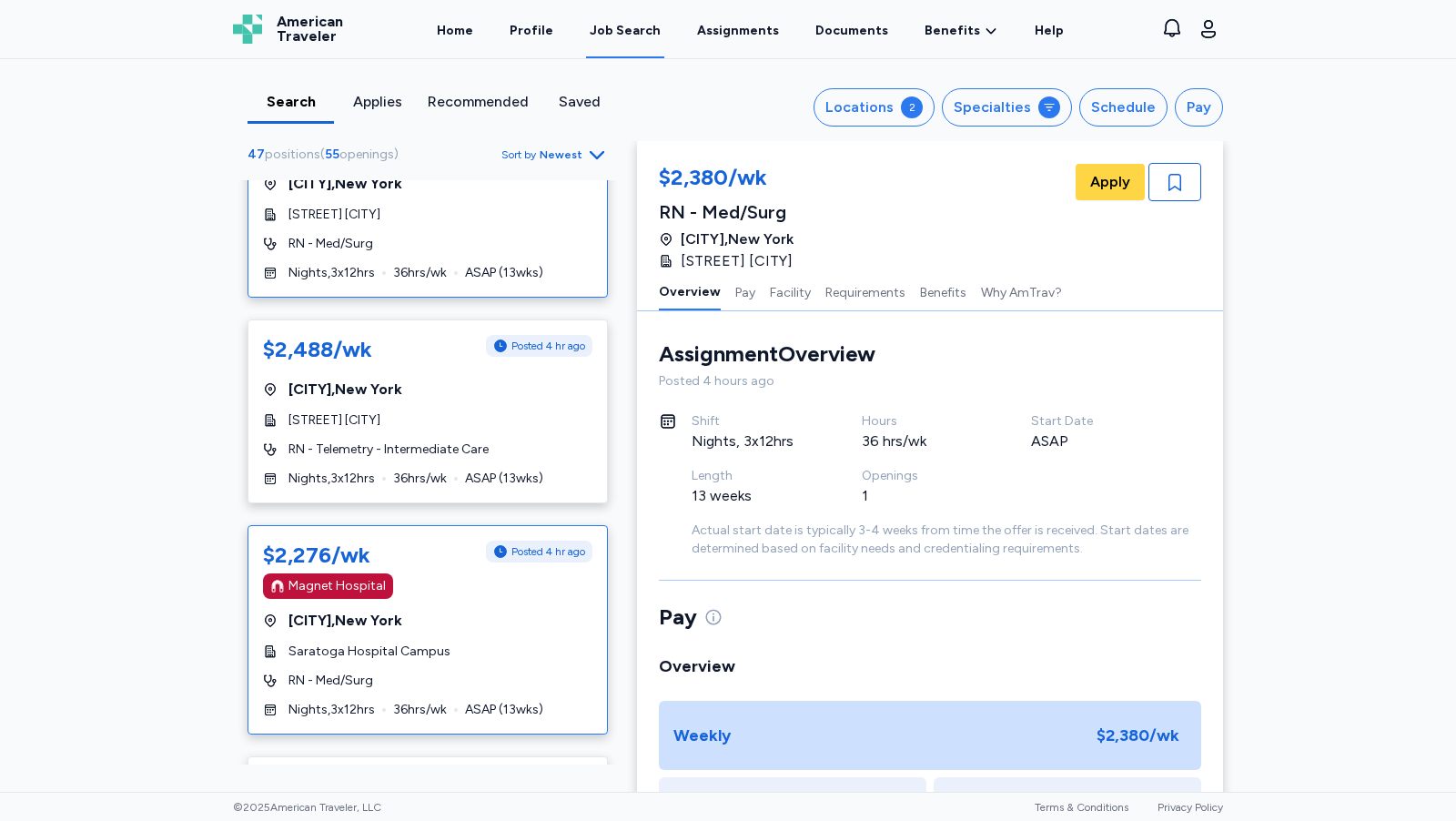 scroll, scrollTop: 0, scrollLeft: 0, axis: both 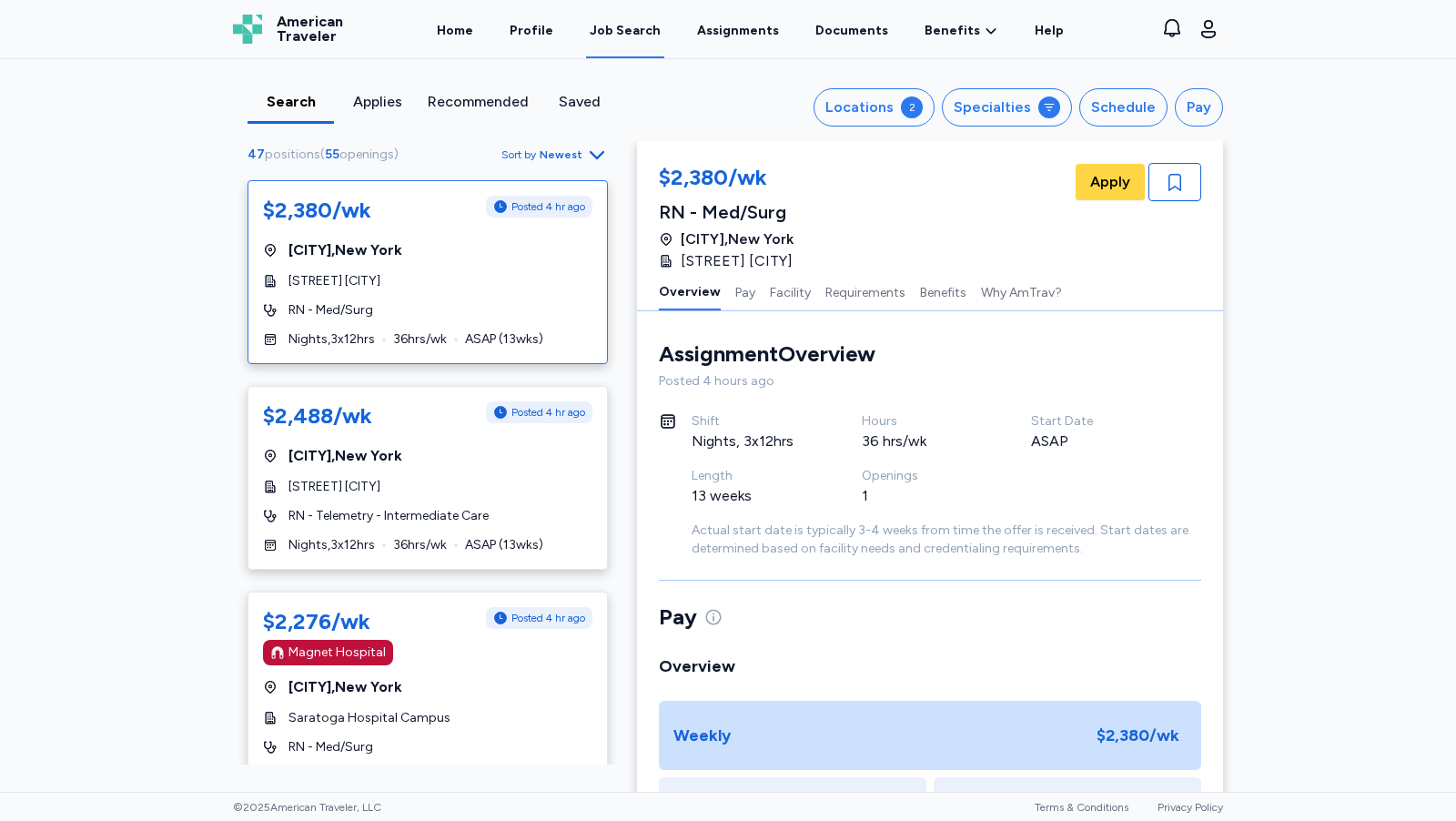 click on "[STREET] [CITY]" at bounding box center [334, 281] 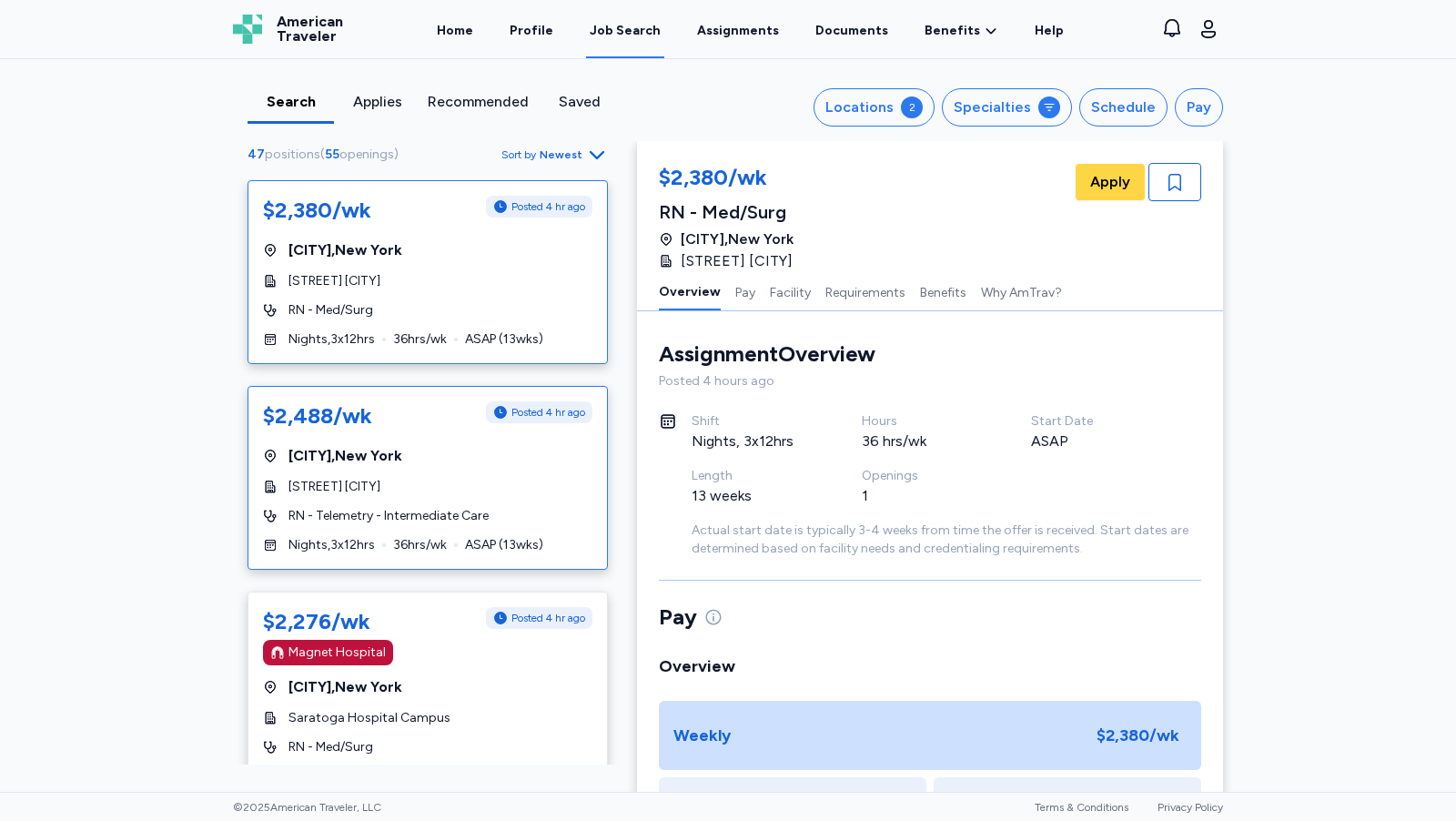 click on "[CITY] , [STATE]" at bounding box center (345, 456) 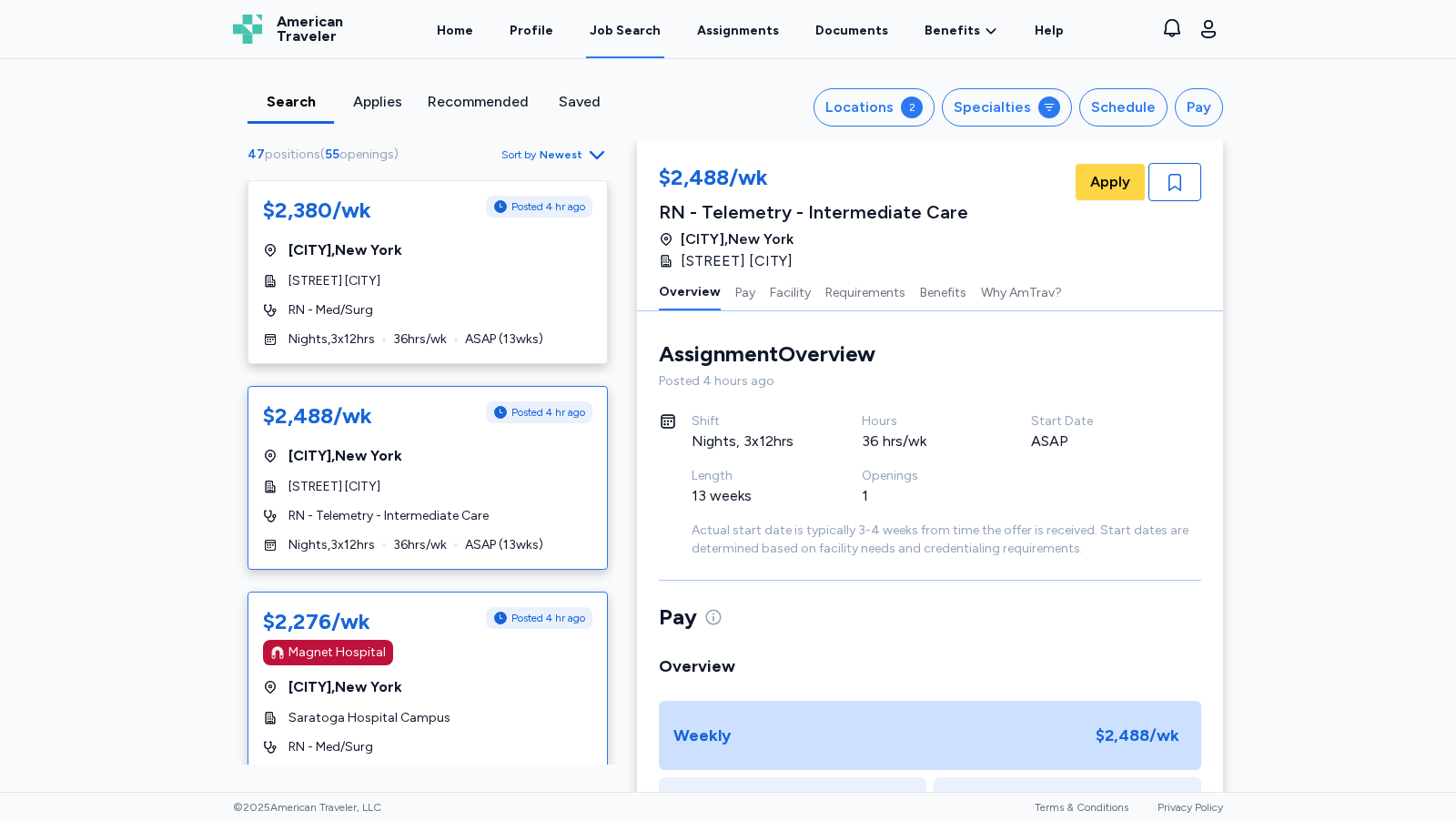 click on "RN - Med/Surg" at bounding box center (428, 747) 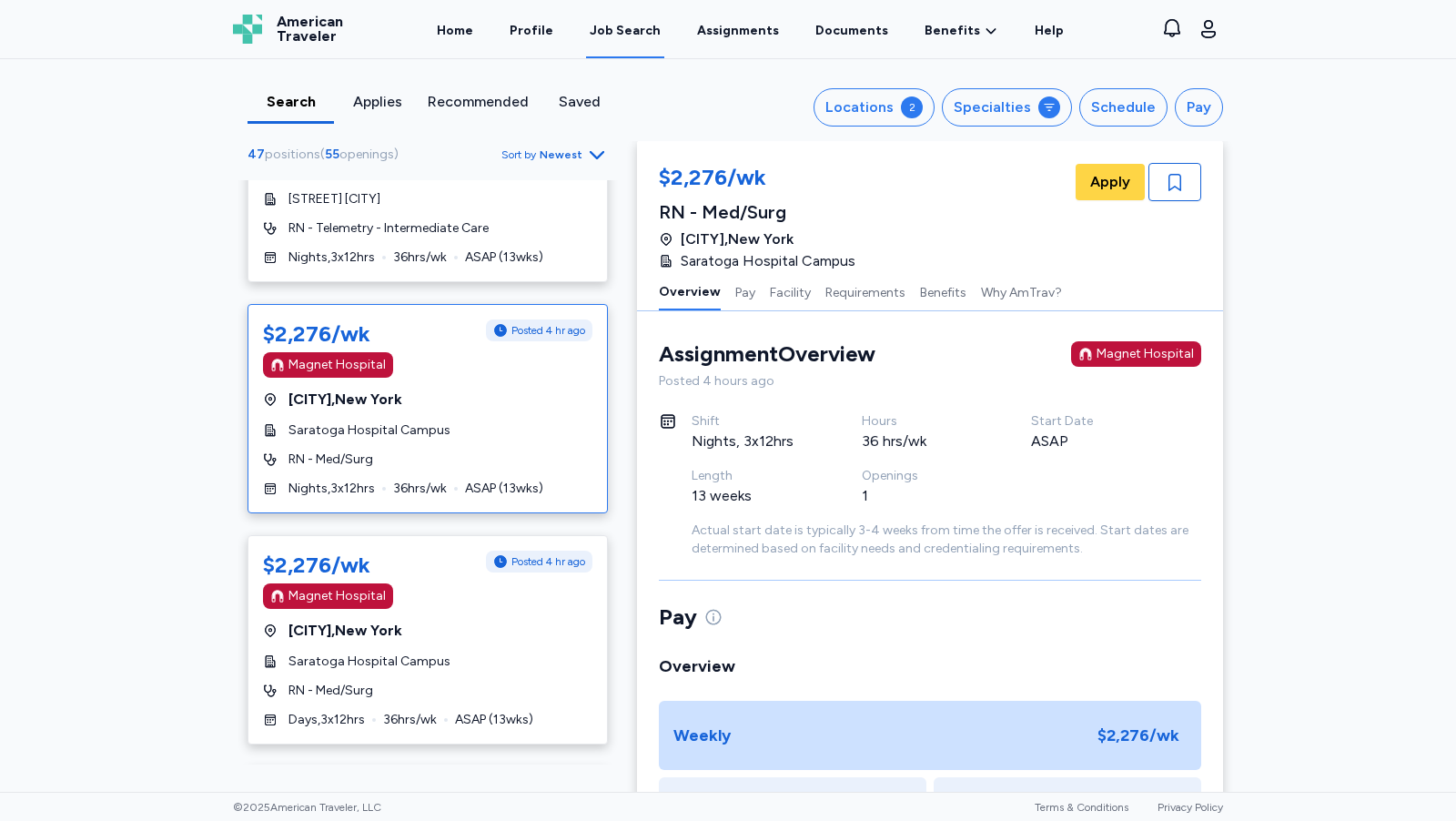 scroll, scrollTop: 289, scrollLeft: 0, axis: vertical 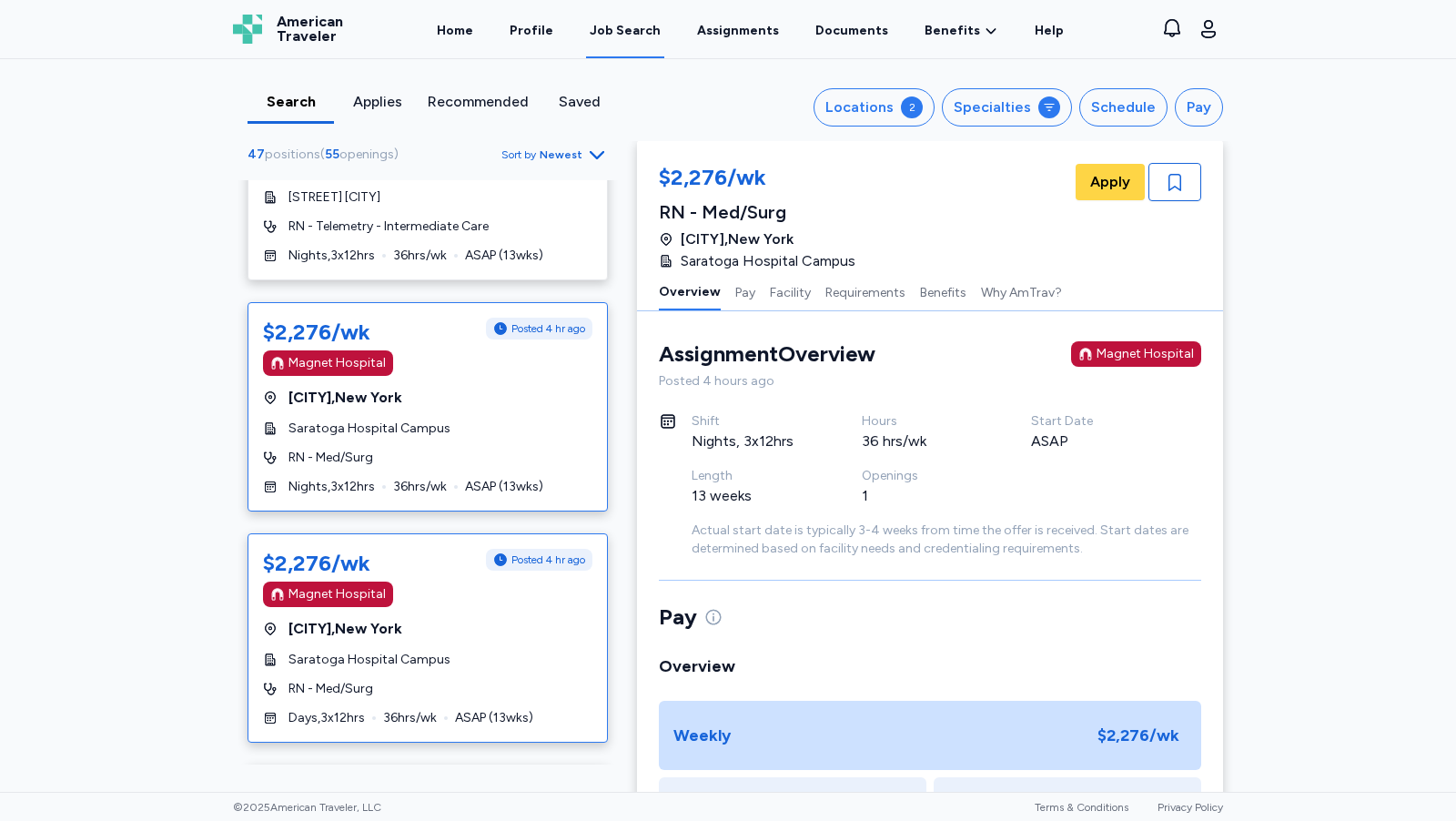 click on "Saratoga Hospital Campus" at bounding box center [428, 660] 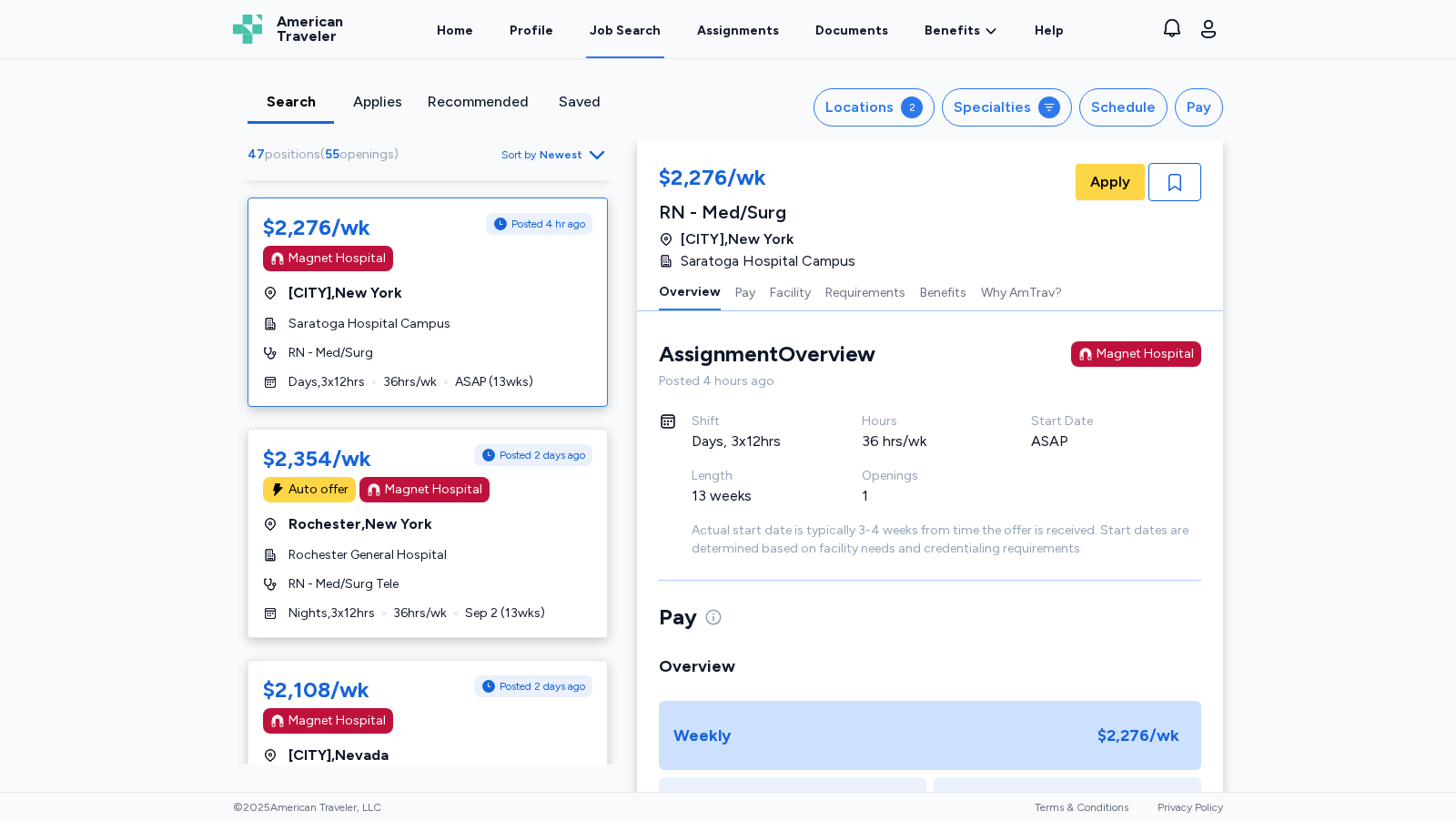 scroll, scrollTop: 663, scrollLeft: 0, axis: vertical 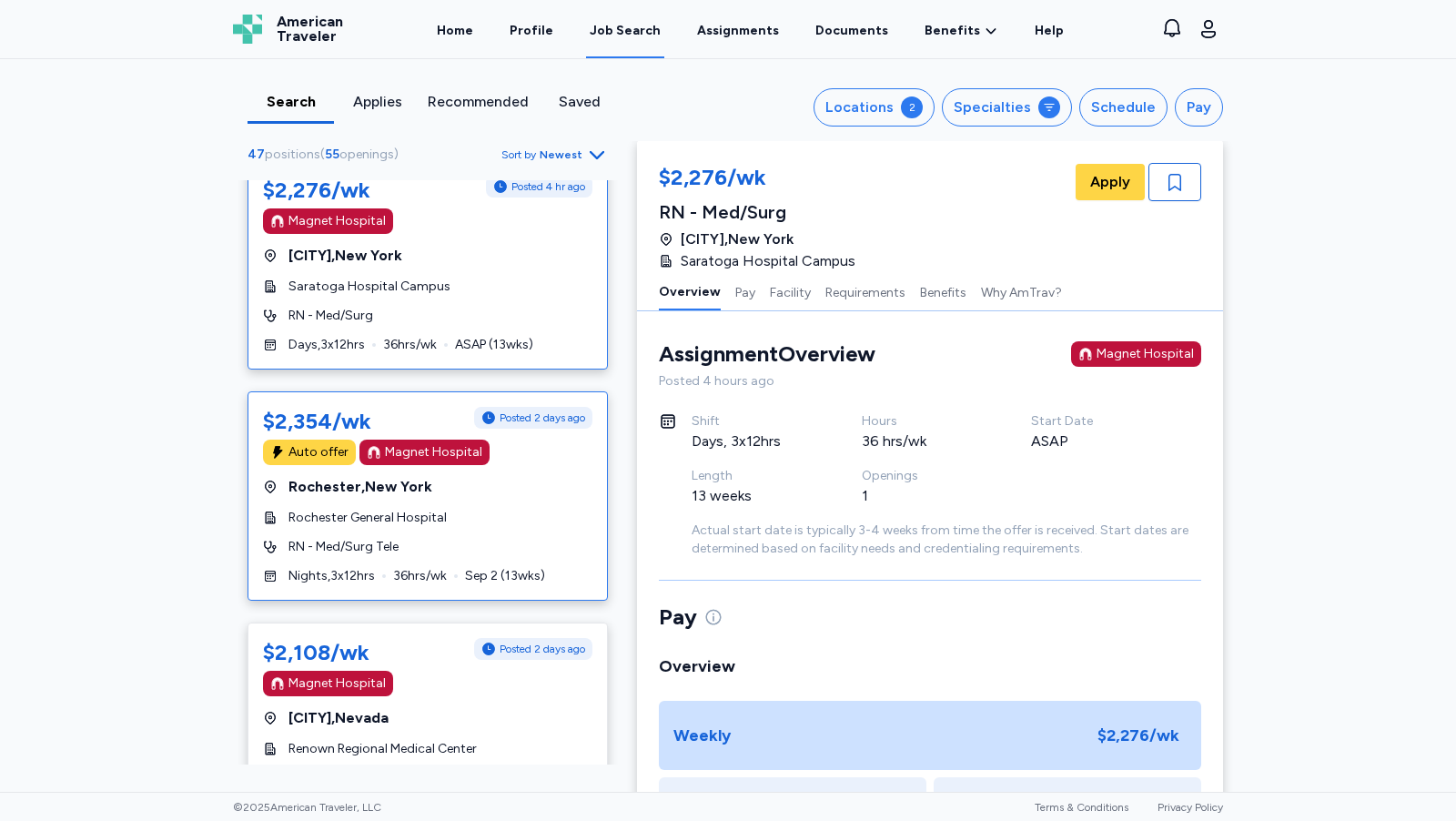 click on "Rochester General Hospital" at bounding box center [428, 518] 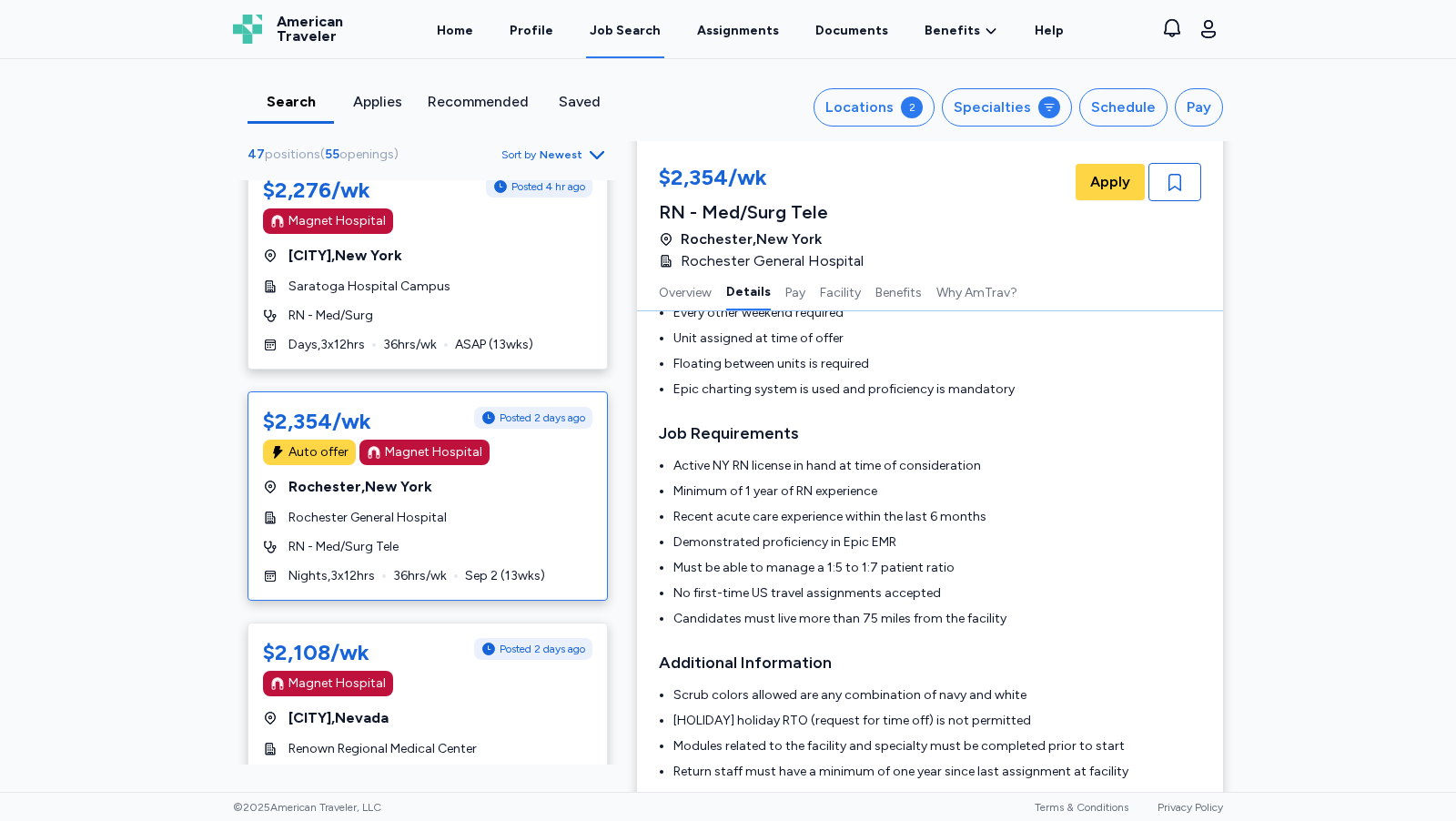 scroll, scrollTop: 430, scrollLeft: 0, axis: vertical 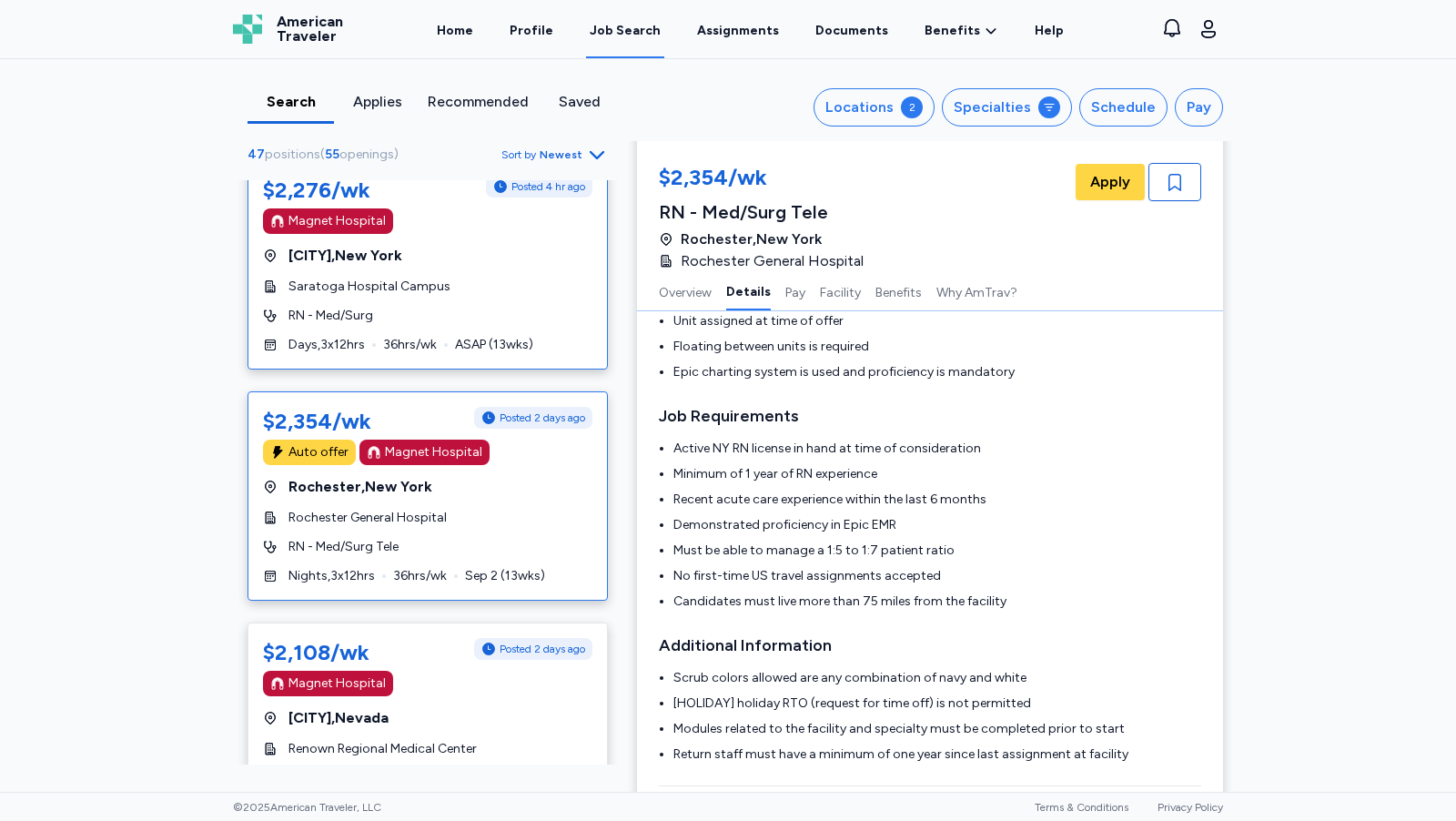 click on "$[NUMBER]/wk Posted [NUMBER] hr ago Magnet Hospital [CITY] , [STATE] [CITY] Hospital Campus RN - Med/Surg Days , 3 x 12 hrs 36 hrs/wk [MONTH] [DAY] ( 13 wks)" at bounding box center [428, 265] 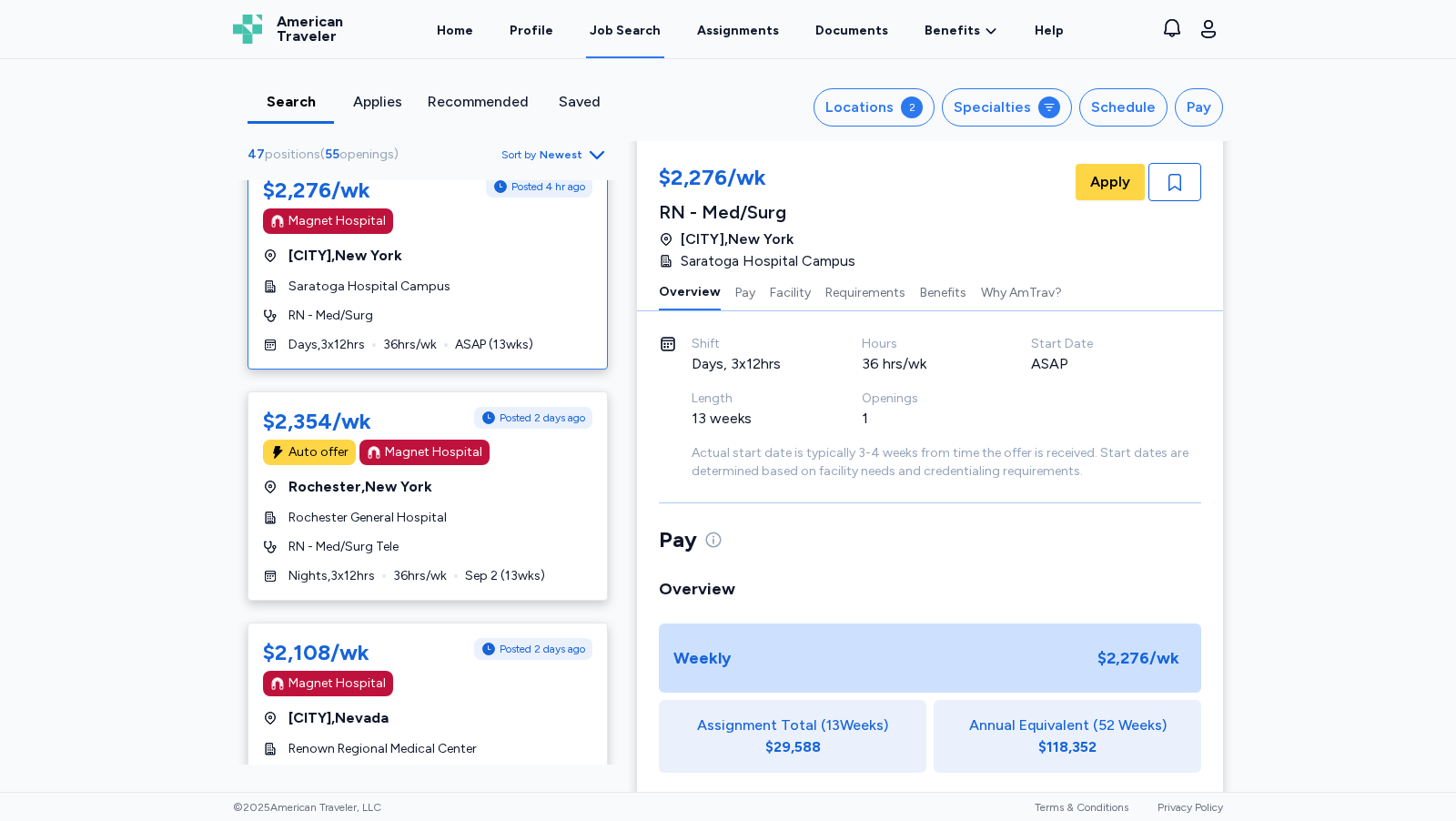 scroll, scrollTop: 0, scrollLeft: 0, axis: both 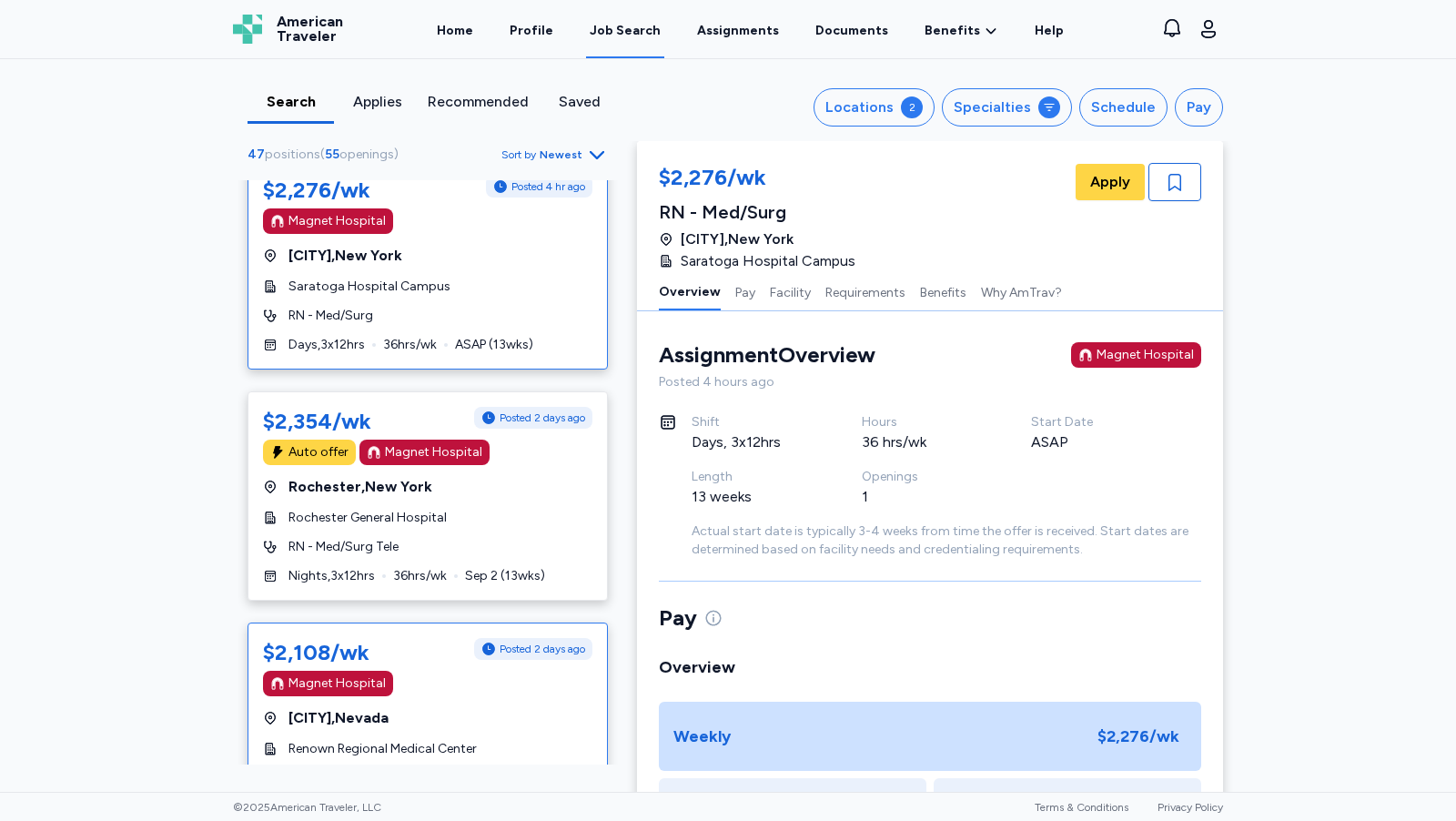 click on "Magnet Hospital" at bounding box center (428, 684) 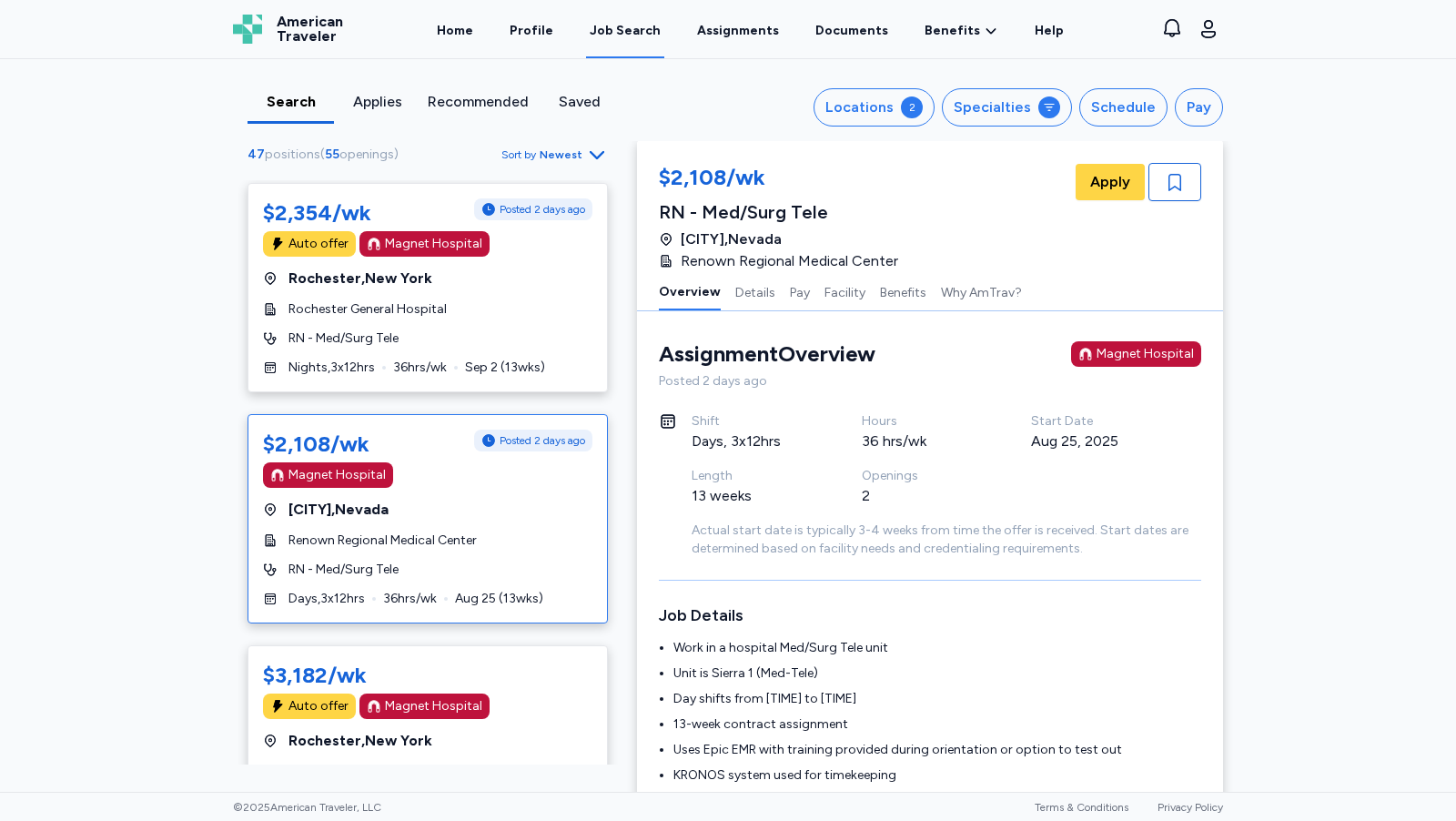scroll, scrollTop: 887, scrollLeft: 0, axis: vertical 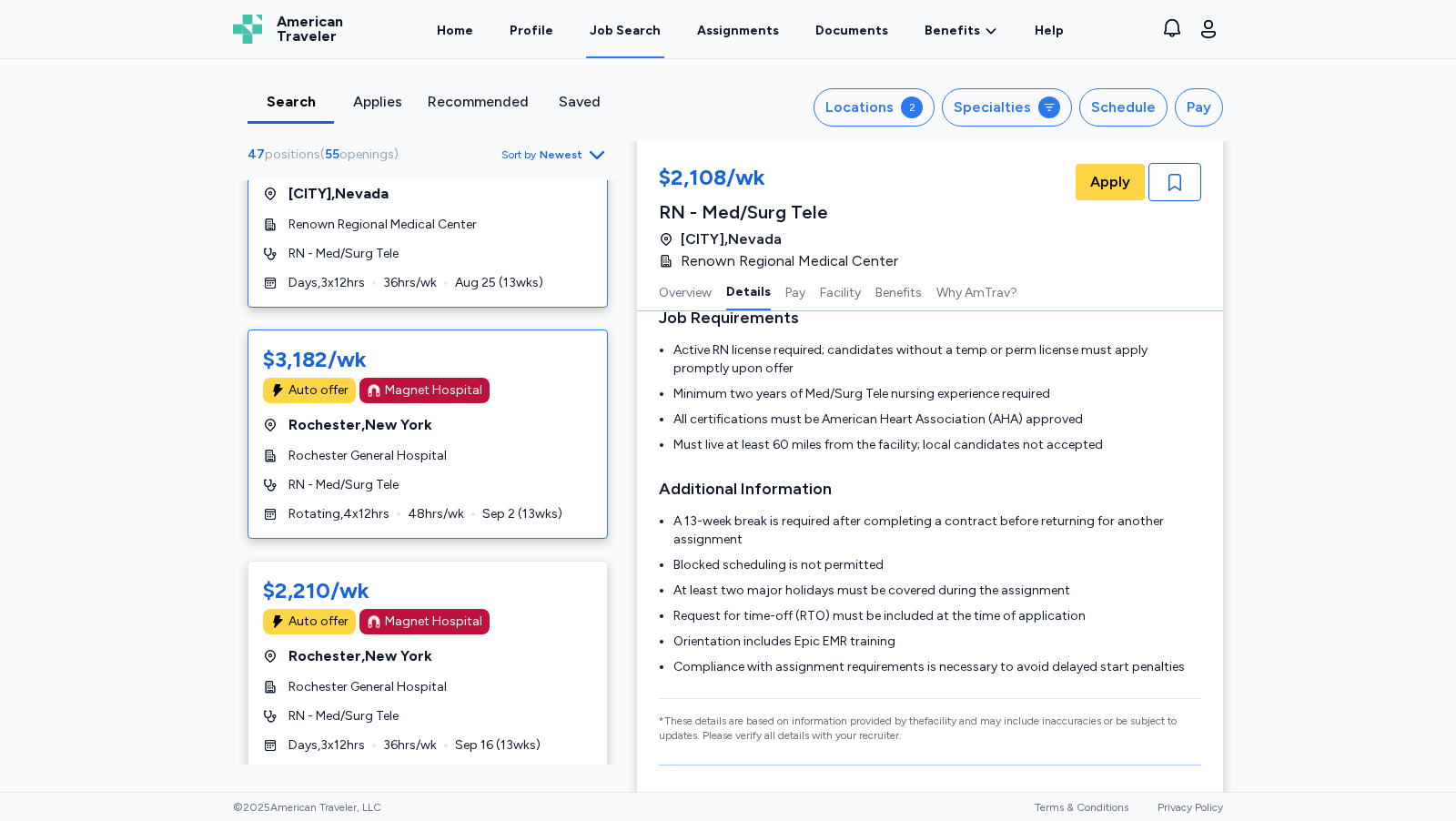 click on "$[NUMBER]/wk Auto offer Magnet Hospital [CITY] , [STATE] [CITY] Hospital Campus RN - Med/Surg Tele Rotating , 4 x 12 hrs 48 hrs/wk [MONTH] [DAY] ( 13 wks)" at bounding box center [428, 434] 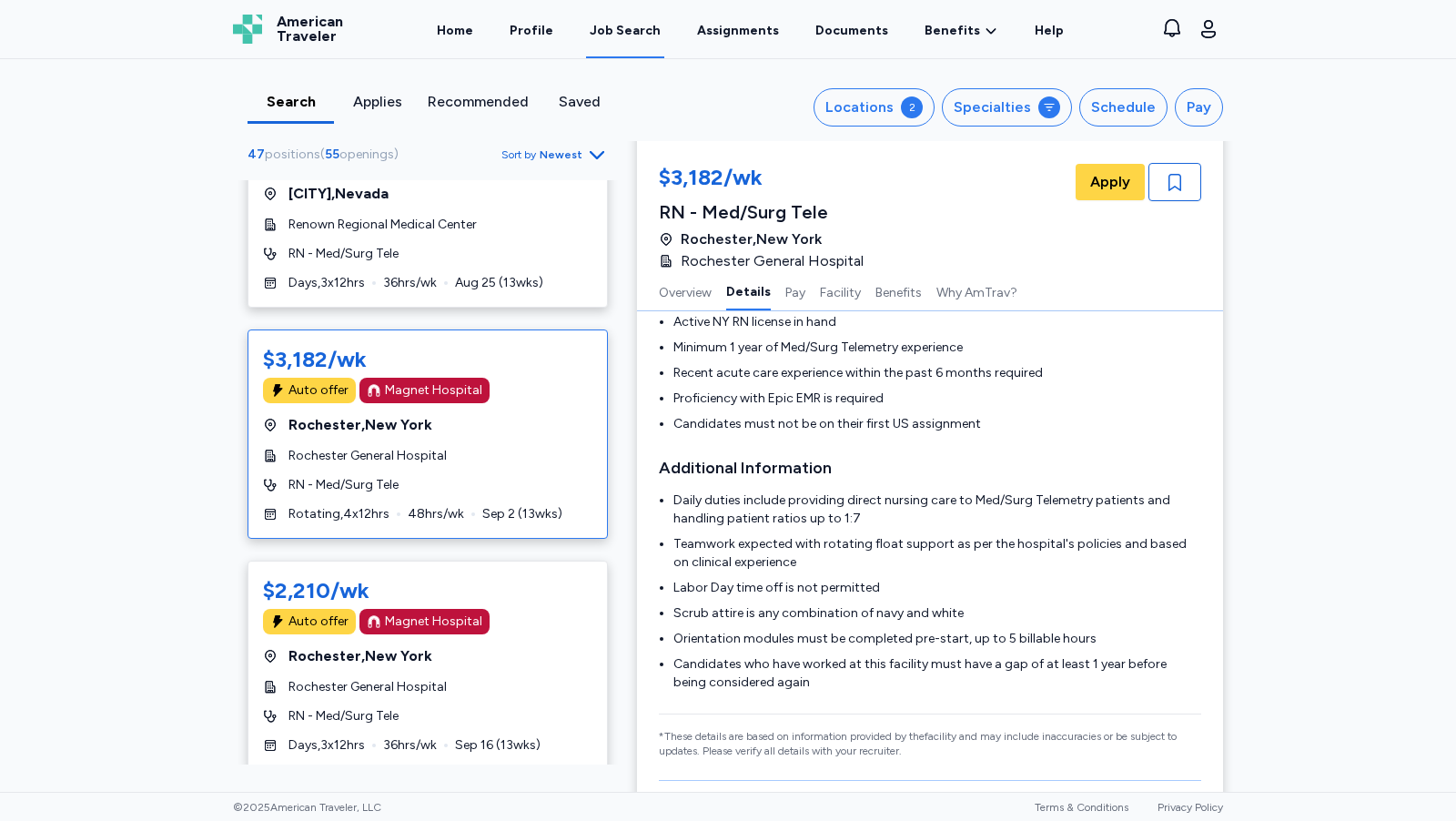 scroll, scrollTop: 598, scrollLeft: 0, axis: vertical 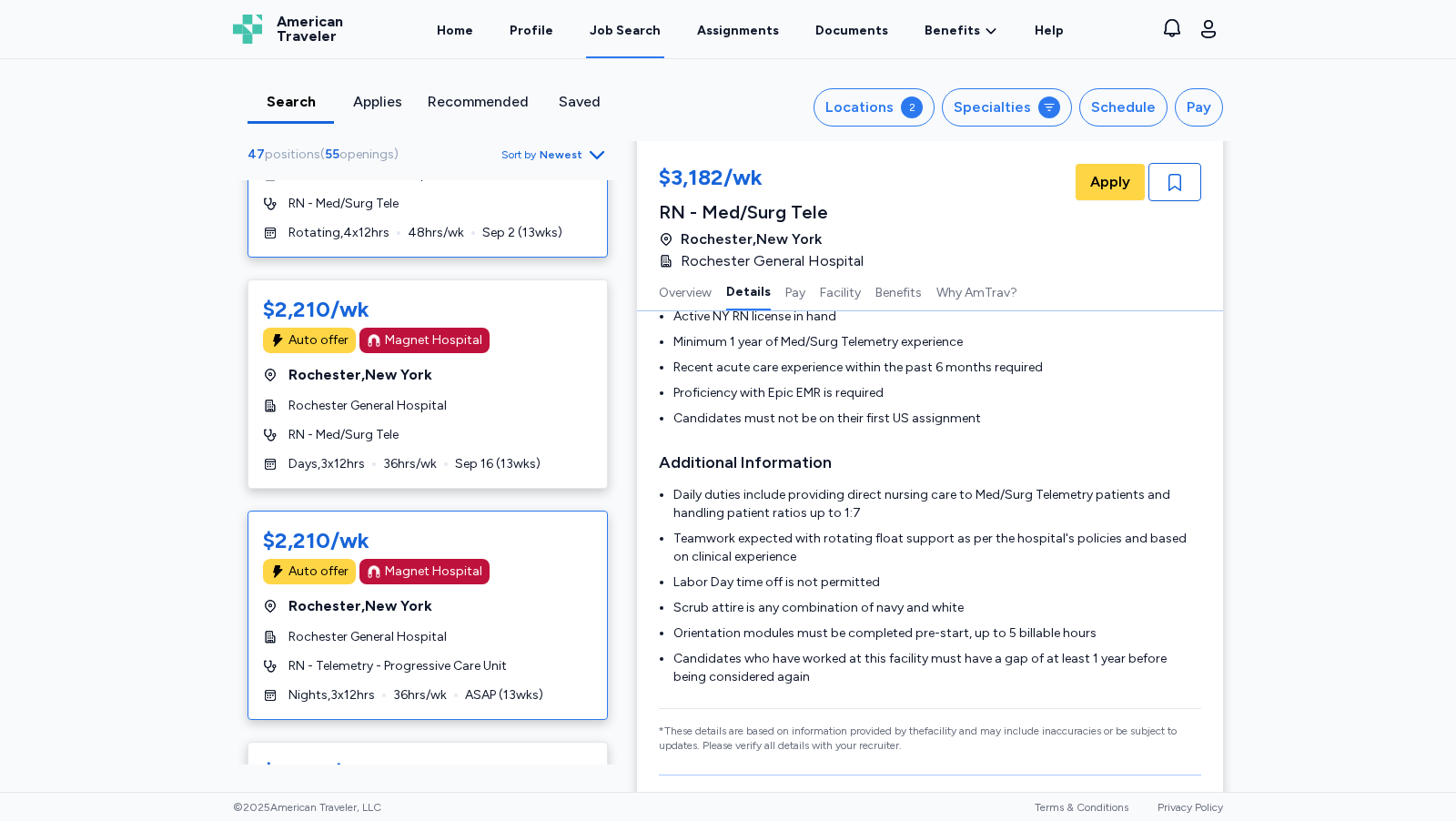 click on "Rochester General Hospital" at bounding box center (428, 637) 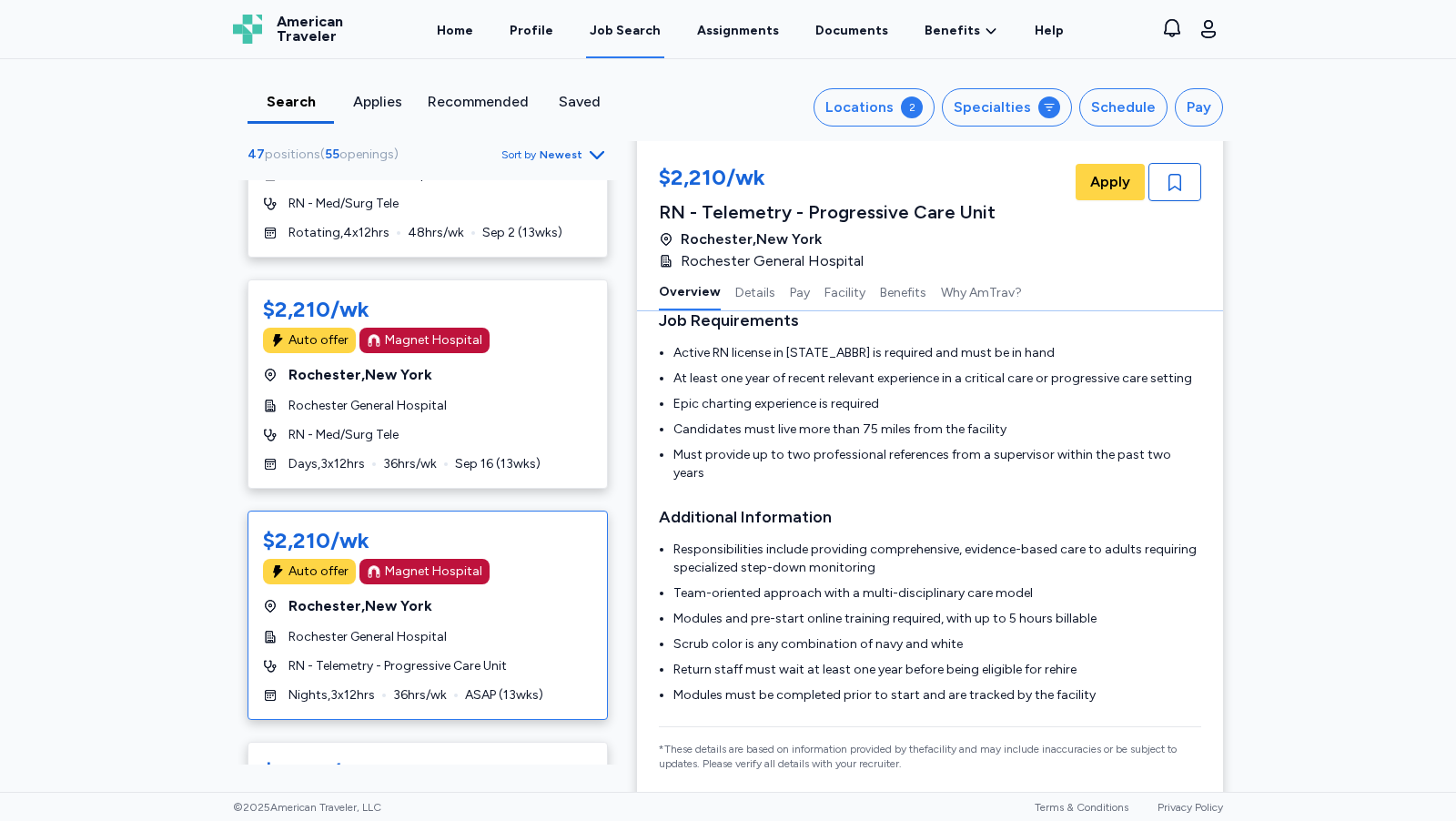 scroll, scrollTop: 1, scrollLeft: 0, axis: vertical 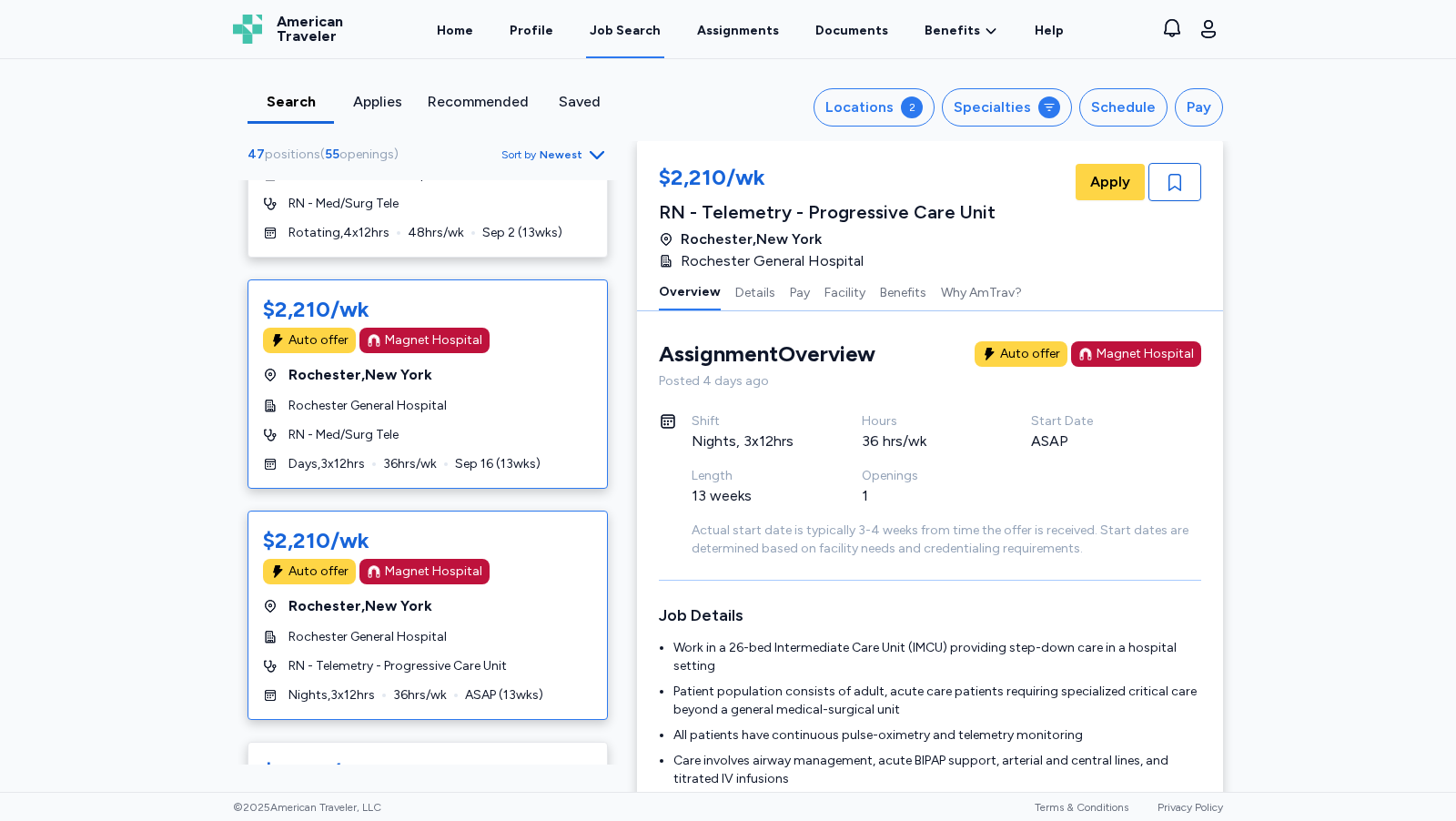 click on "RN - Med/Surg Tele" at bounding box center [428, 435] 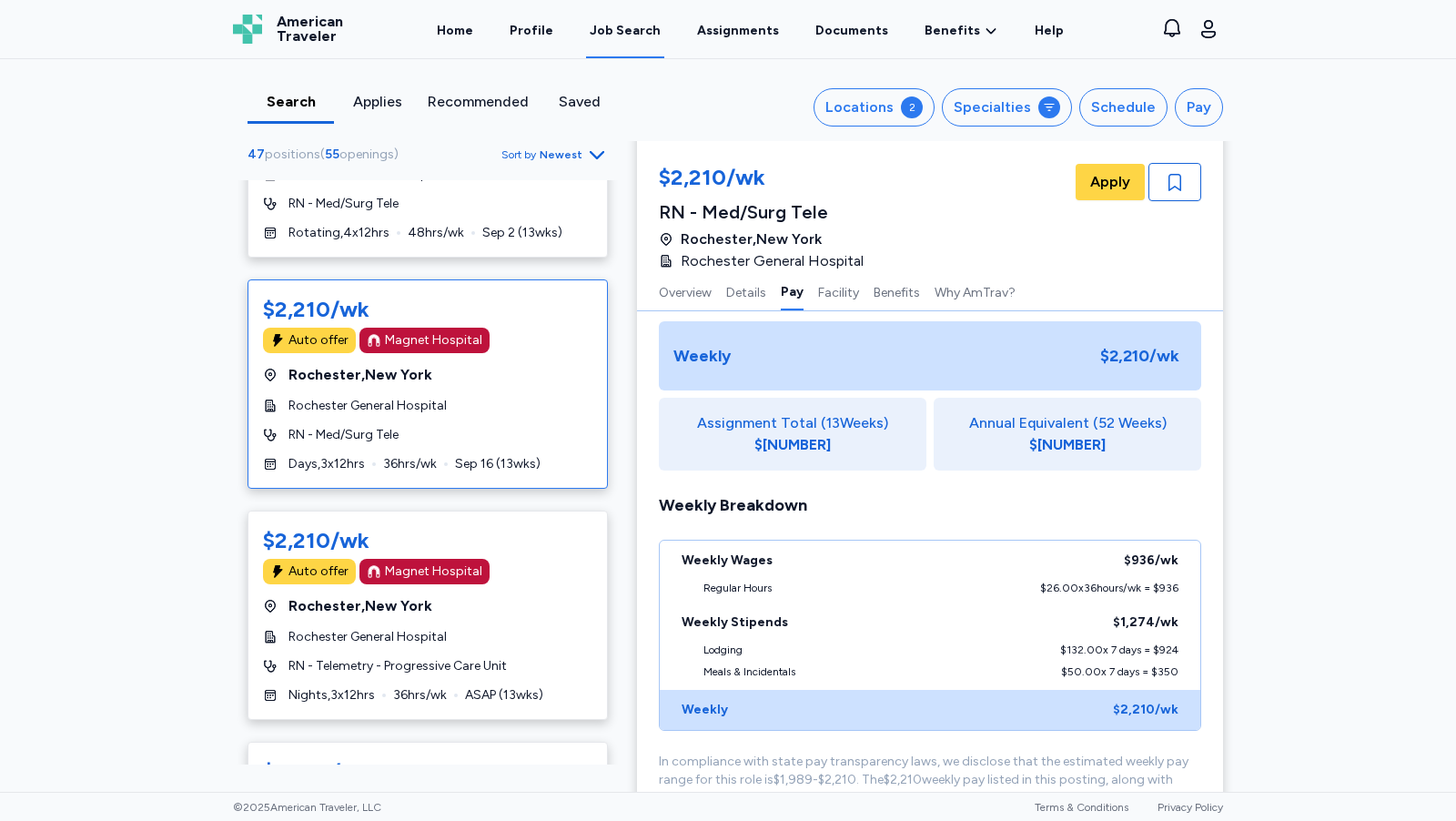 scroll, scrollTop: 1159, scrollLeft: 0, axis: vertical 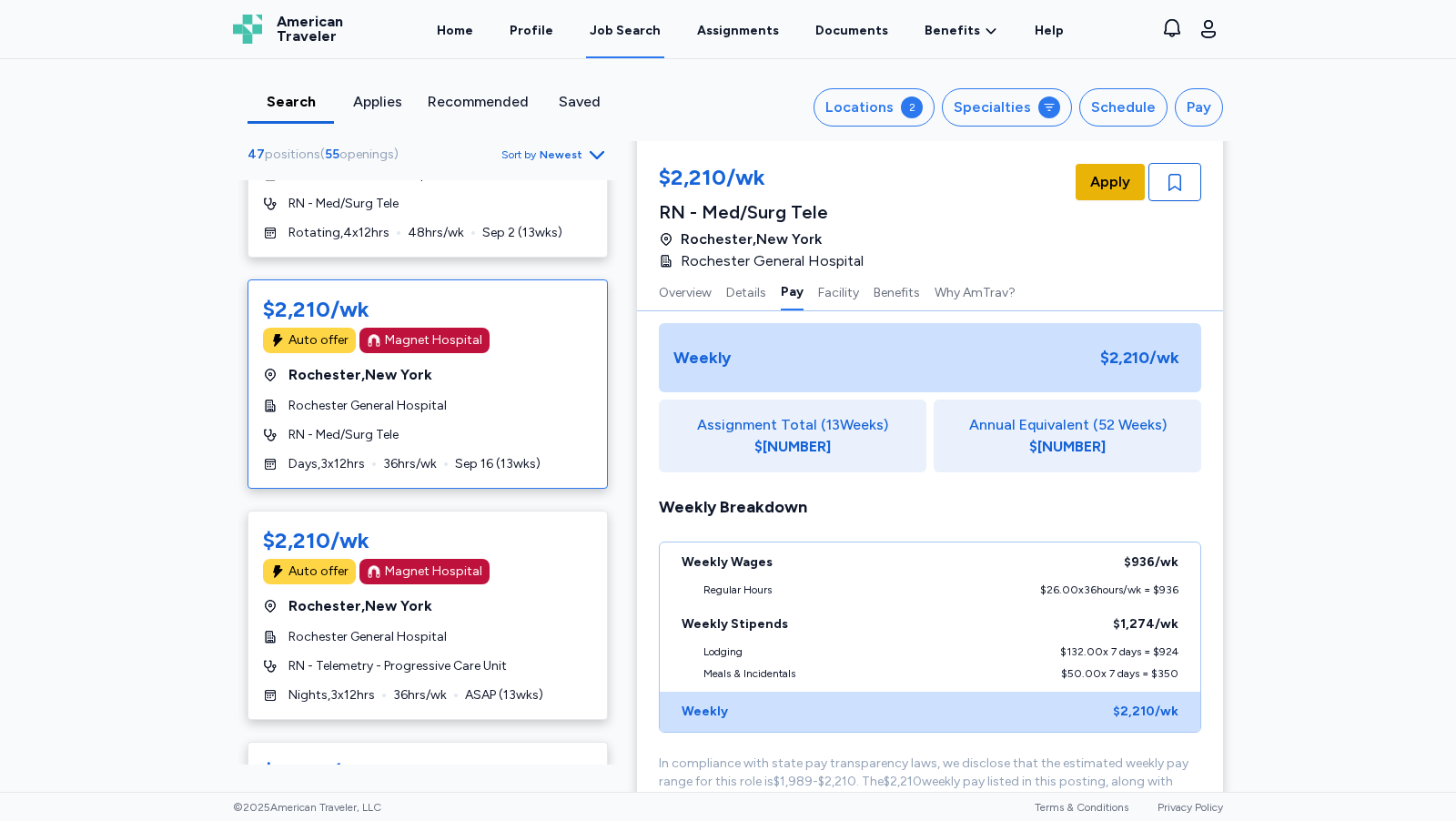 click on "Apply" at bounding box center (1110, 182) 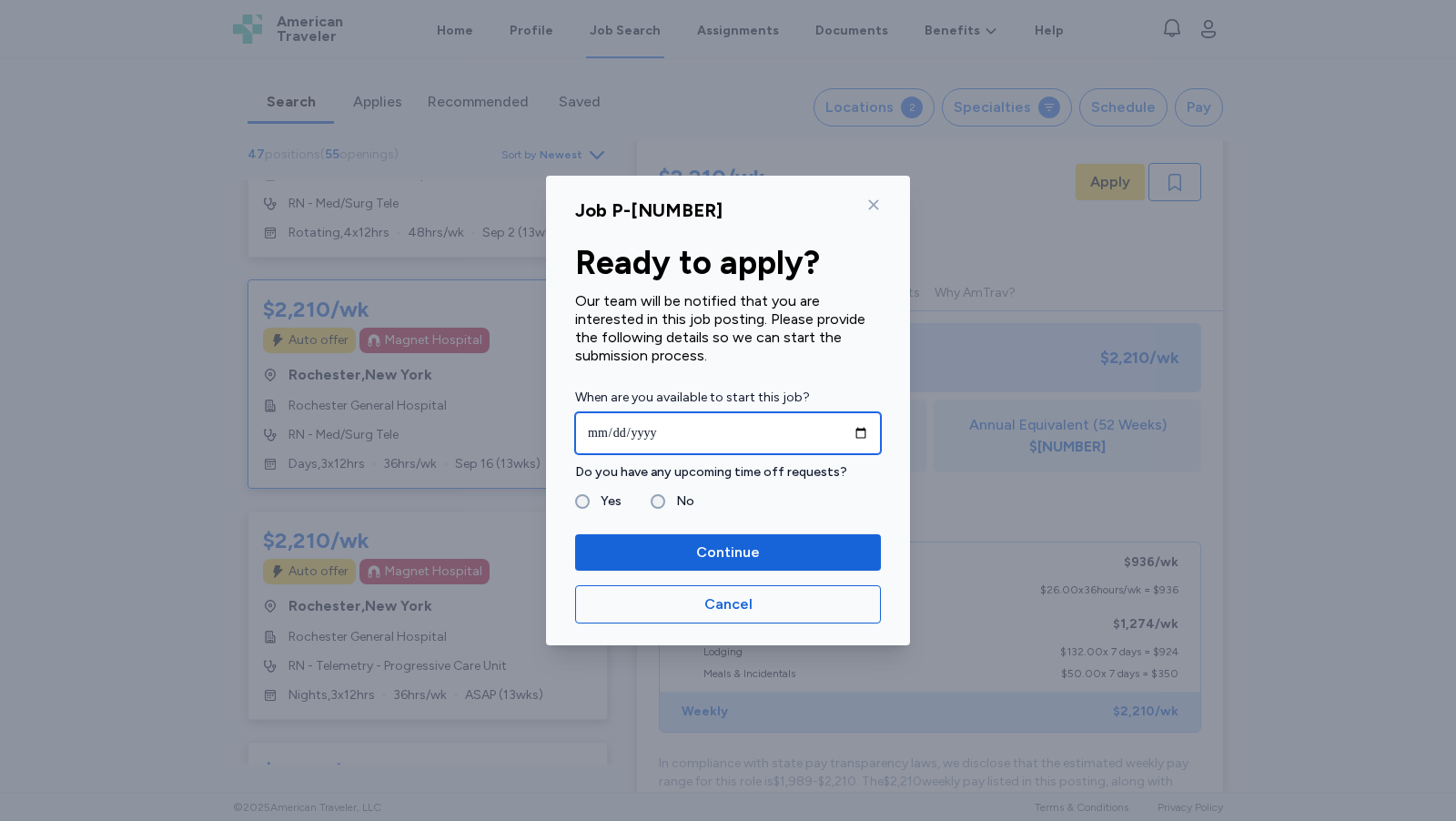 click at bounding box center (728, 433) 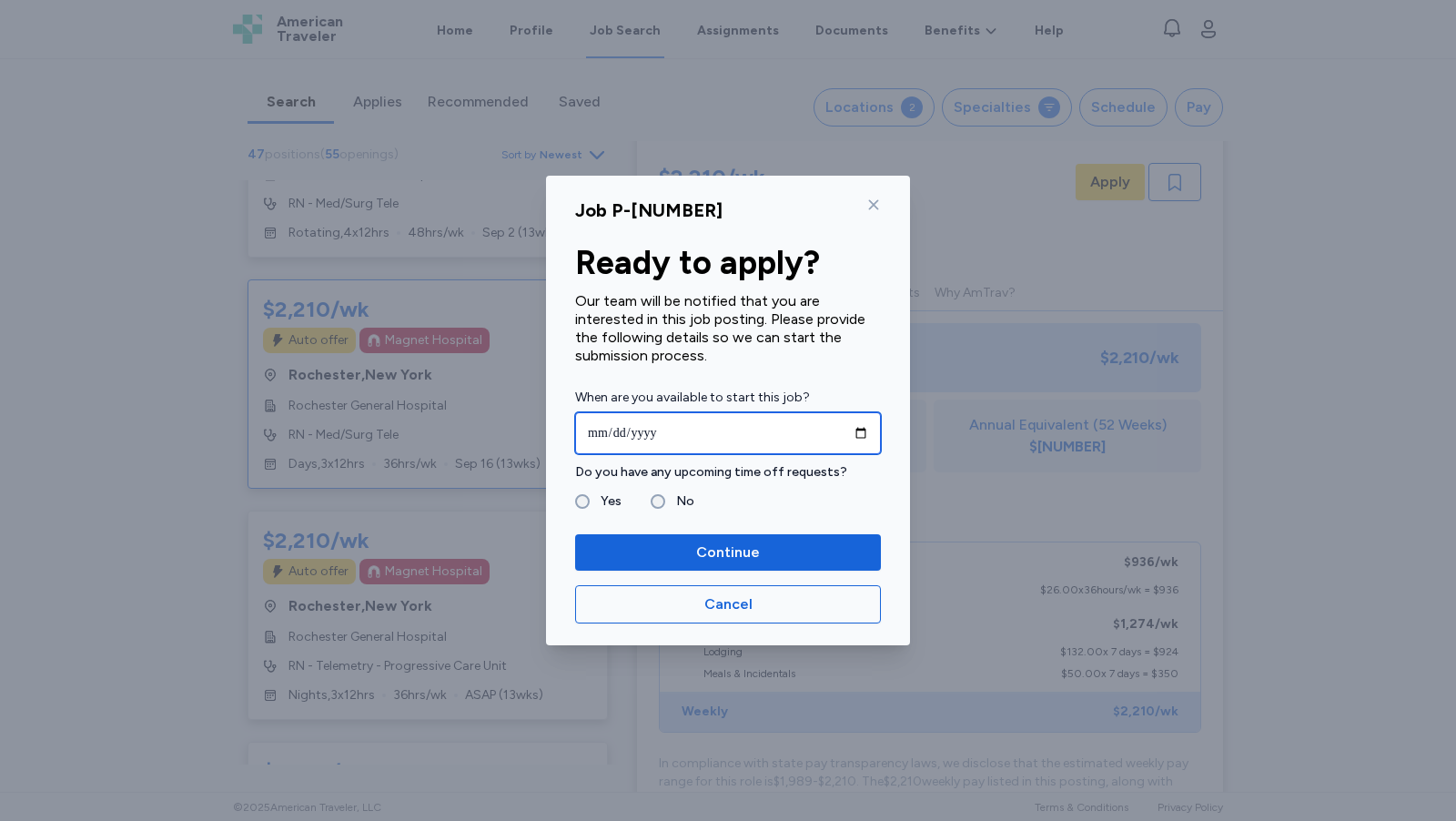 type on "**********" 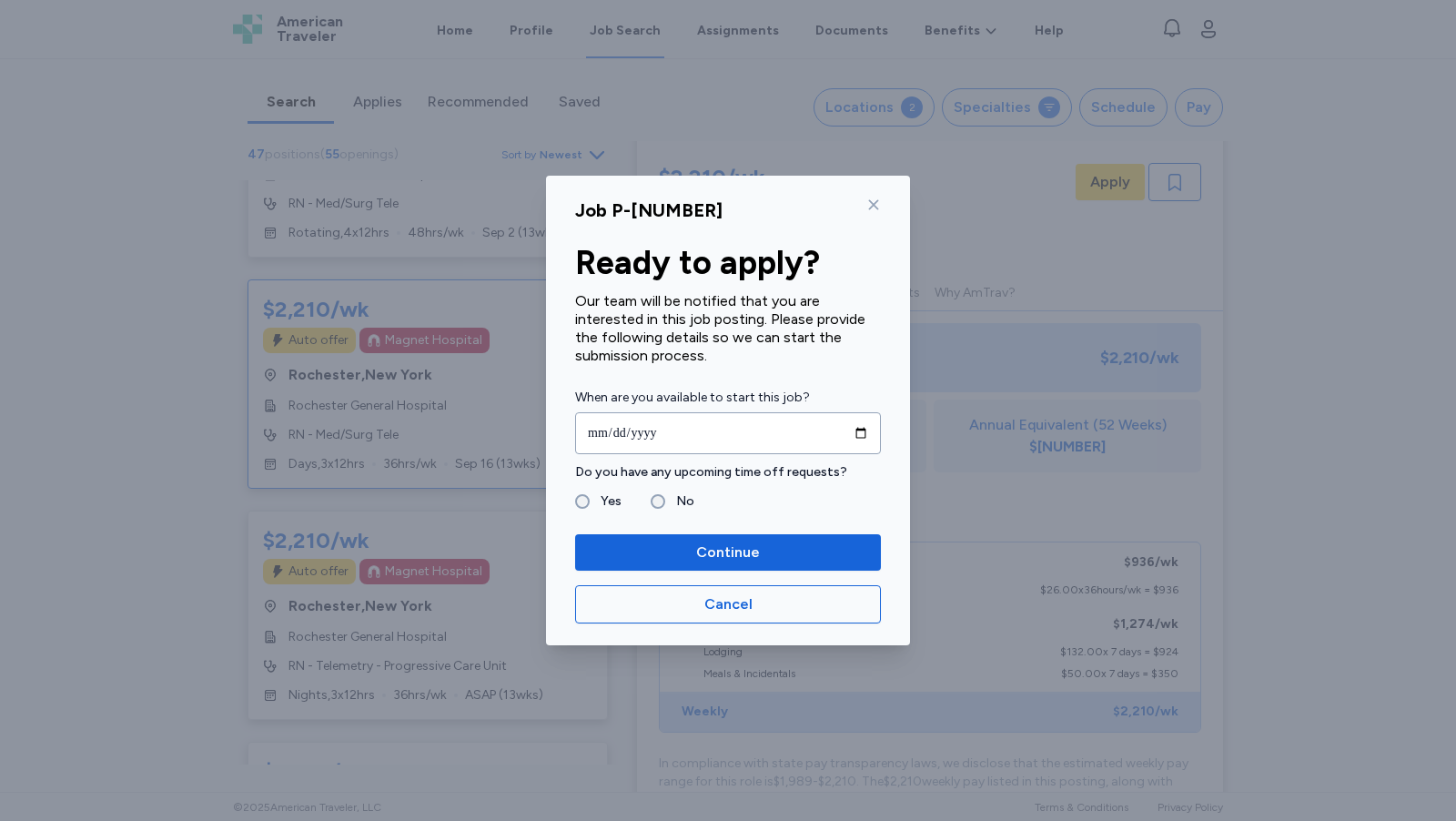 click on "Do you have any upcoming time off requests? Yes No" at bounding box center [728, 487] 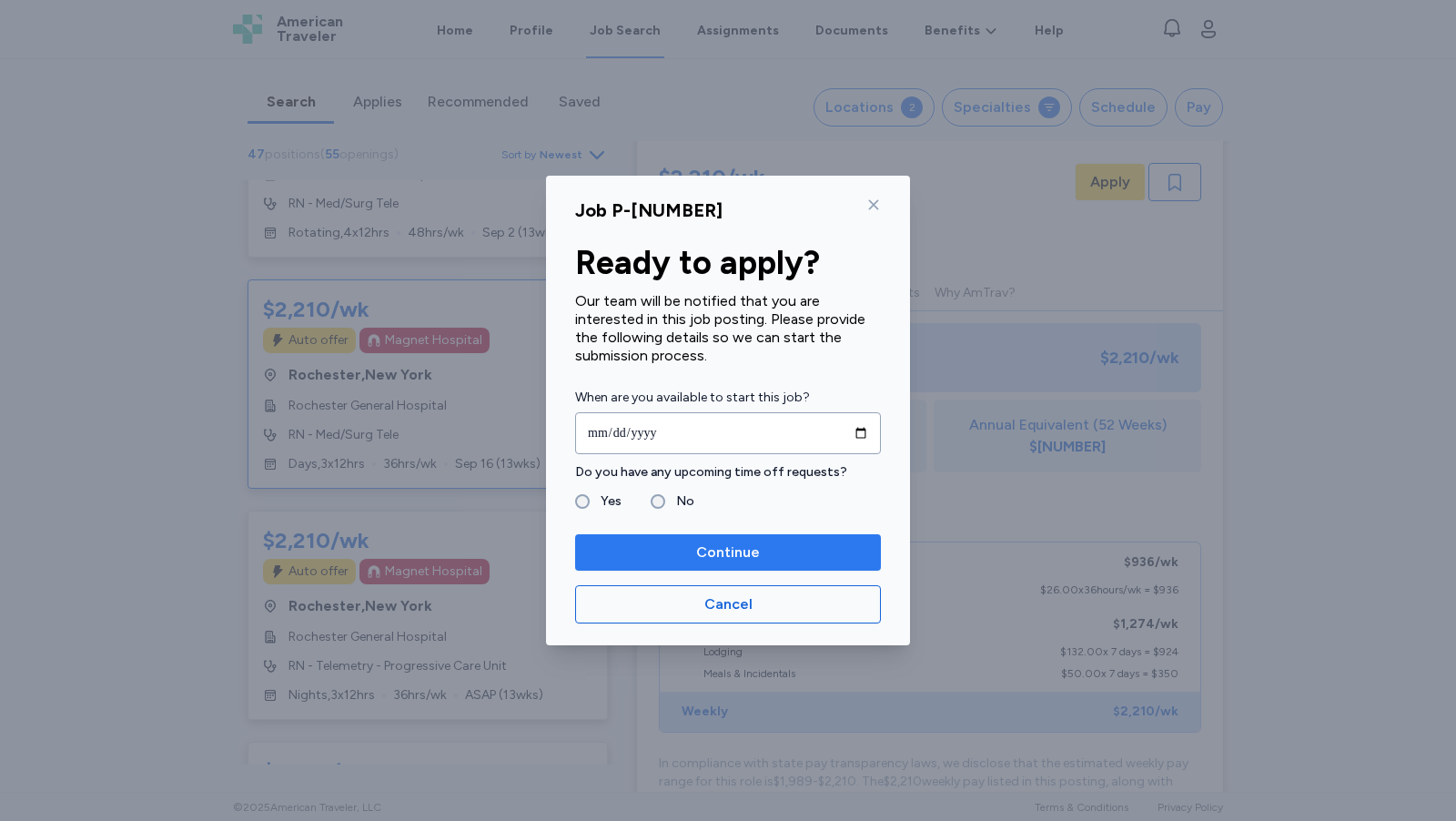 click on "Continue" at bounding box center [728, 552] 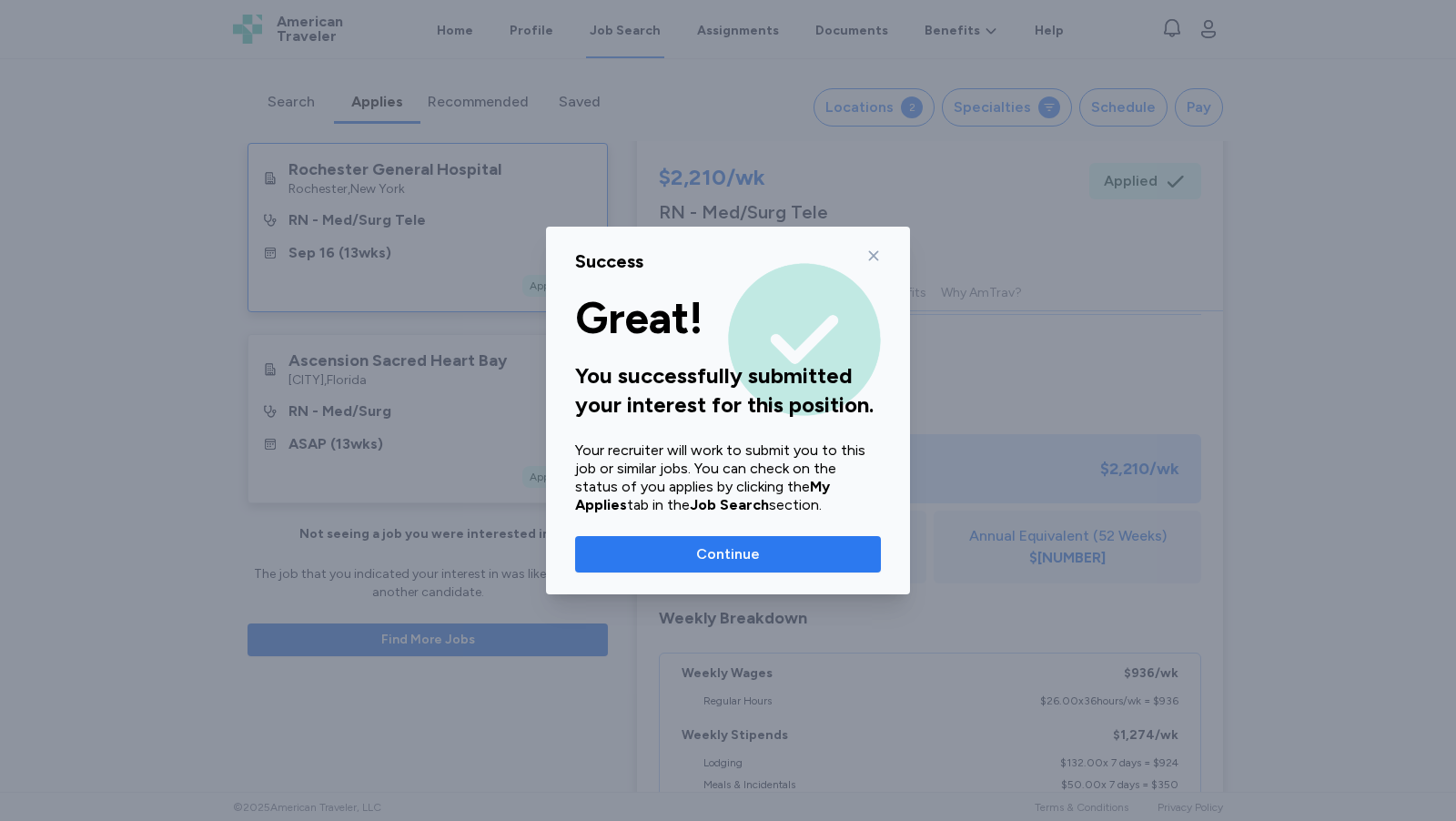 click on "Continue" at bounding box center [728, 554] 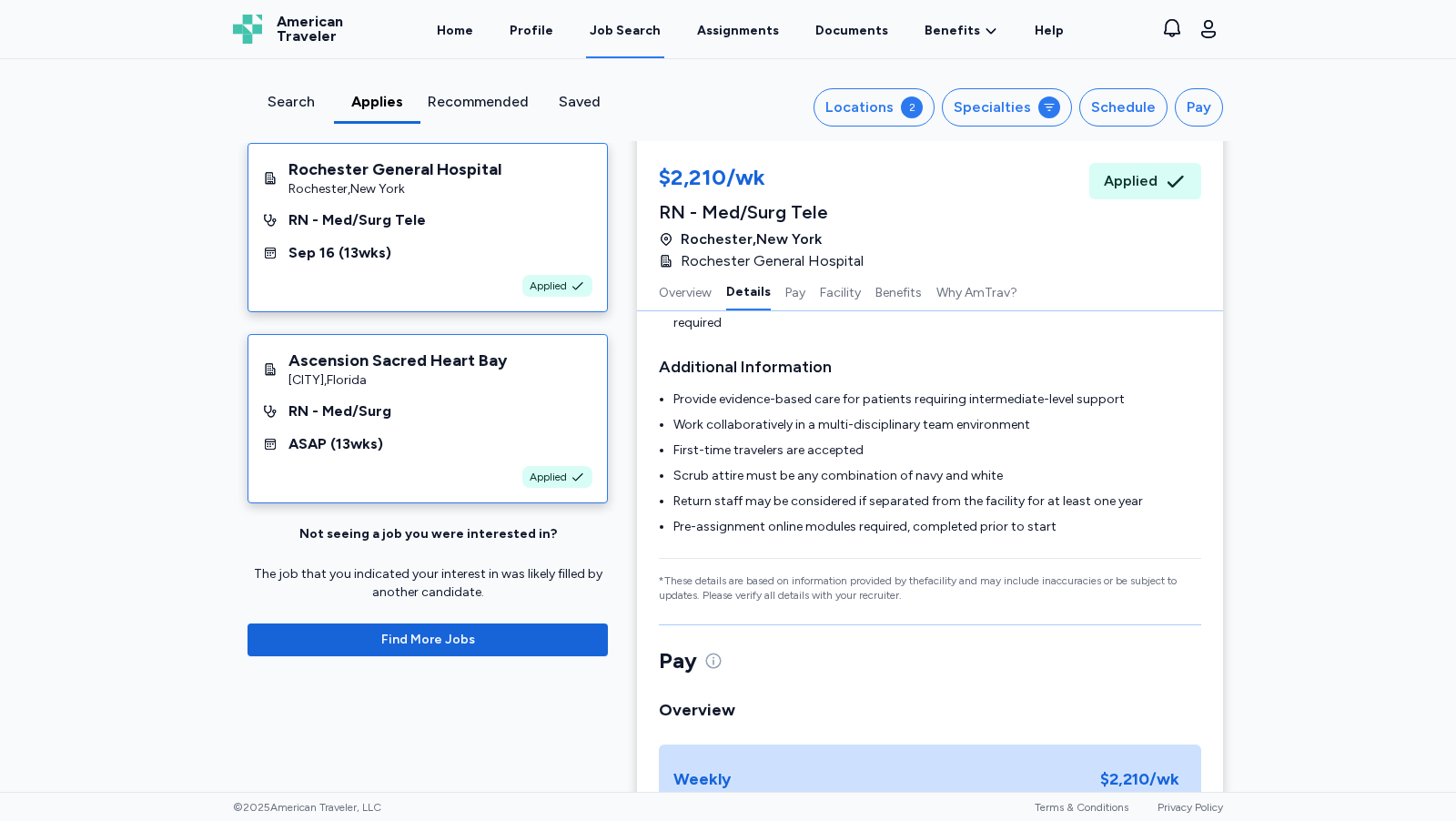 scroll, scrollTop: 861, scrollLeft: 0, axis: vertical 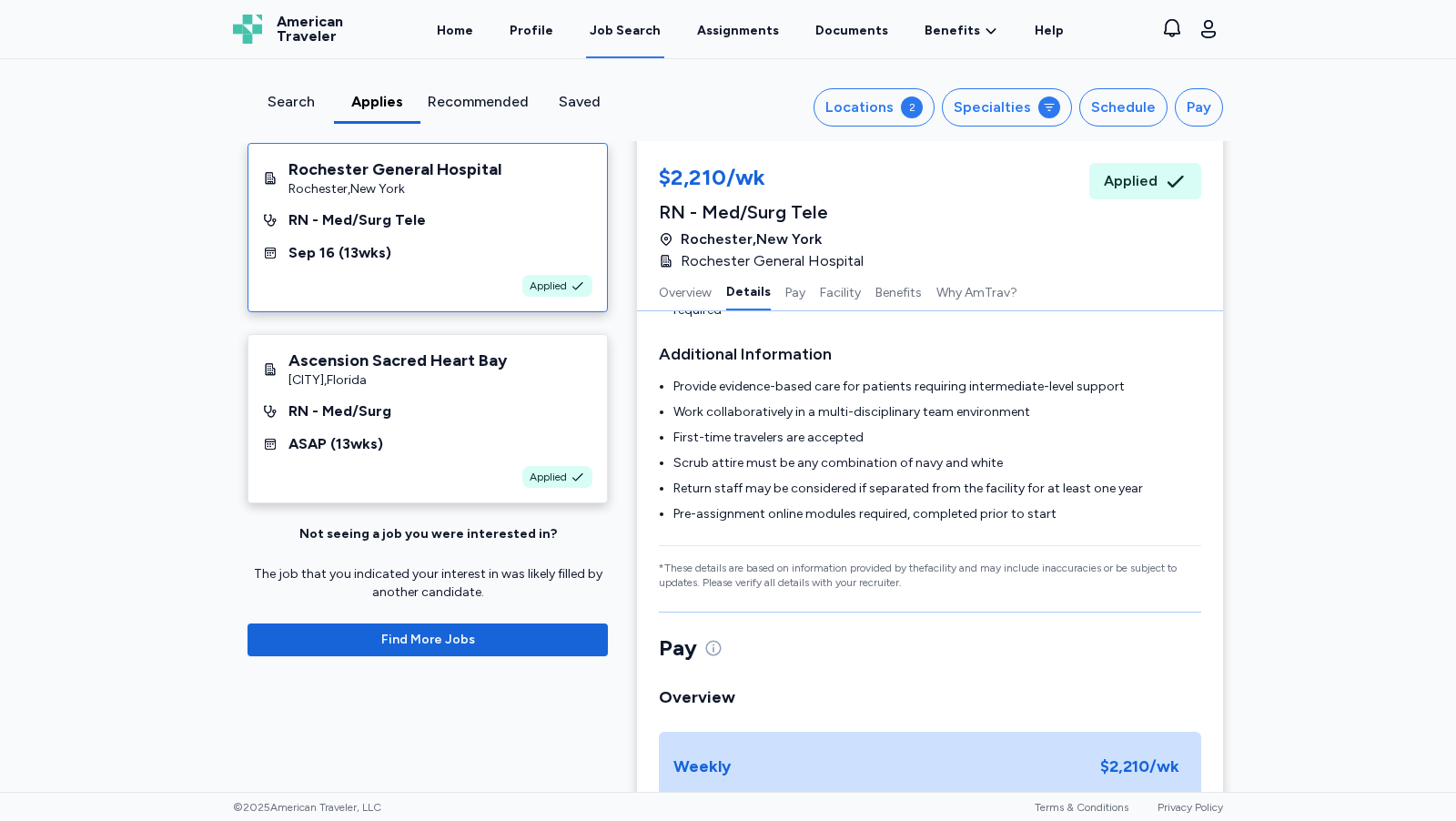 click on "Search" at bounding box center (290, 102) 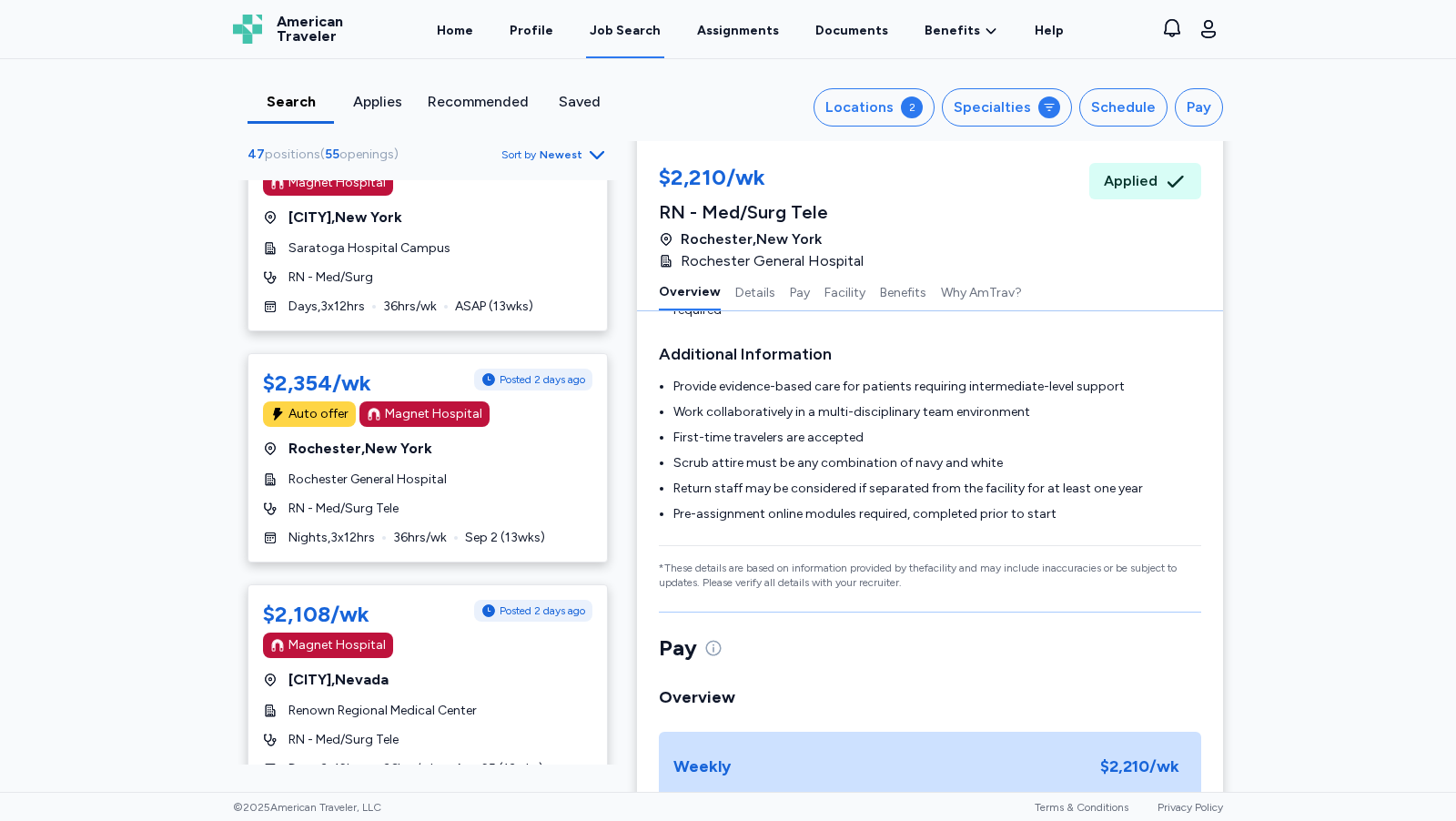 scroll, scrollTop: 742, scrollLeft: 0, axis: vertical 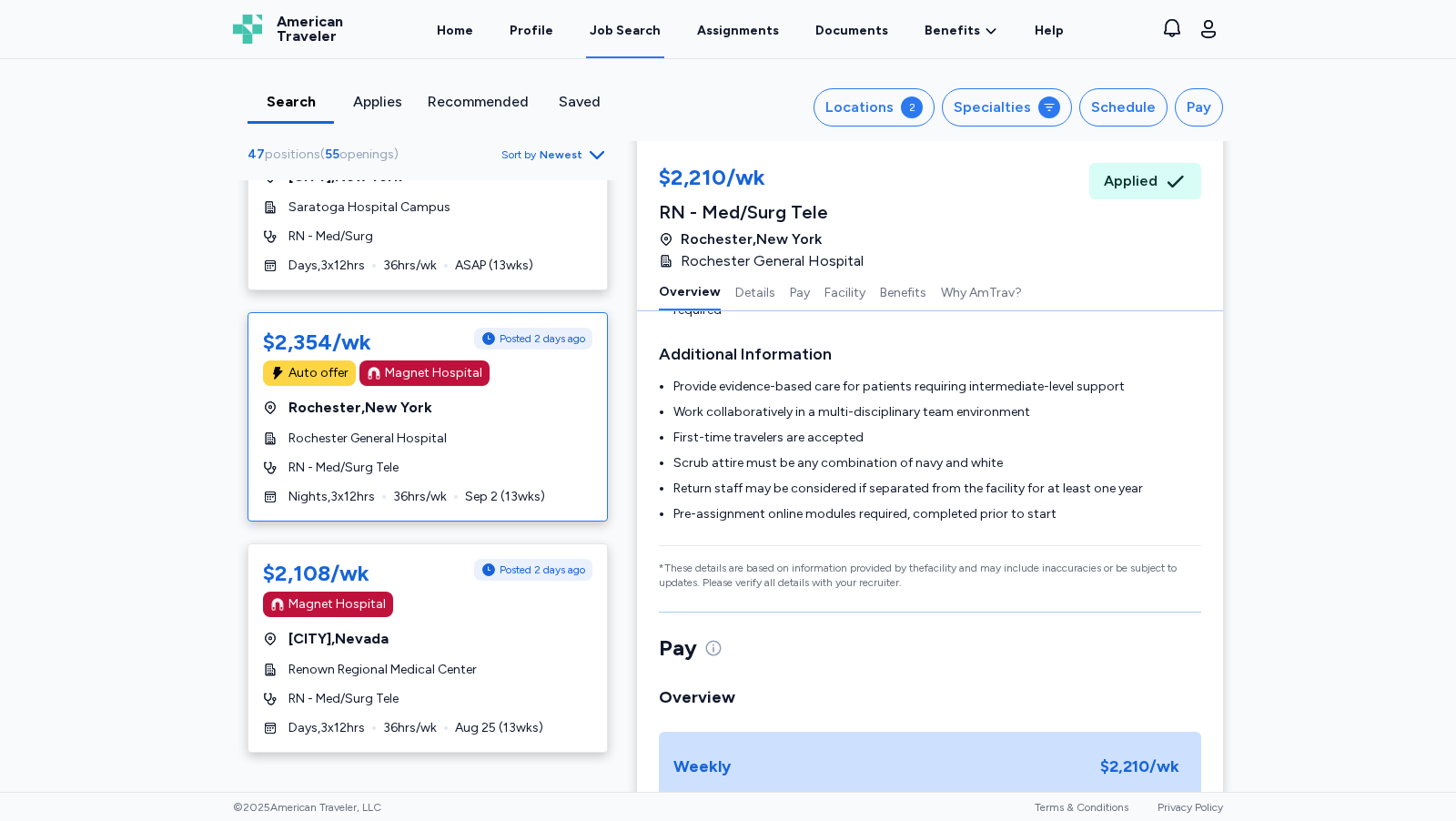 click on "[CITY] , [STATE]" at bounding box center (428, 408) 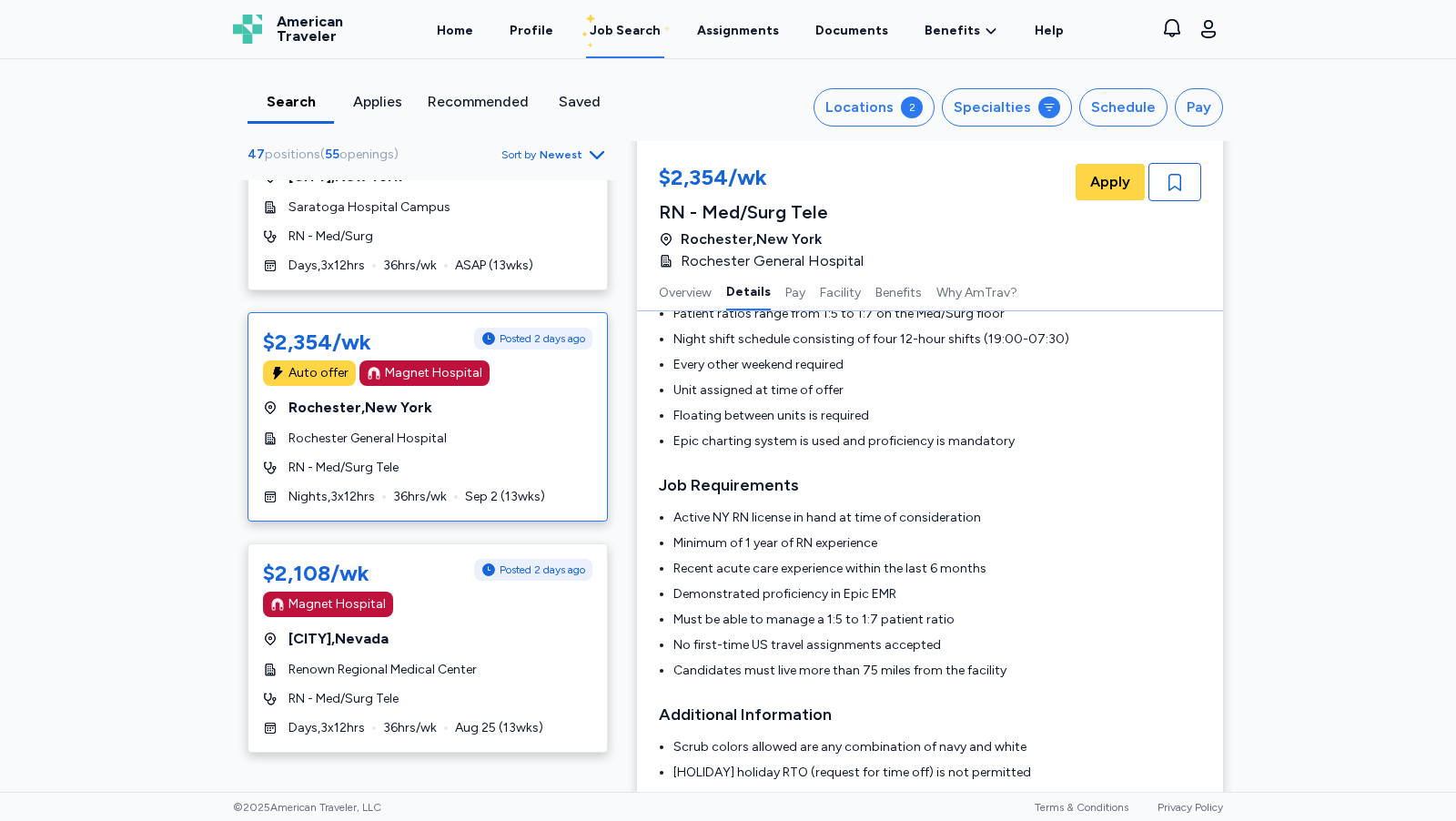 scroll, scrollTop: 366, scrollLeft: 0, axis: vertical 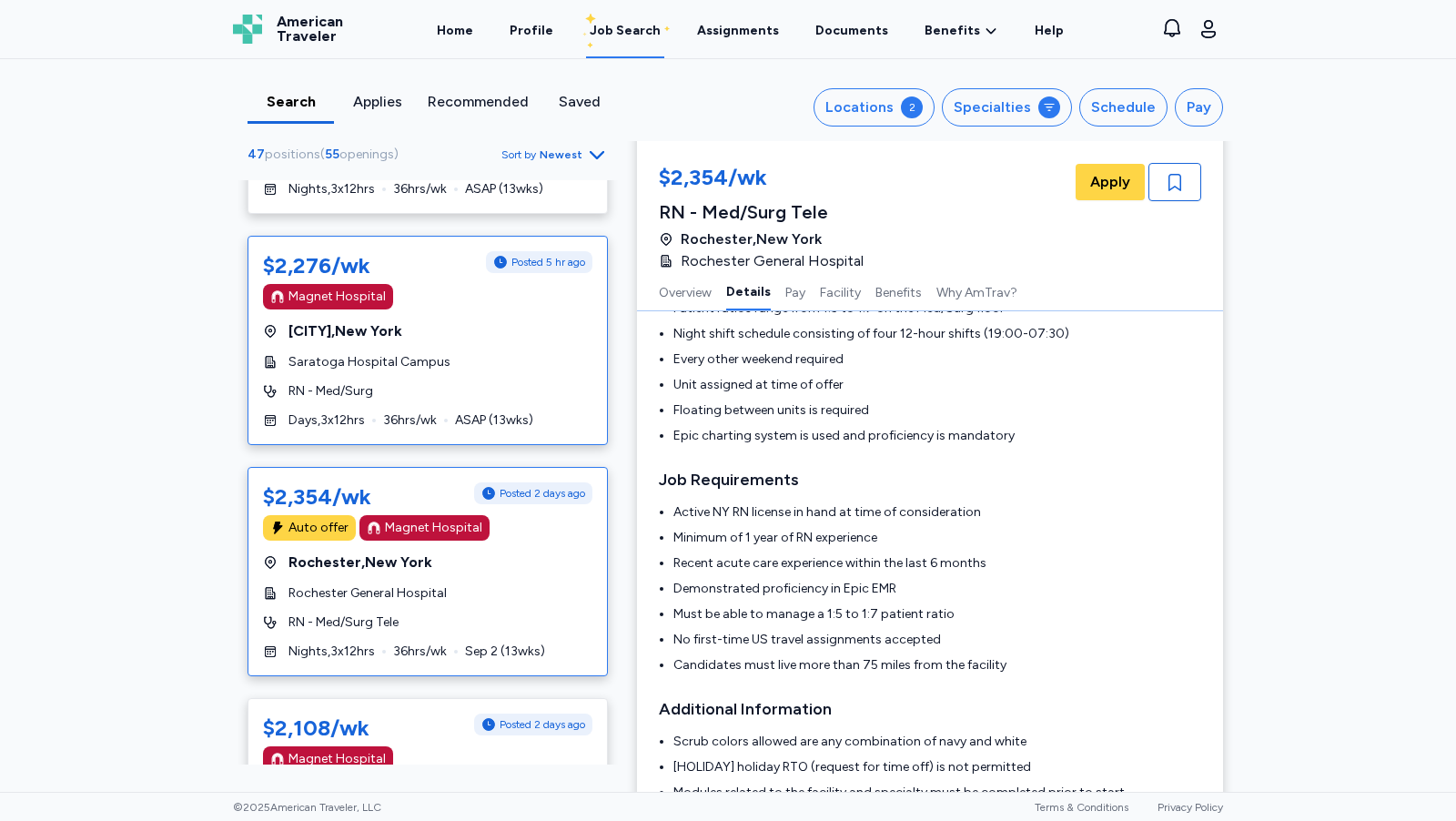 click on "Magnet Hospital" at bounding box center (428, 297) 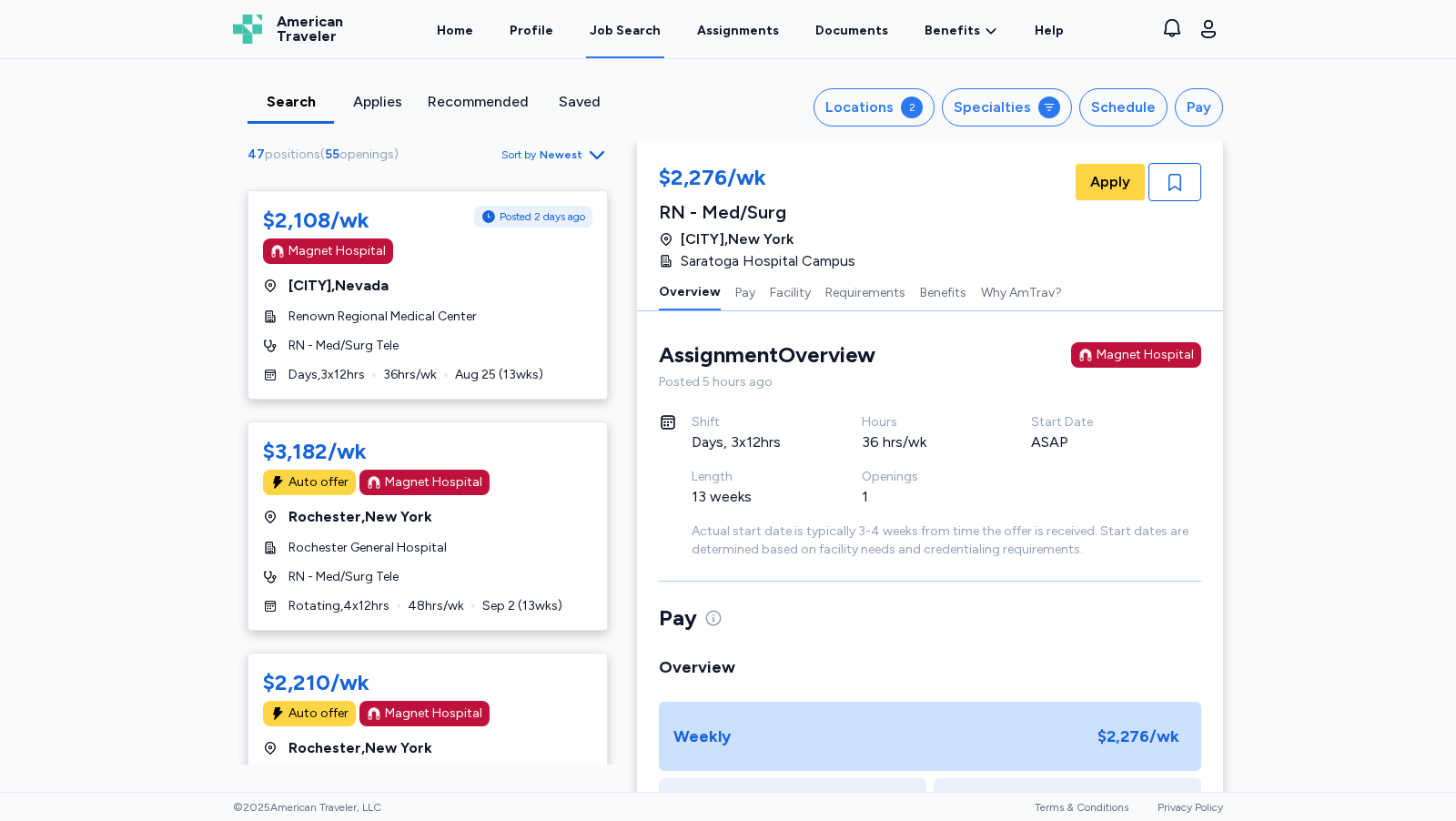 scroll, scrollTop: 1103, scrollLeft: 0, axis: vertical 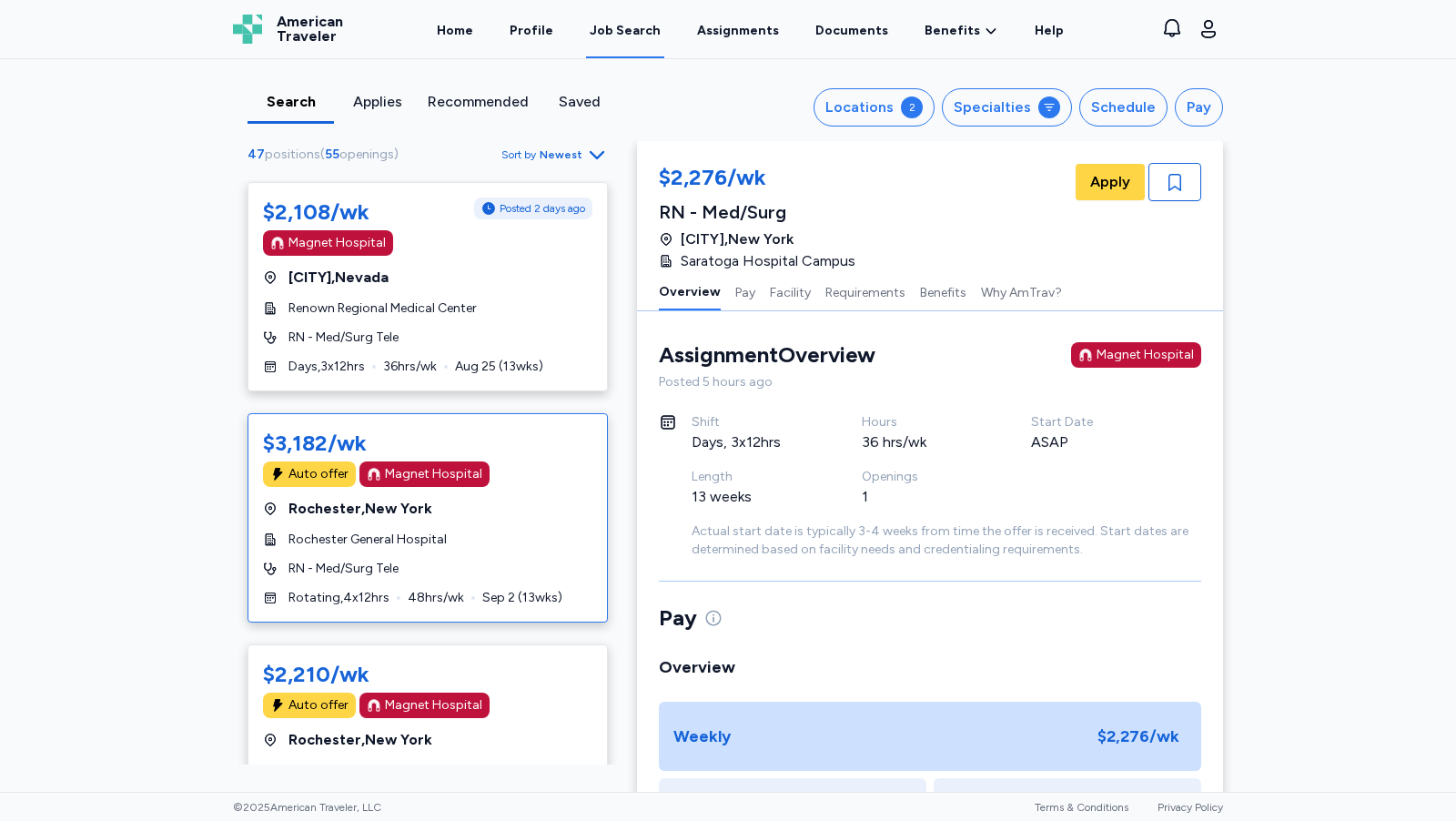 click on "$[NUMBER]/wk Auto offer Magnet Hospital [CITY] , [STATE] [CITY] Hospital Campus RN - Med/Surg Tele Rotating , 4 x 12 hrs 48 hrs/wk [MONTH] [DAY] ( 13 wks)" at bounding box center (428, 518) 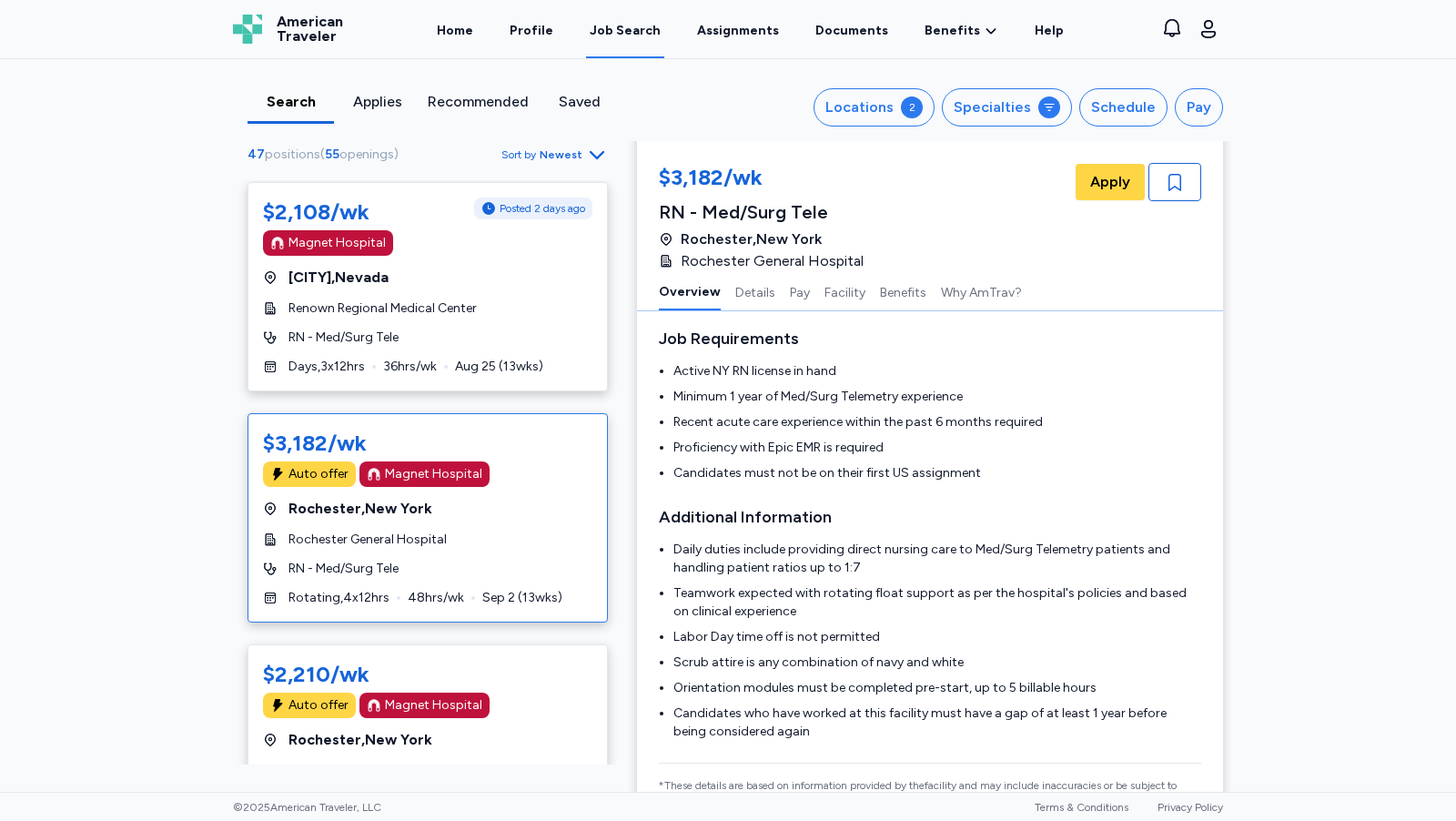 scroll, scrollTop: 0, scrollLeft: 0, axis: both 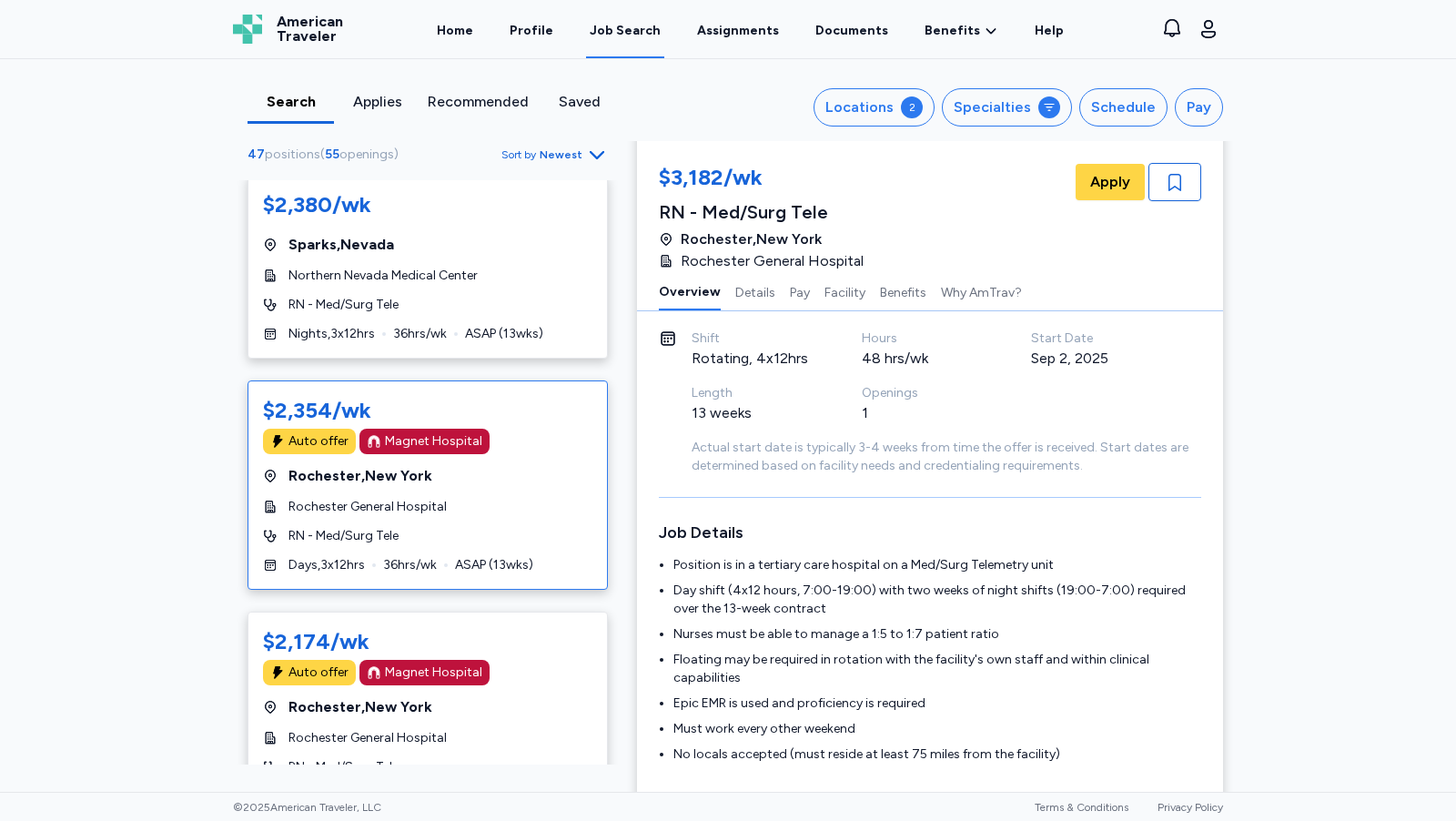click on "Rochester General Hospital" at bounding box center (428, 507) 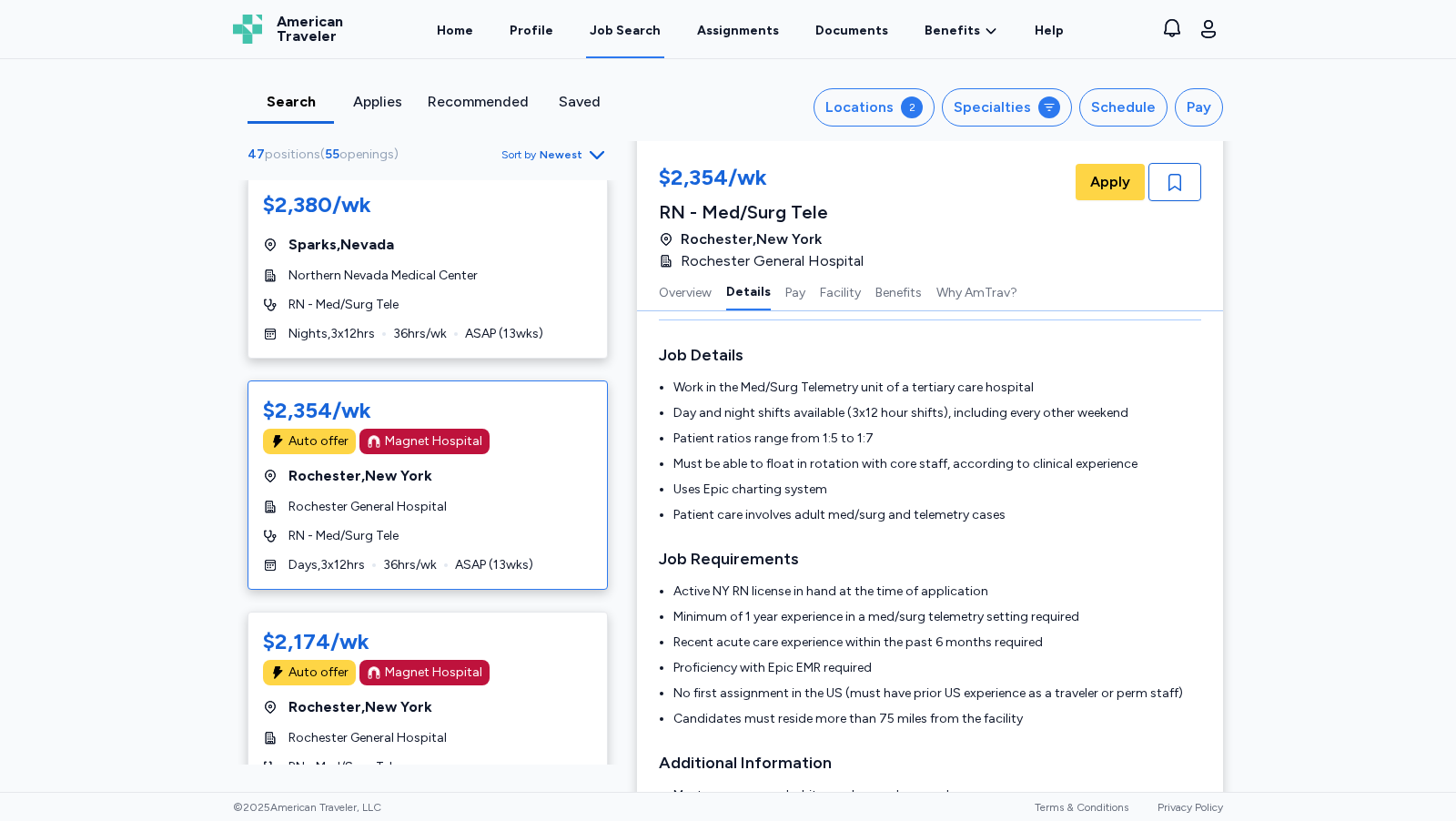 scroll, scrollTop: 275, scrollLeft: 0, axis: vertical 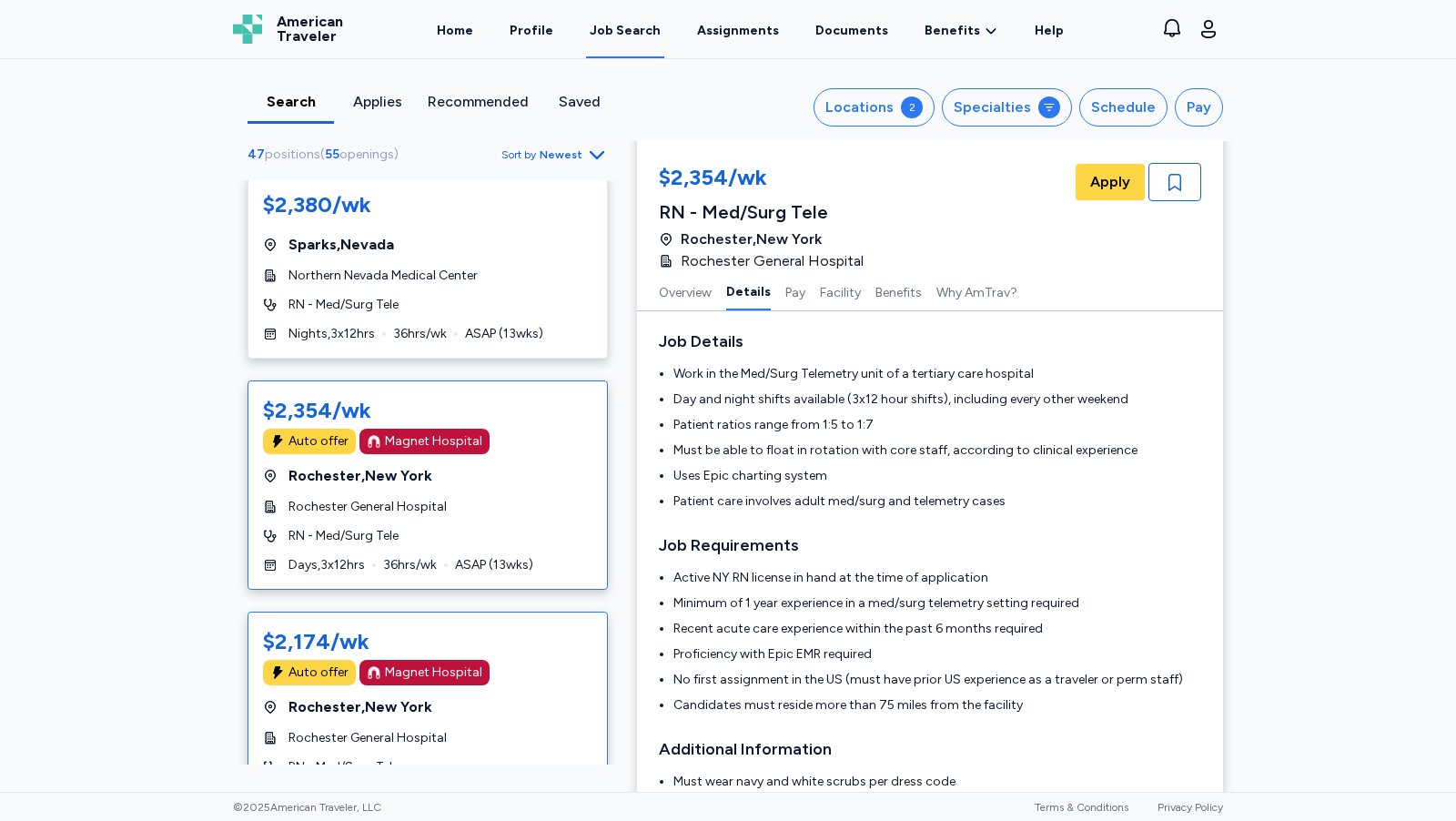 click on "$[NUMBER]/wk Auto offer Magnet Hospital [CITY] , [STATE] [CITY] General Hospital RN - Med/Surg Tele Days , 3 x 12 hrs 36 hrs/wk ASAP ( 13 wks)" at bounding box center (428, 716) 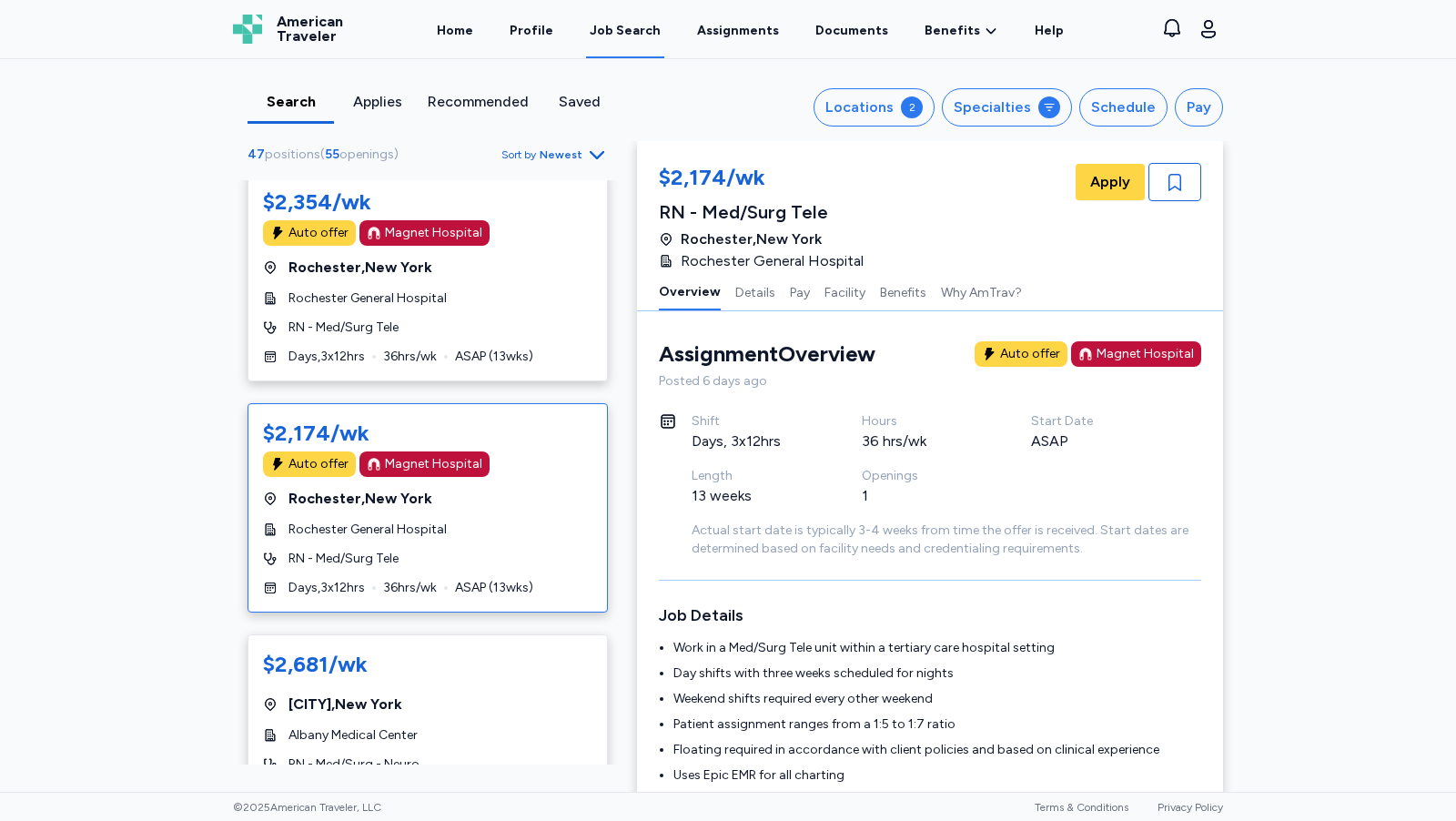 scroll, scrollTop: 2515, scrollLeft: 0, axis: vertical 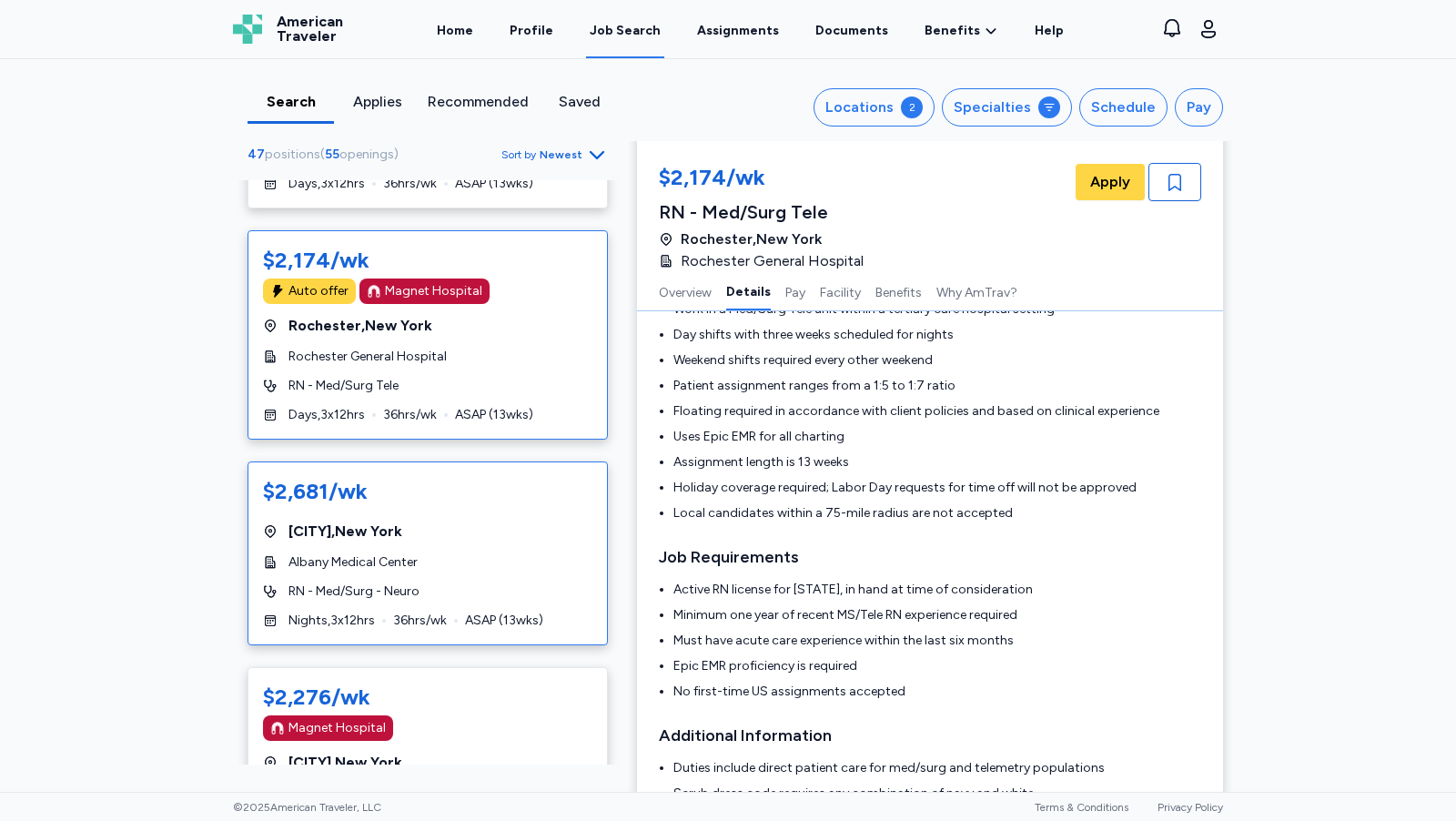 click on "[CITY] , [STATE]" at bounding box center [428, 532] 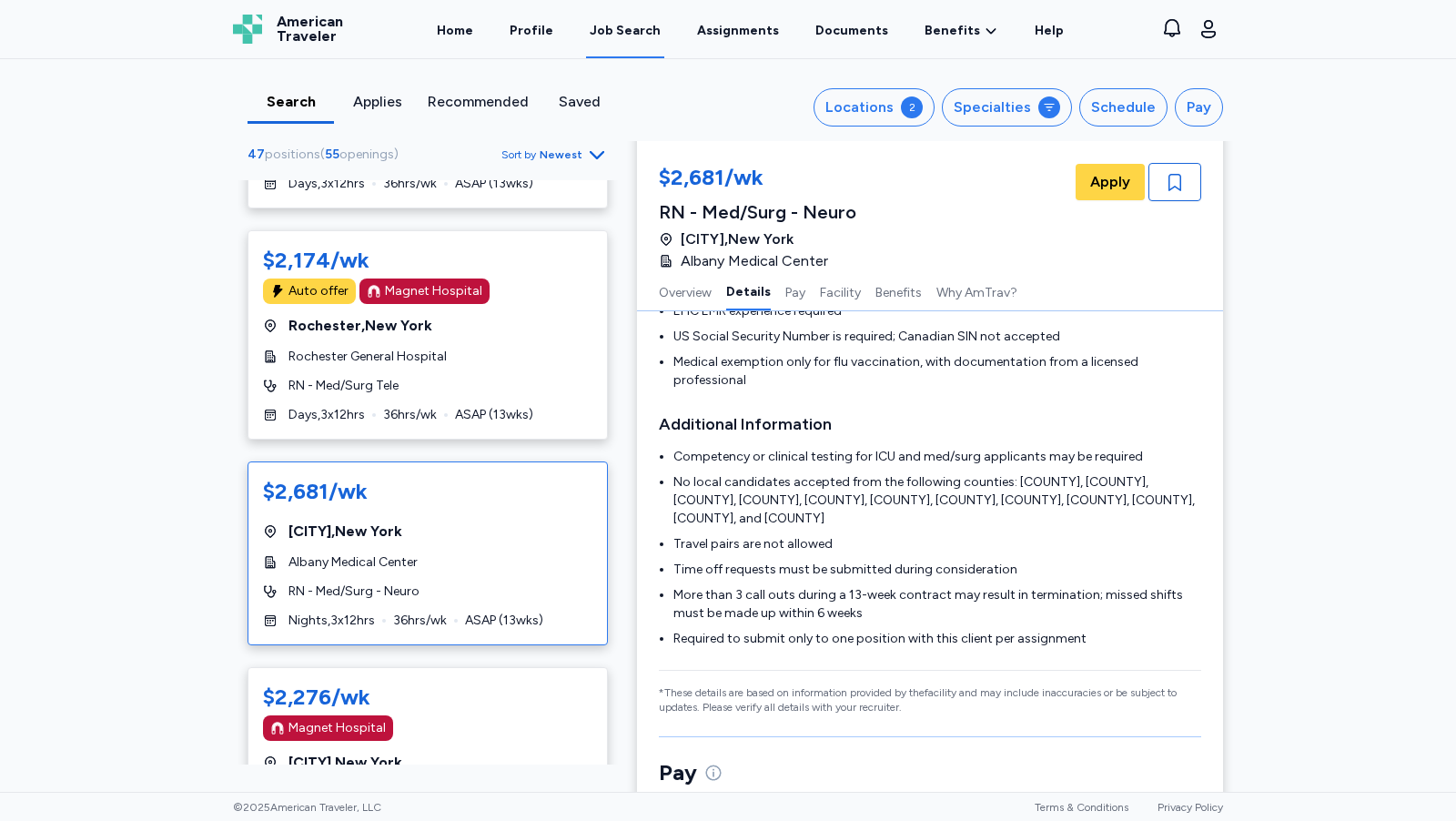 scroll, scrollTop: 666, scrollLeft: 0, axis: vertical 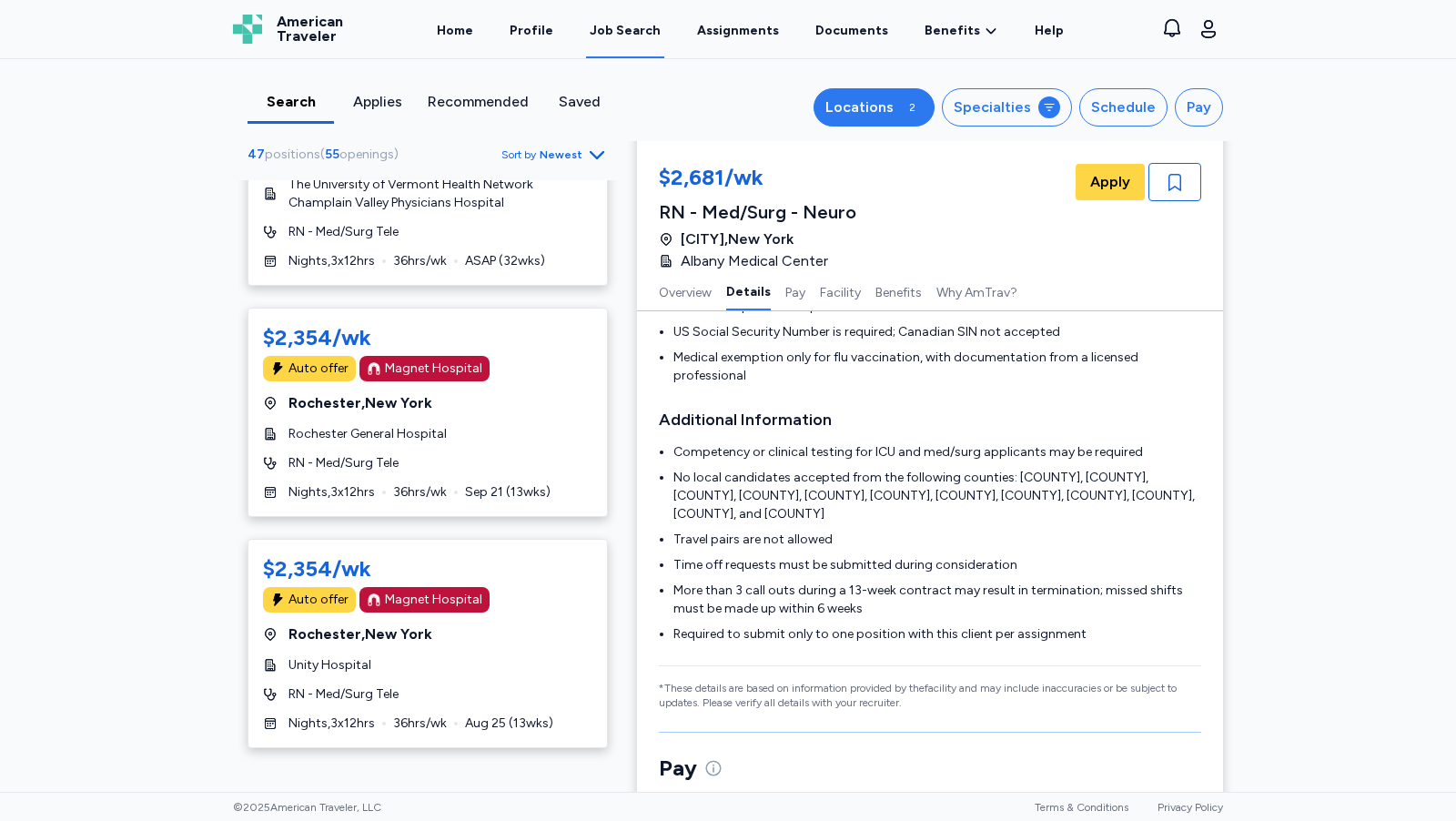 click on "Locations" at bounding box center (859, 107) 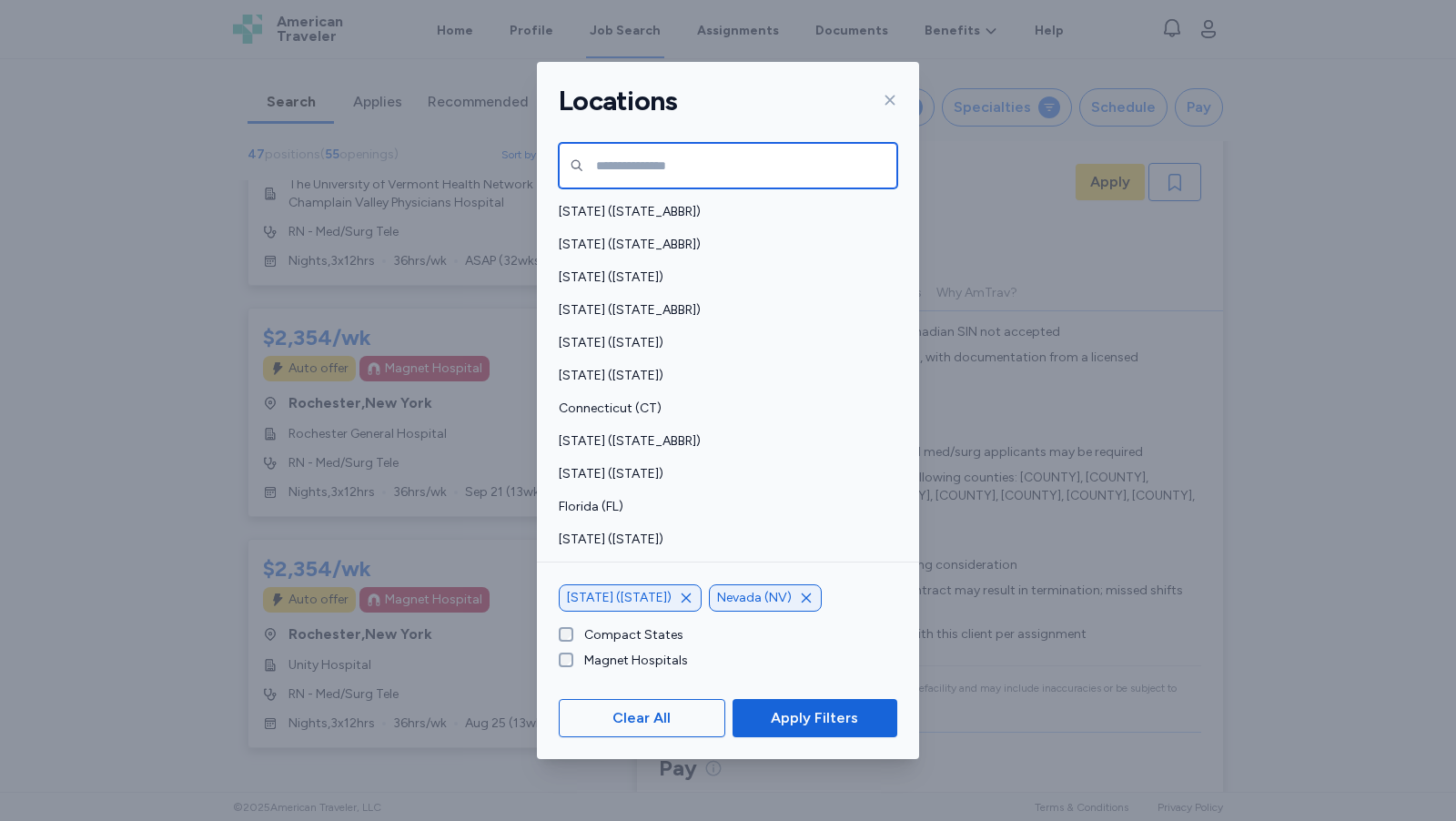 click at bounding box center (728, 166) 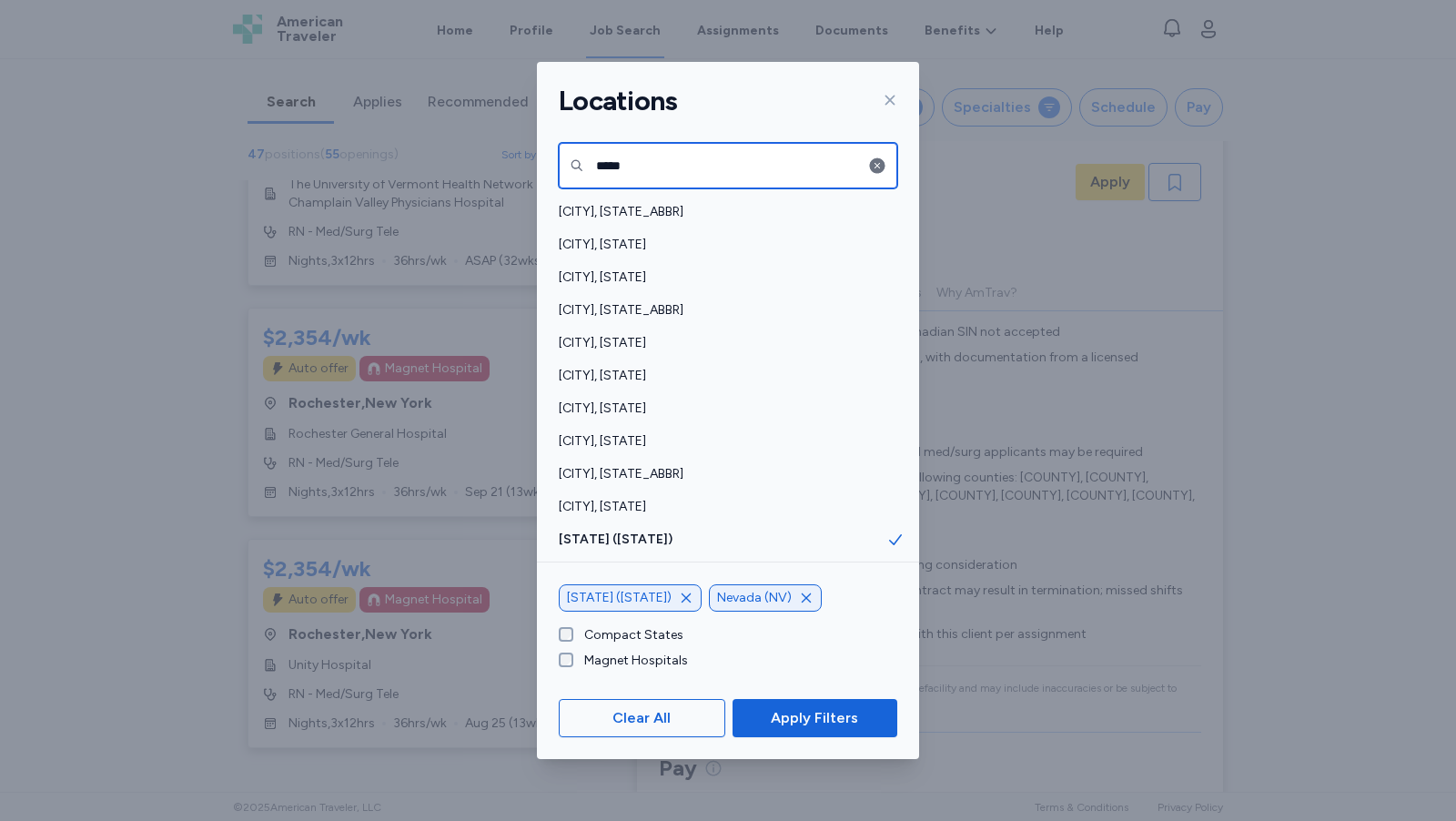 type on "**********" 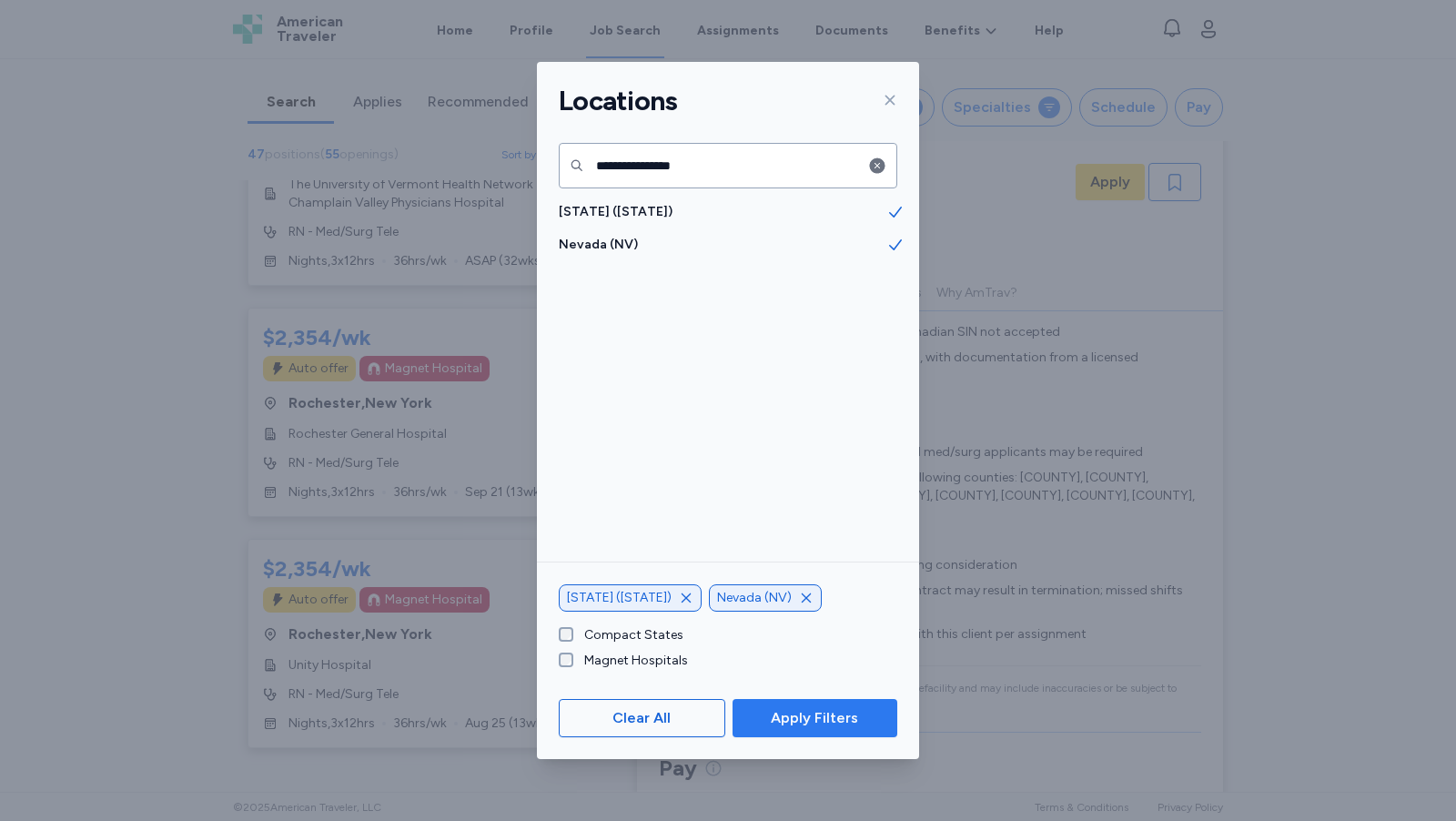 click on "Apply Filters" at bounding box center (814, 718) 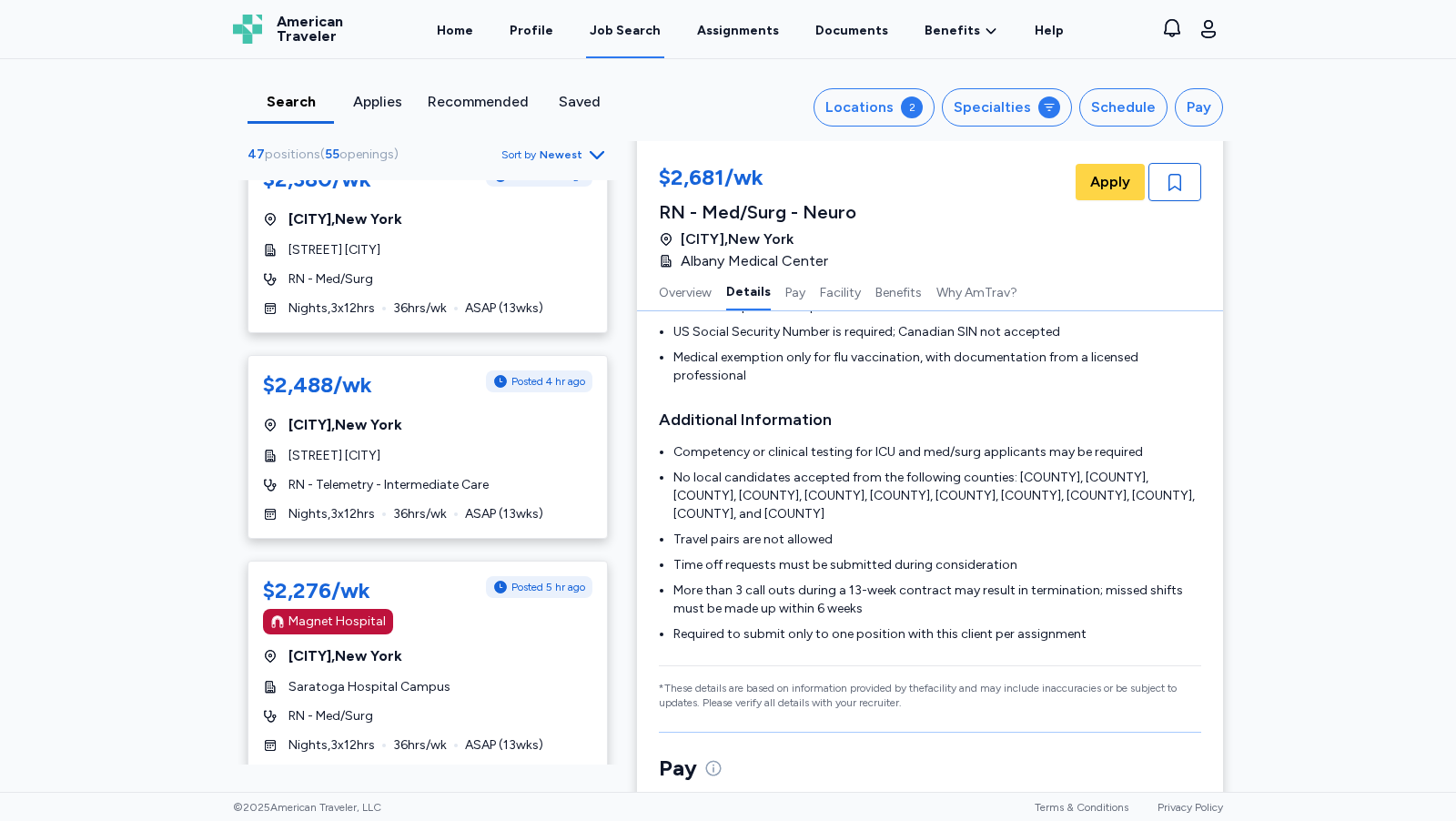 scroll, scrollTop: 0, scrollLeft: 0, axis: both 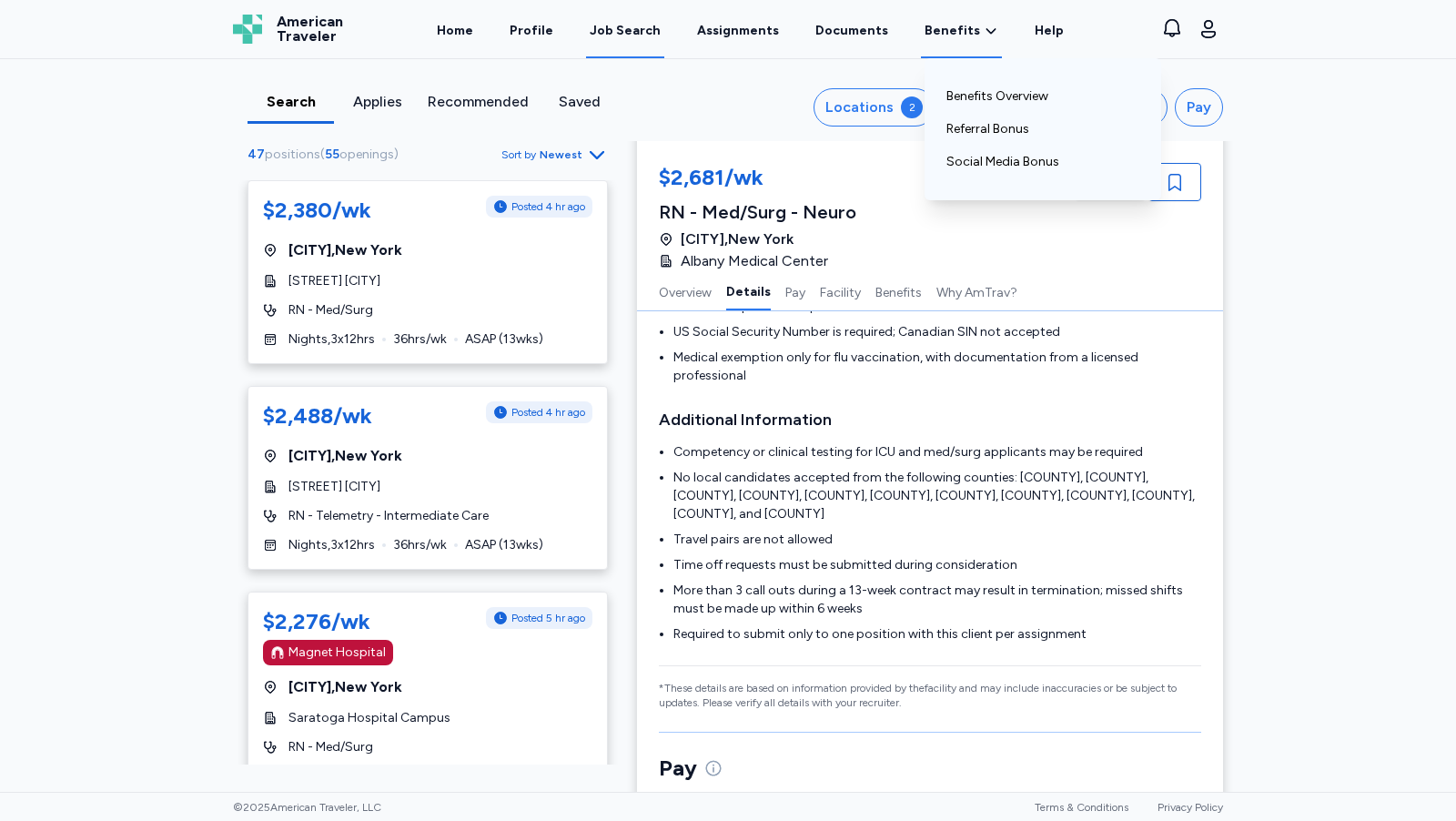 click on "Benefits Overview Referral Bonus Social Media Bonus" at bounding box center [1043, 129] 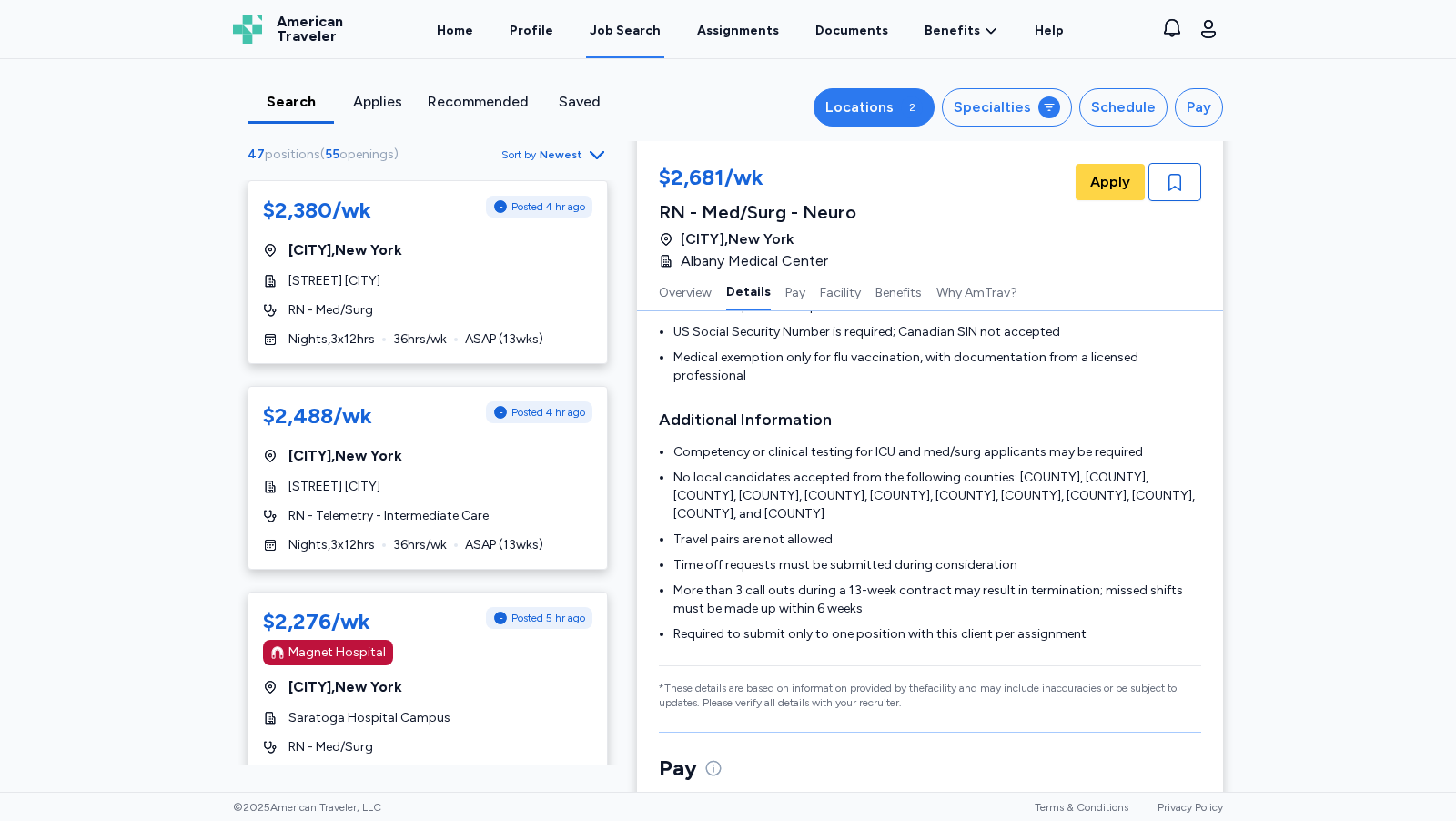 click on "Locations 2" at bounding box center [874, 107] 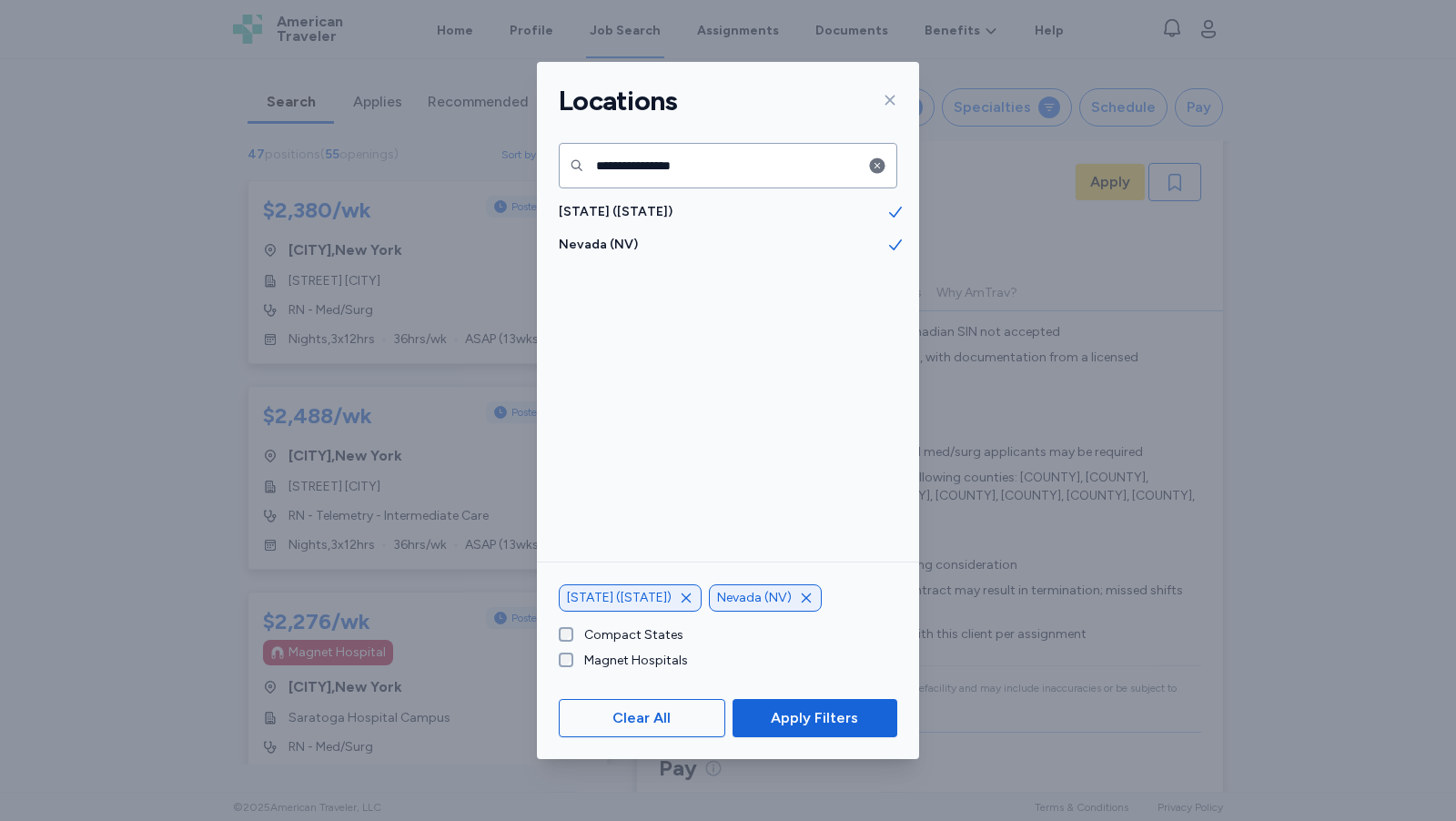 click 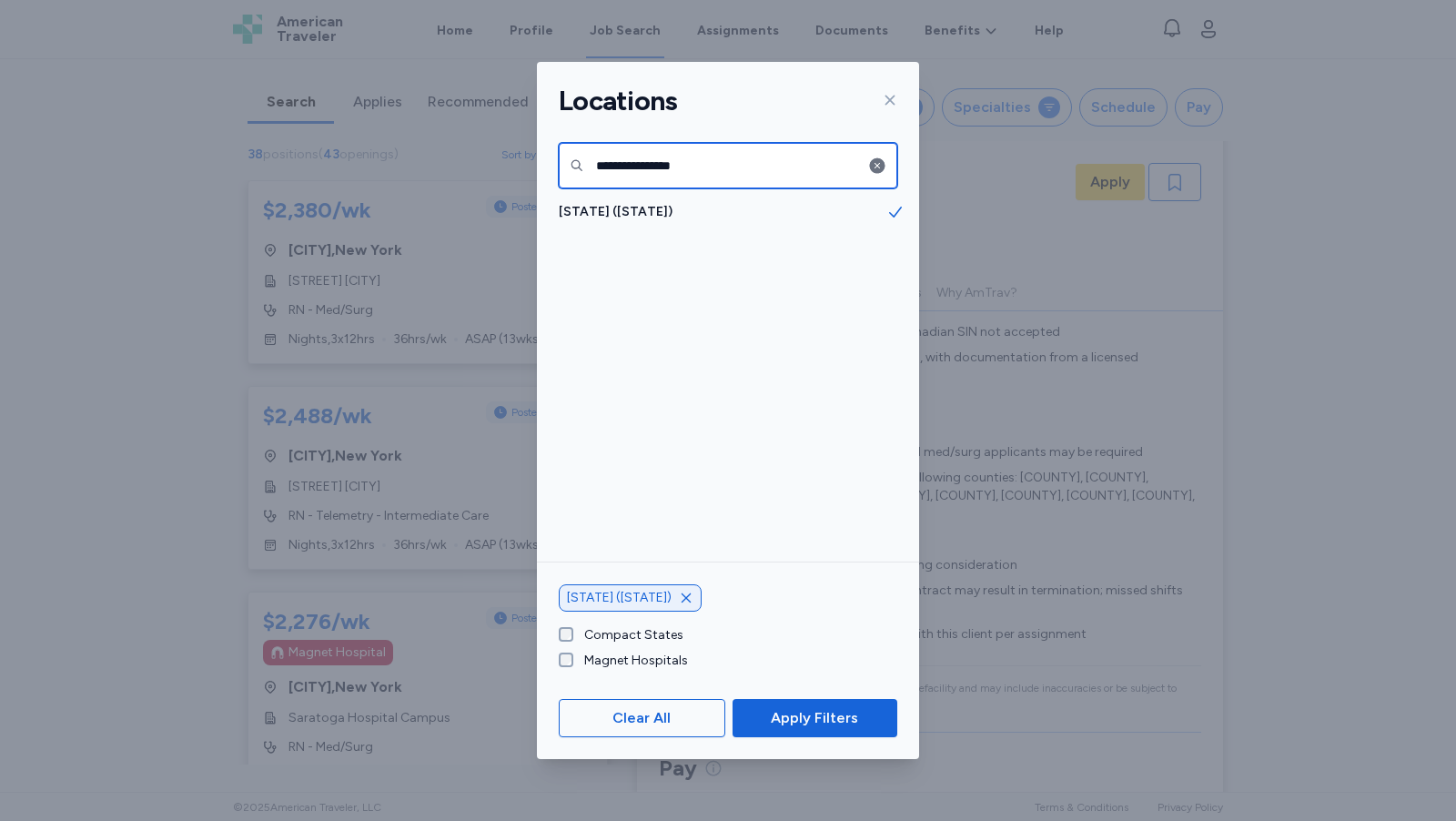 click on "**********" at bounding box center (728, 166) 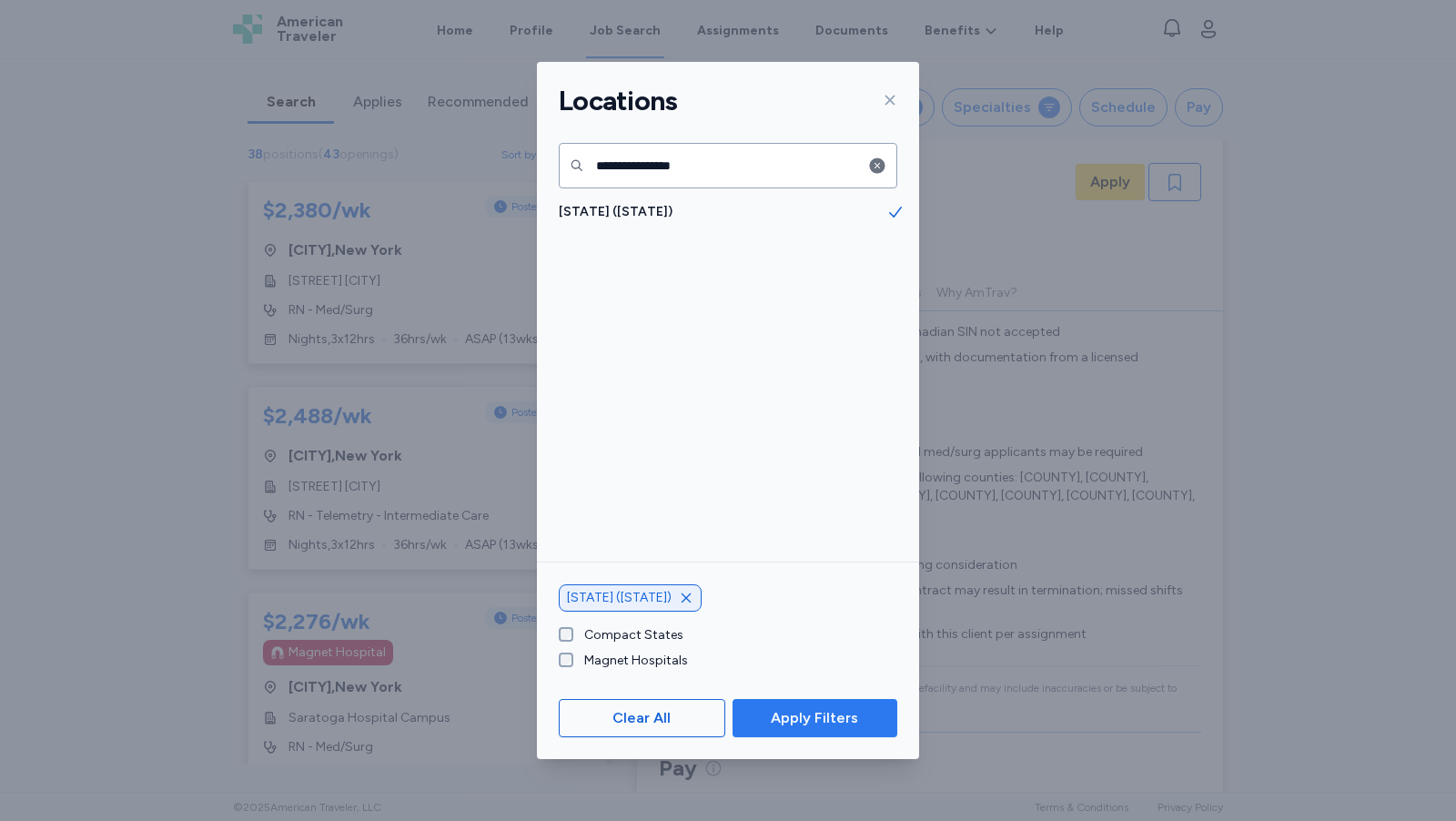 click on "Apply Filters" at bounding box center [814, 718] 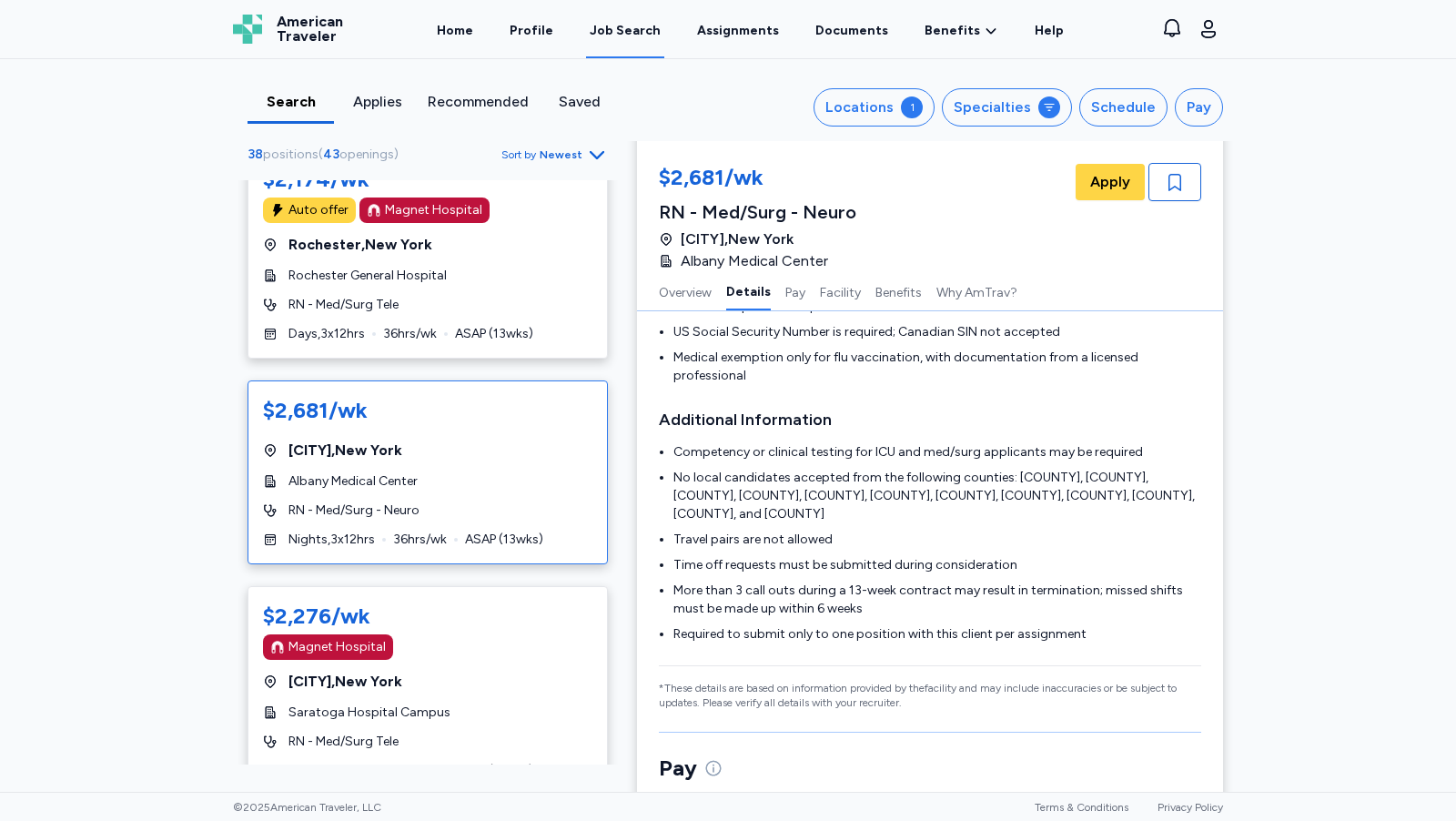 scroll, scrollTop: 2108, scrollLeft: 0, axis: vertical 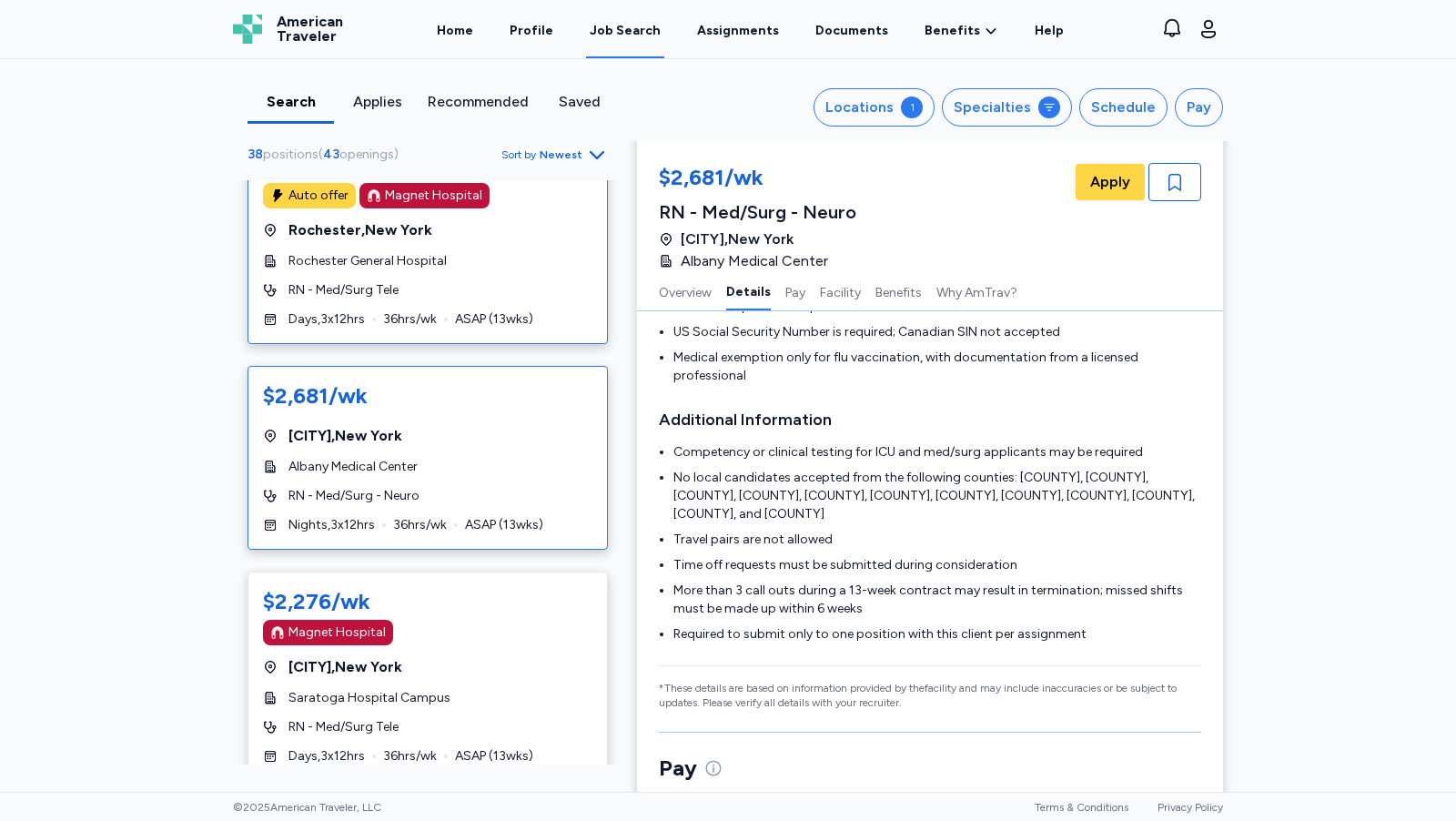 click on "[CITY] , [STATE]" at bounding box center (428, 230) 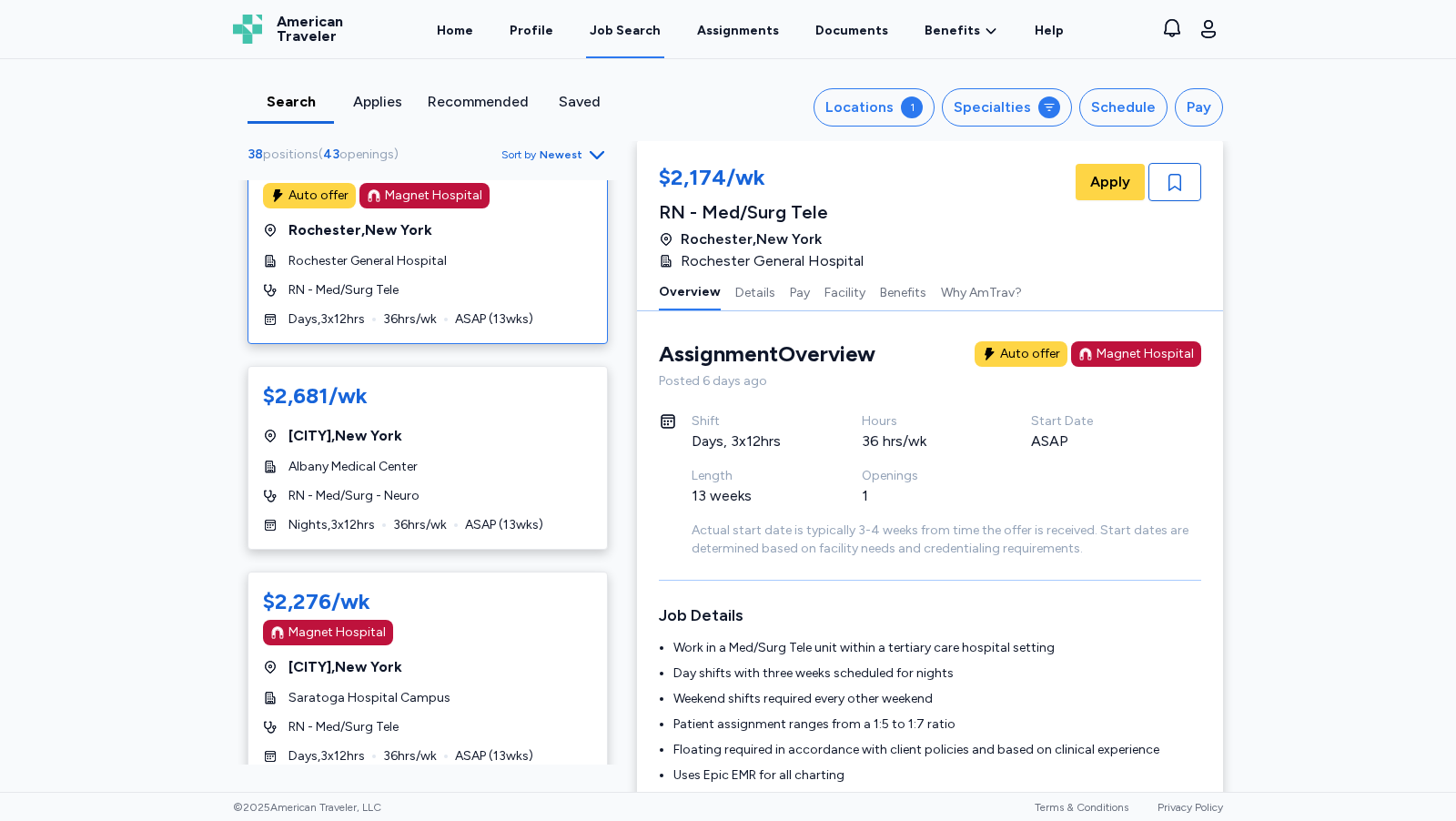 click on "[CITY] , [STATE]" at bounding box center (428, 230) 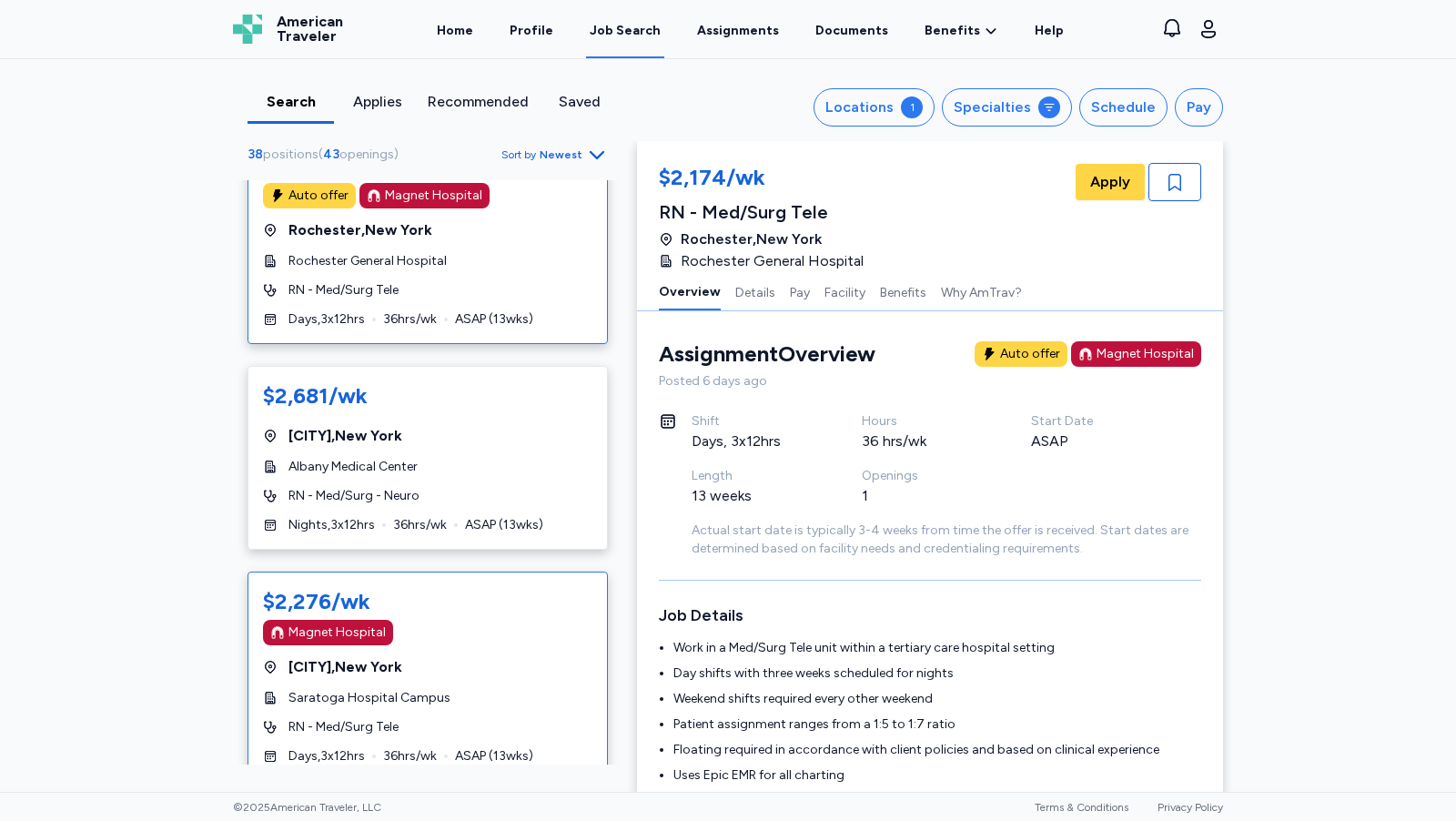 click on "$[NUMBER]/wk Magnet Hospital [CITY] , [STATE] [CITY] Hospital Campus RN - Med/Surg Tele Days , 3 x 12 hrs 36 hrs/wk ASAP ( 13 wks)" at bounding box center (428, 676) 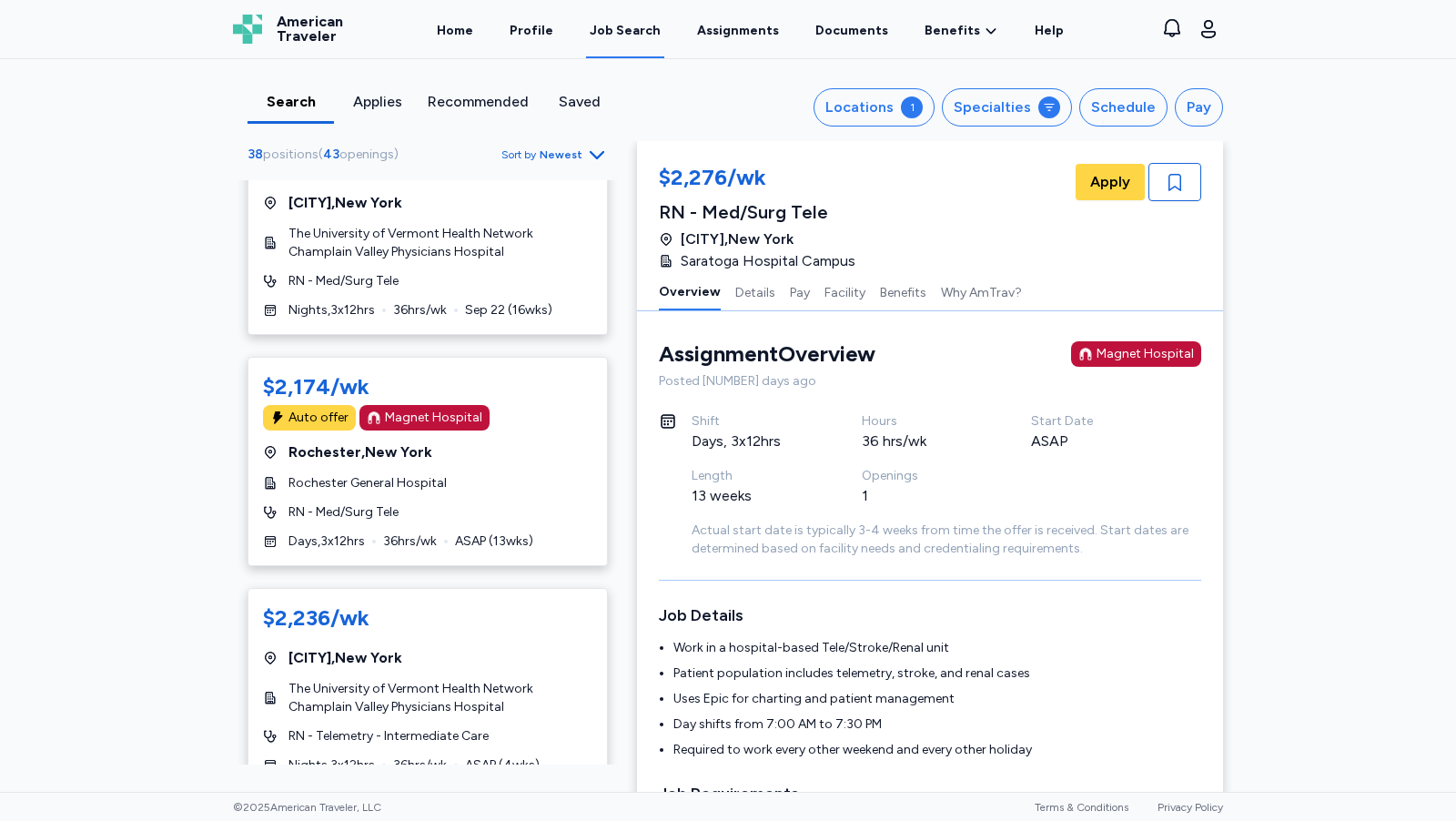 scroll, scrollTop: 4990, scrollLeft: 0, axis: vertical 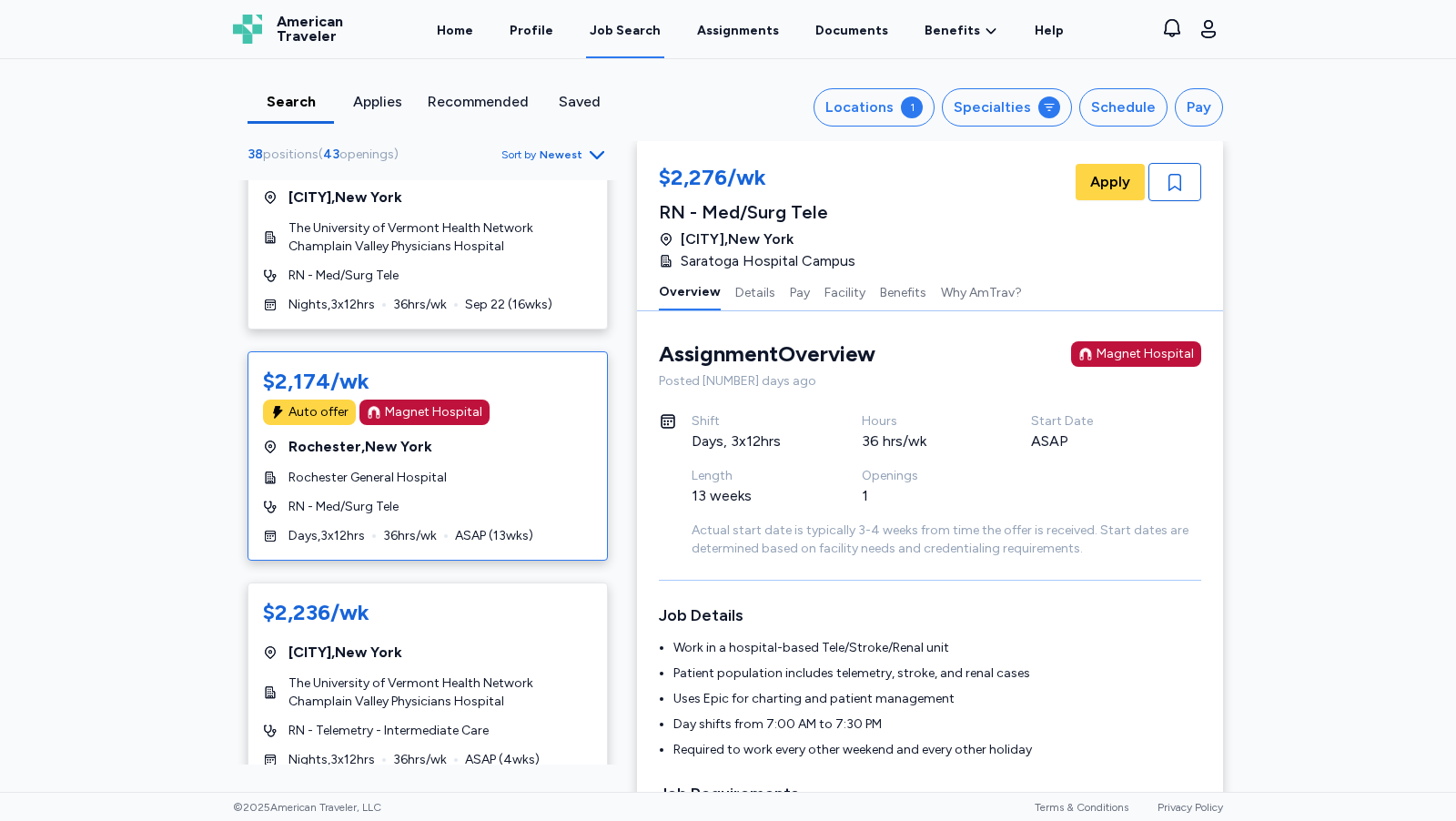 click on "$[NUMBER]/wk Auto offer Magnet Hospital [CITY] , [STATE] [CITY] General Hospital RN - Med/Surg Tele Days , 3 x 12 hrs 36 hrs/wk ASAP ( 13 wks)" at bounding box center (428, 456) 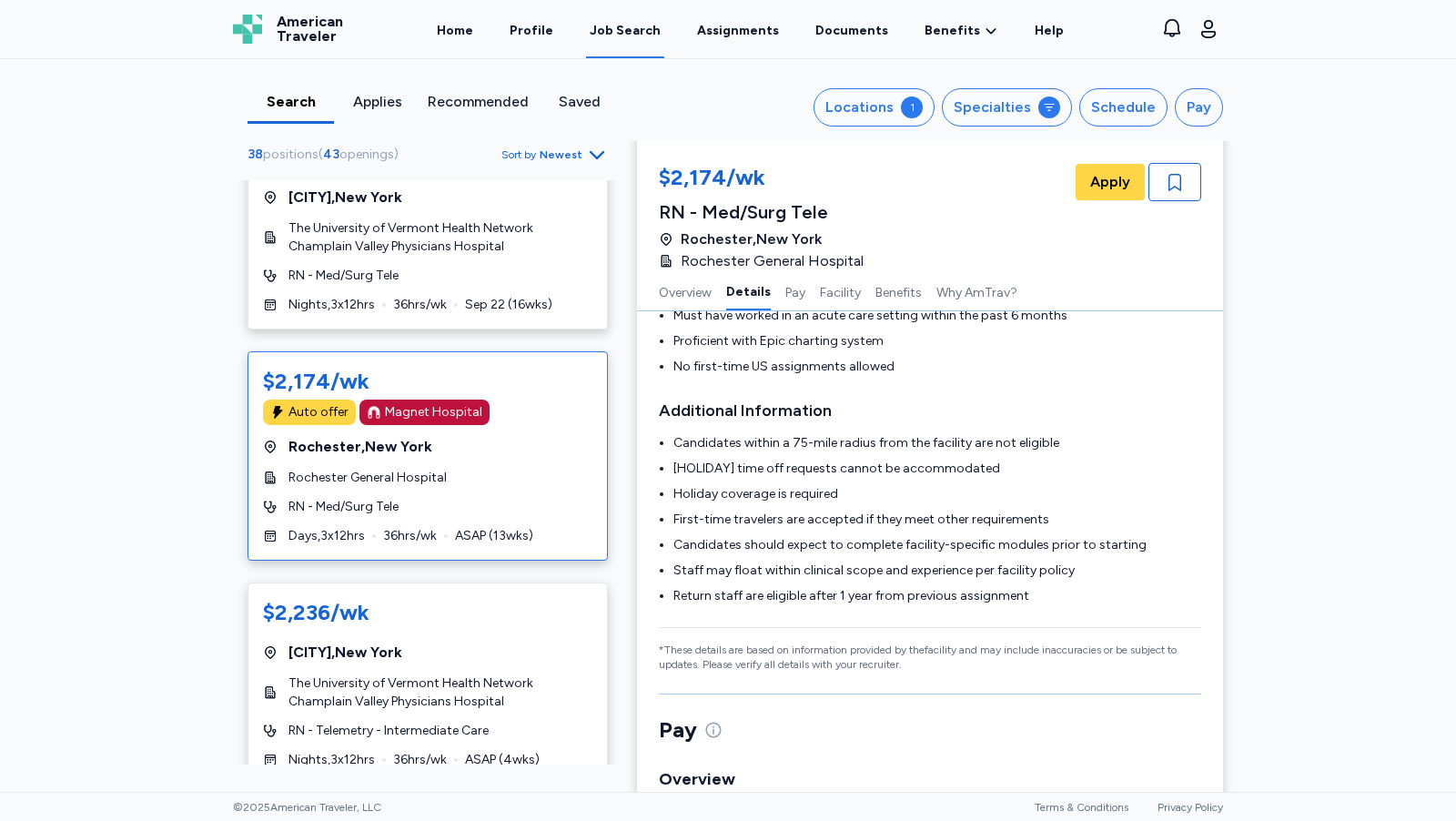 scroll, scrollTop: 637, scrollLeft: 0, axis: vertical 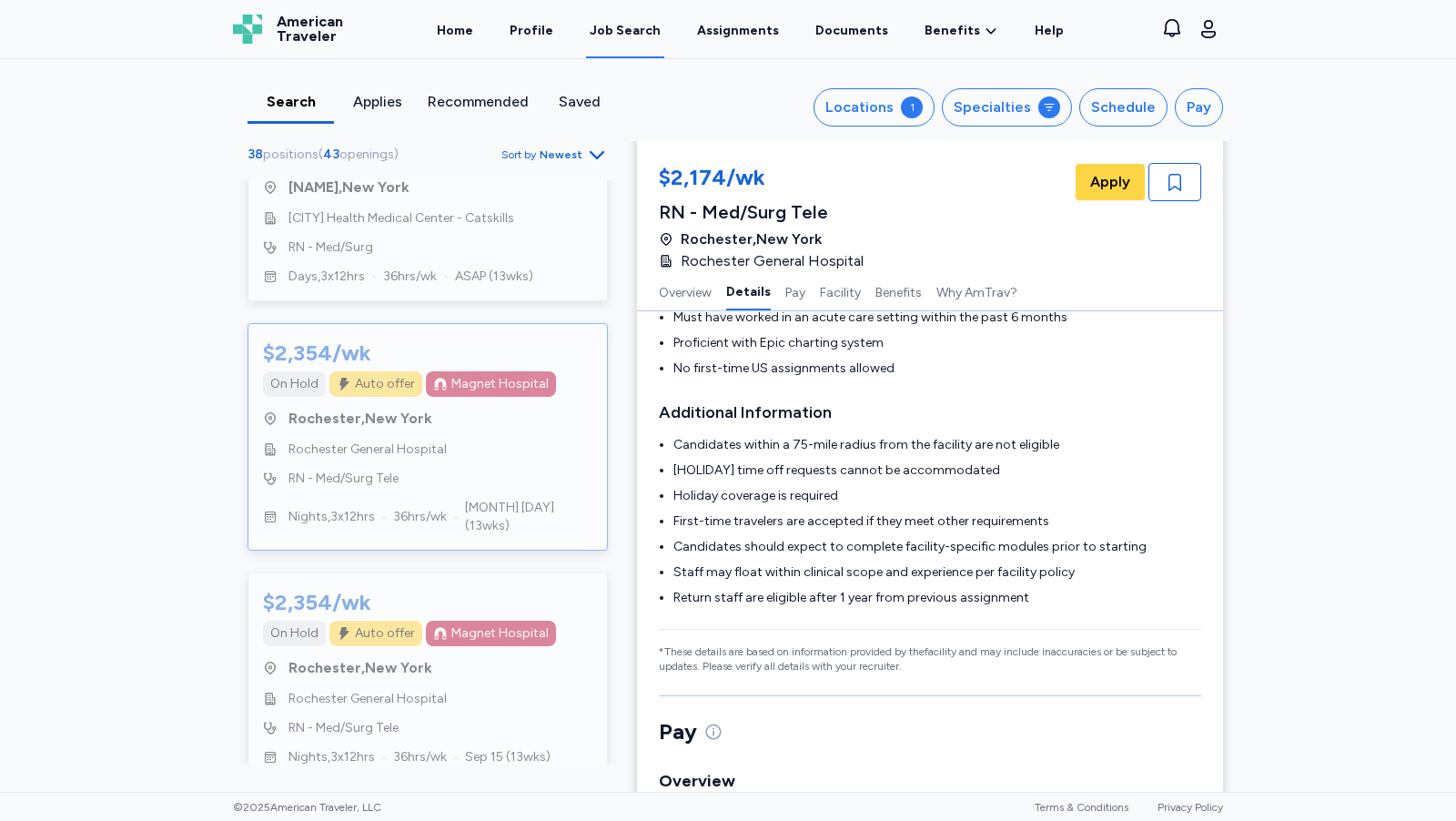 click on "RN - Med/Surg Tele" at bounding box center [428, 479] 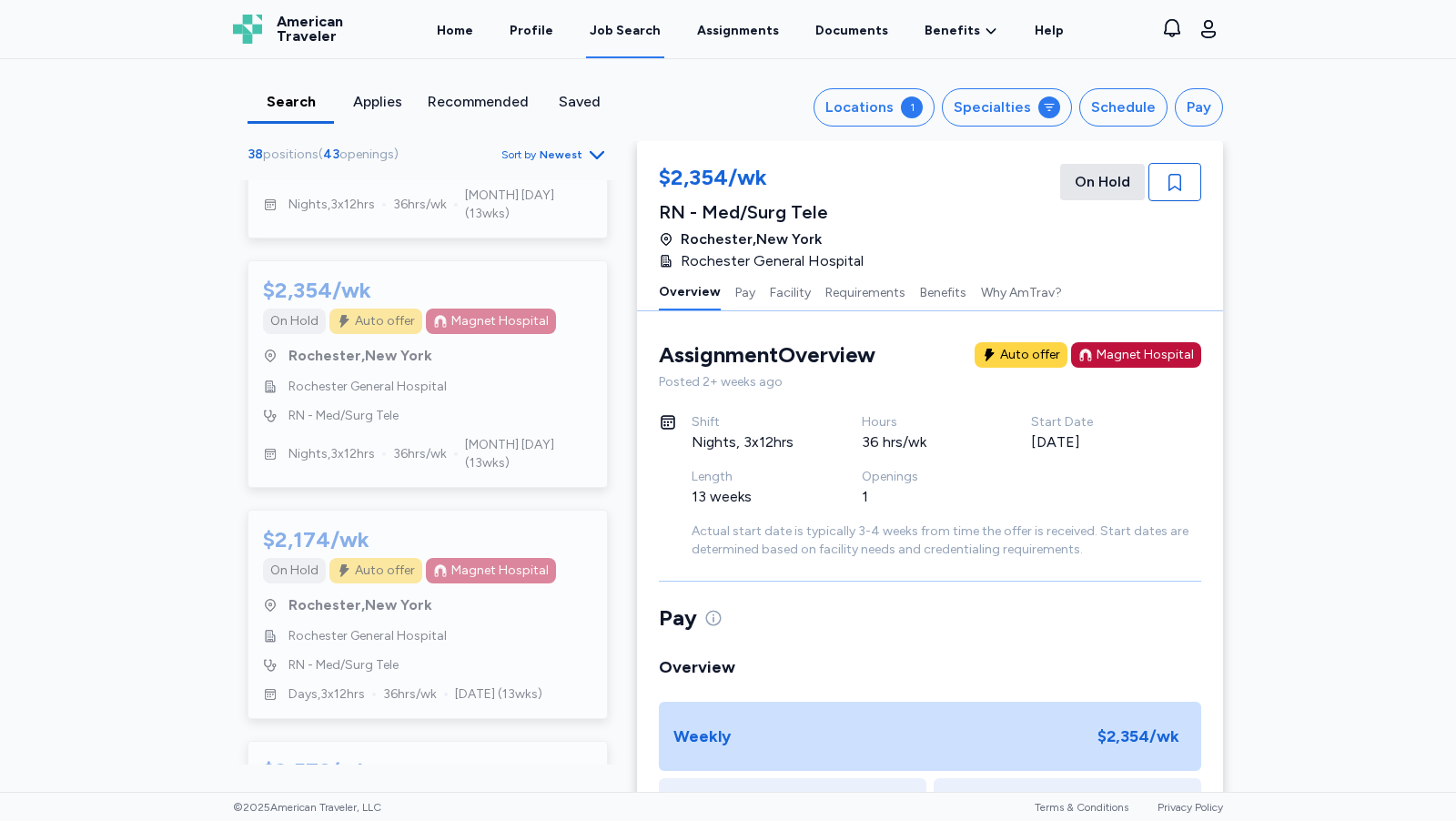 scroll, scrollTop: 7953, scrollLeft: 0, axis: vertical 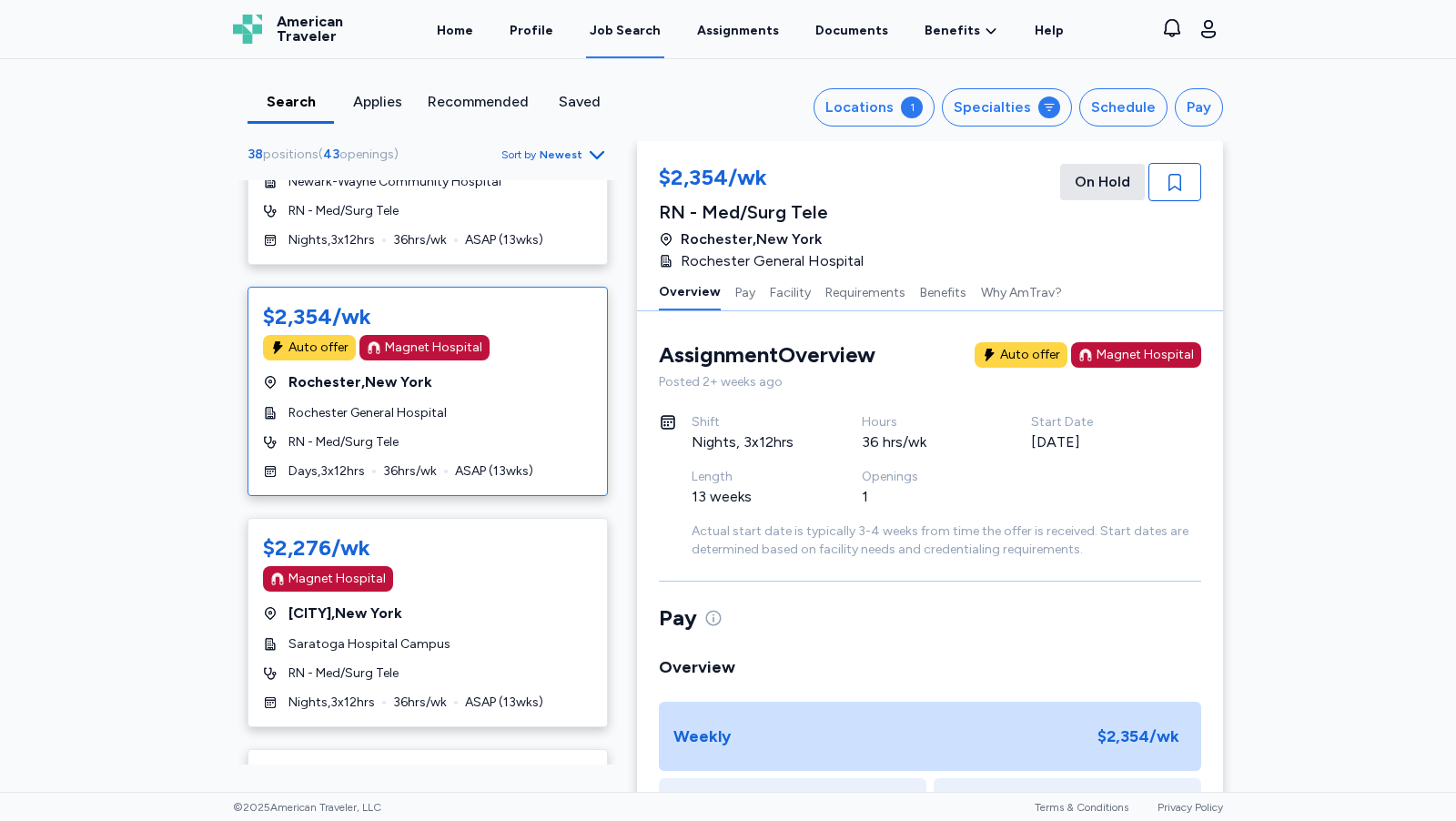 click on "[CITY] , [STATE]" at bounding box center (428, 382) 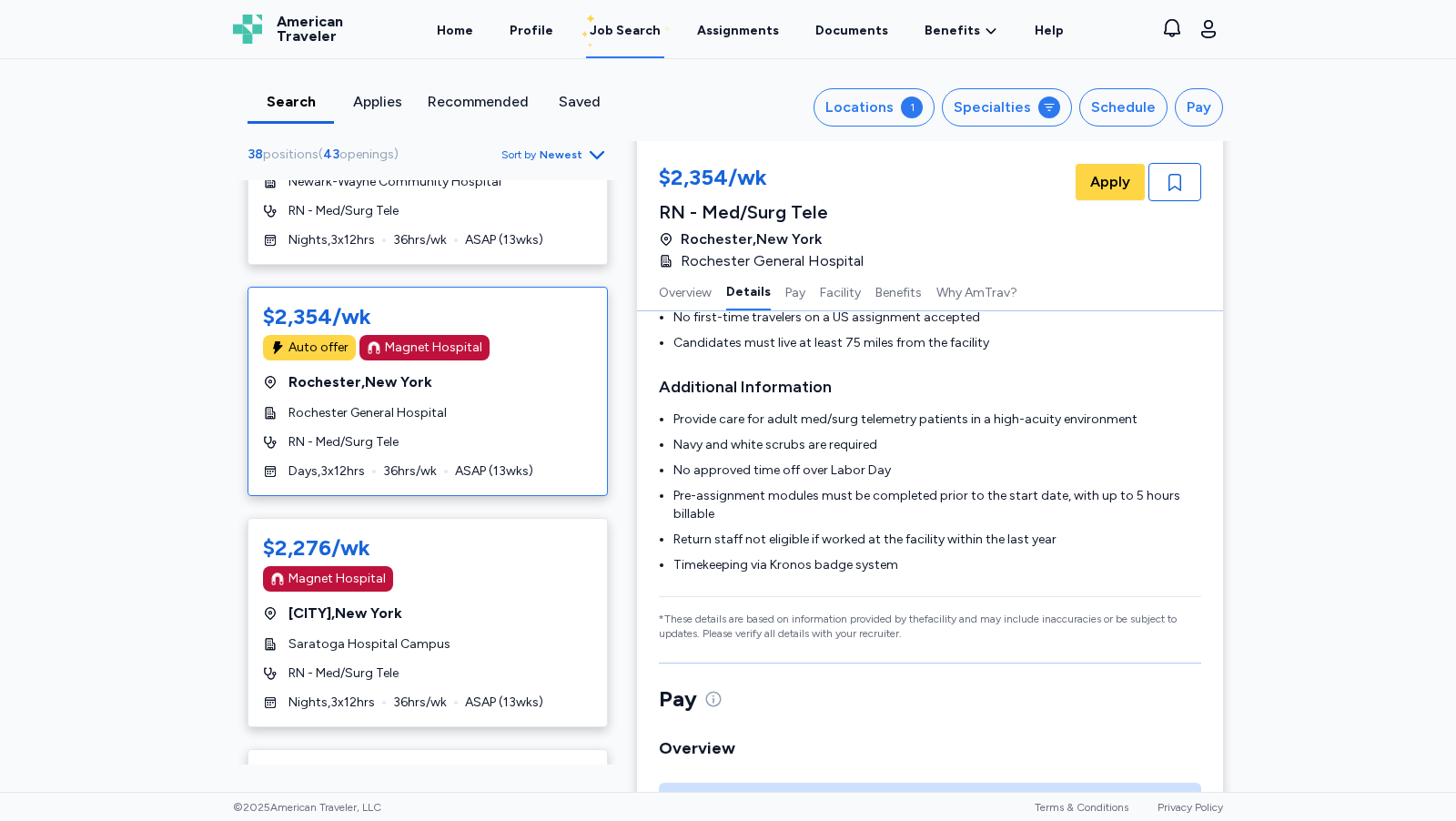 scroll, scrollTop: 657, scrollLeft: 0, axis: vertical 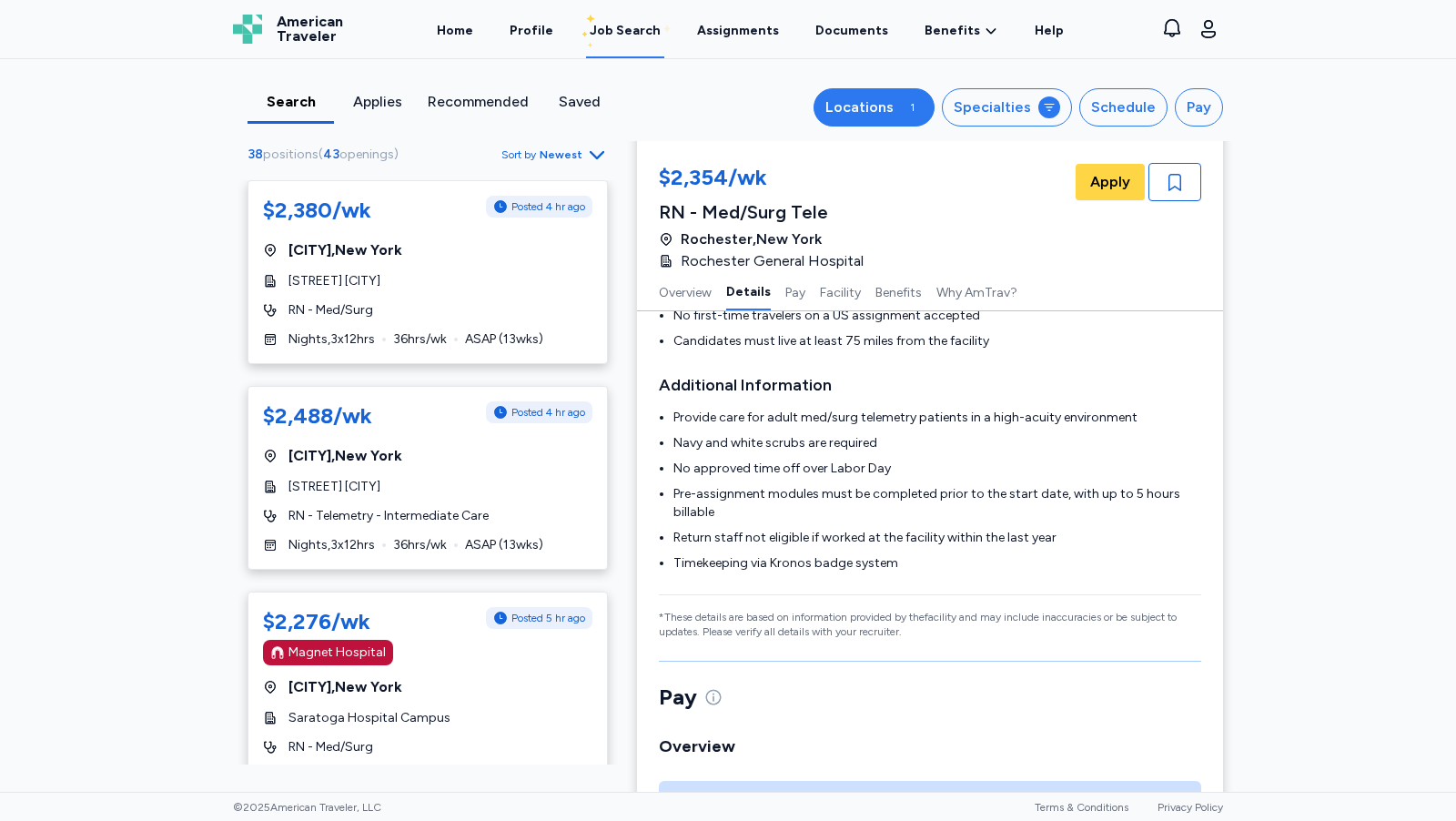 click on "Locations 1" at bounding box center [874, 107] 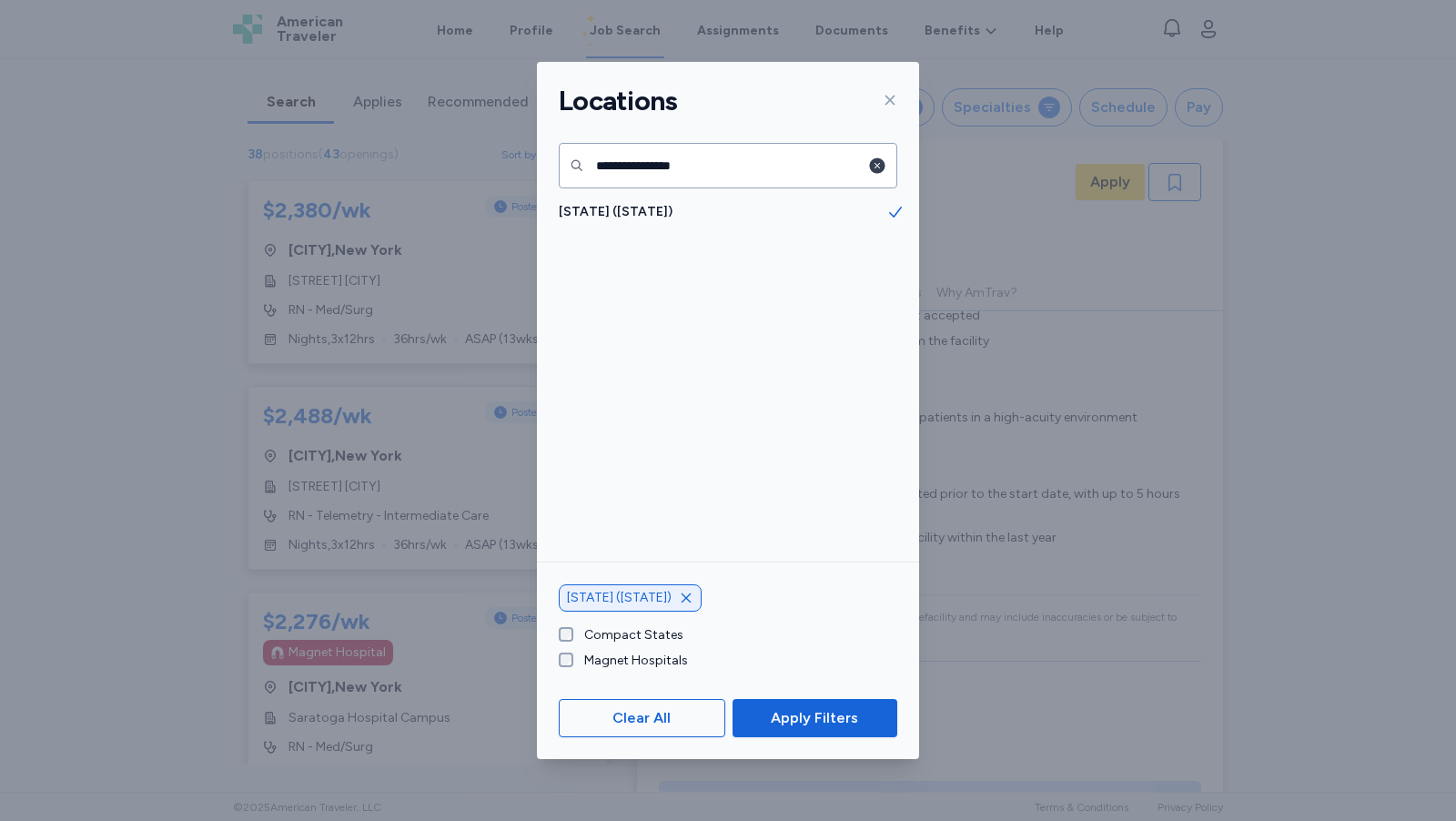 click 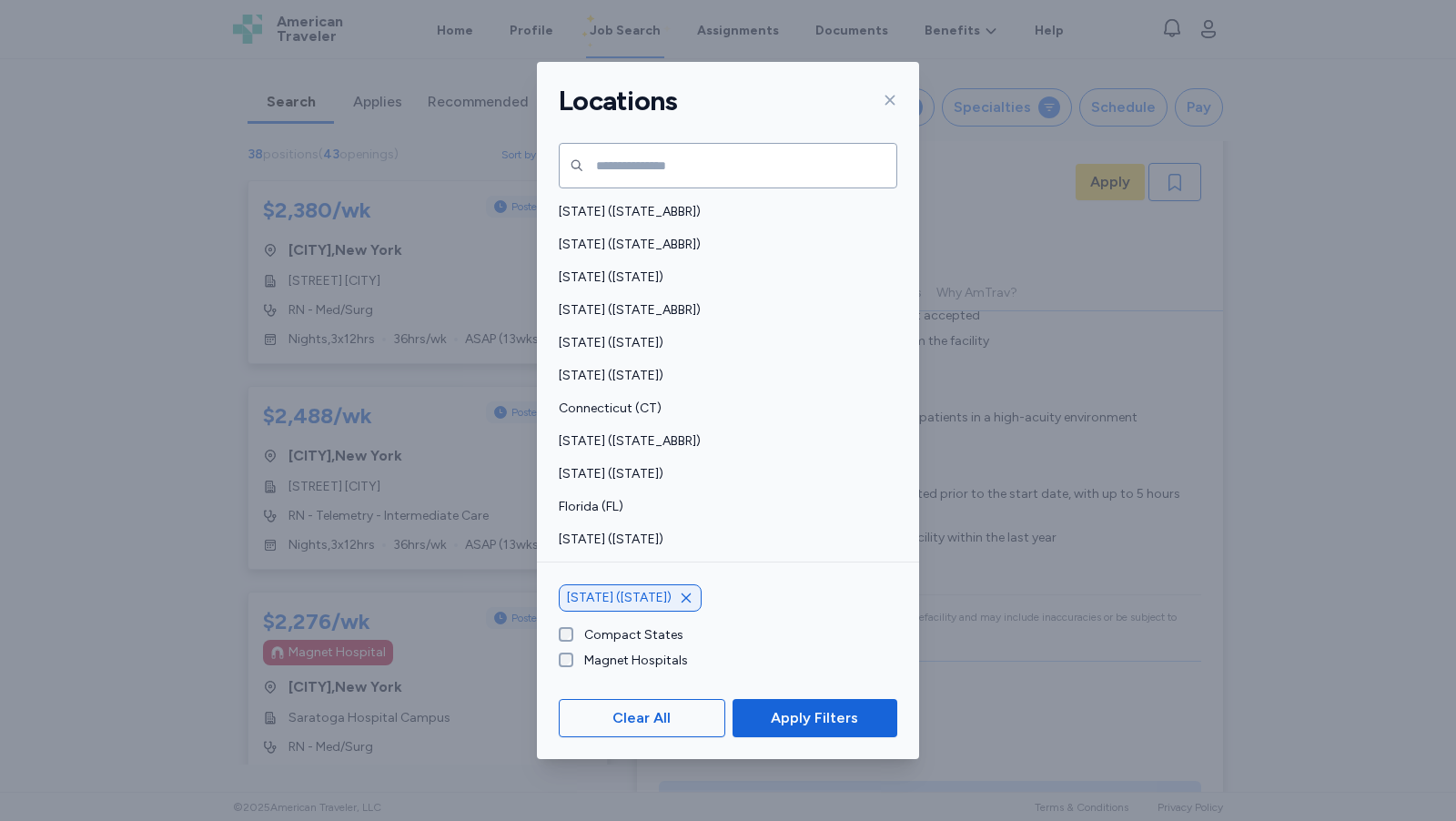 click at bounding box center (886, 100) 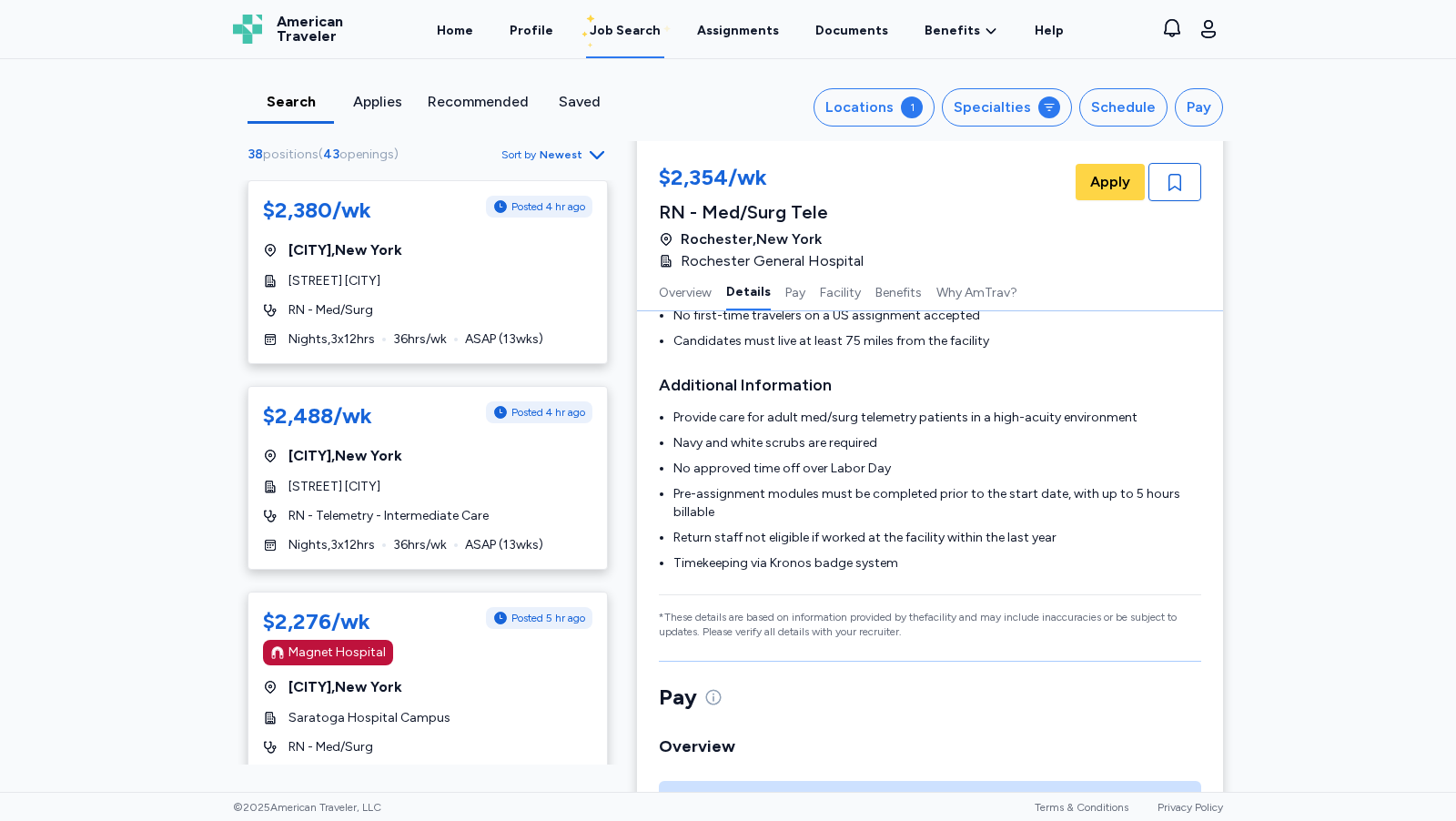 click on "Recommended" at bounding box center [478, 102] 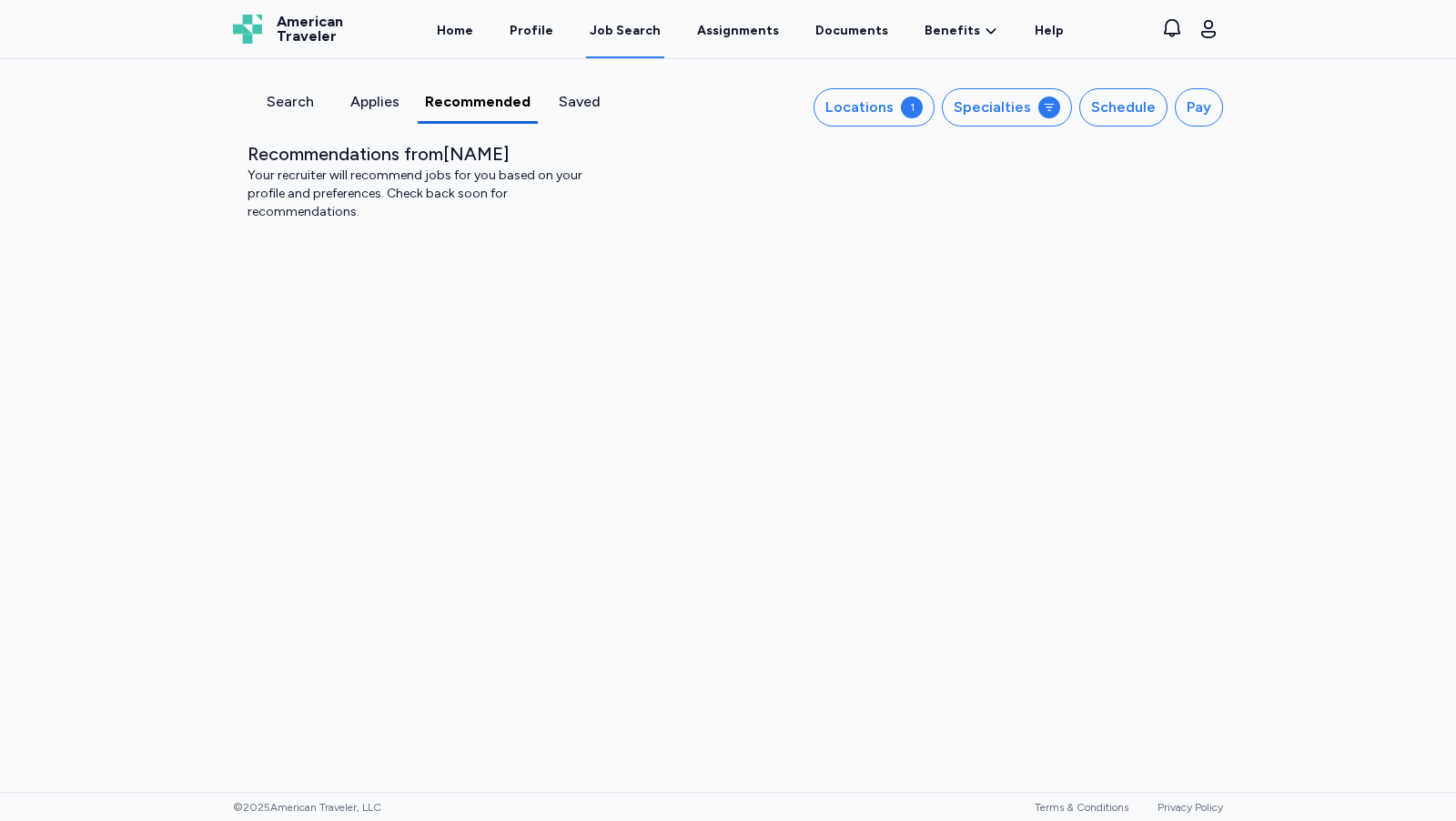 click on "Search" at bounding box center (289, 102) 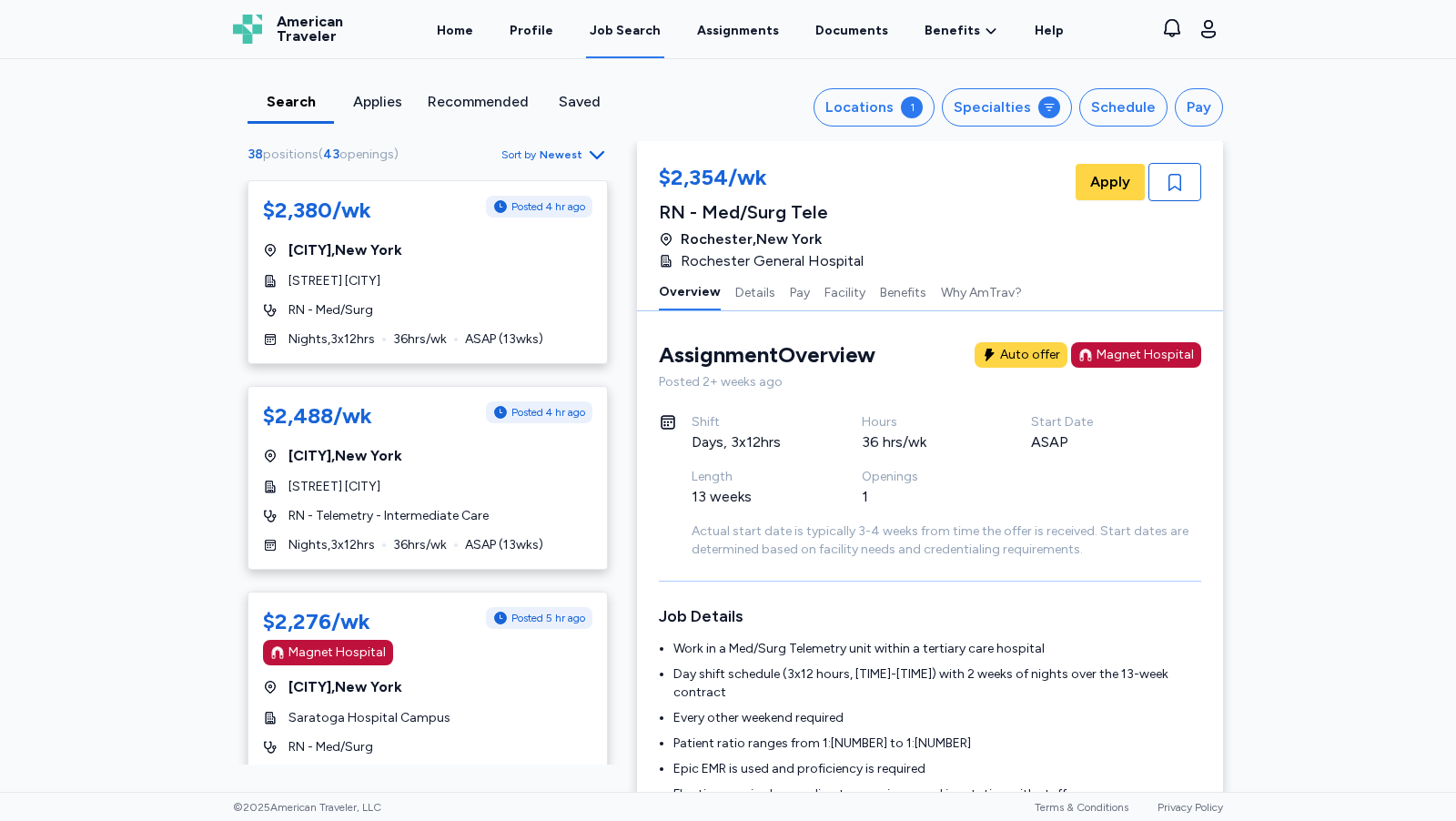 click on "Search Applies Recommended Saved Locations 1 Specialties Schedule Pay [NUMBER] positions ( [NUMBER] openings ) Sort by Newest" at bounding box center [728, 100] 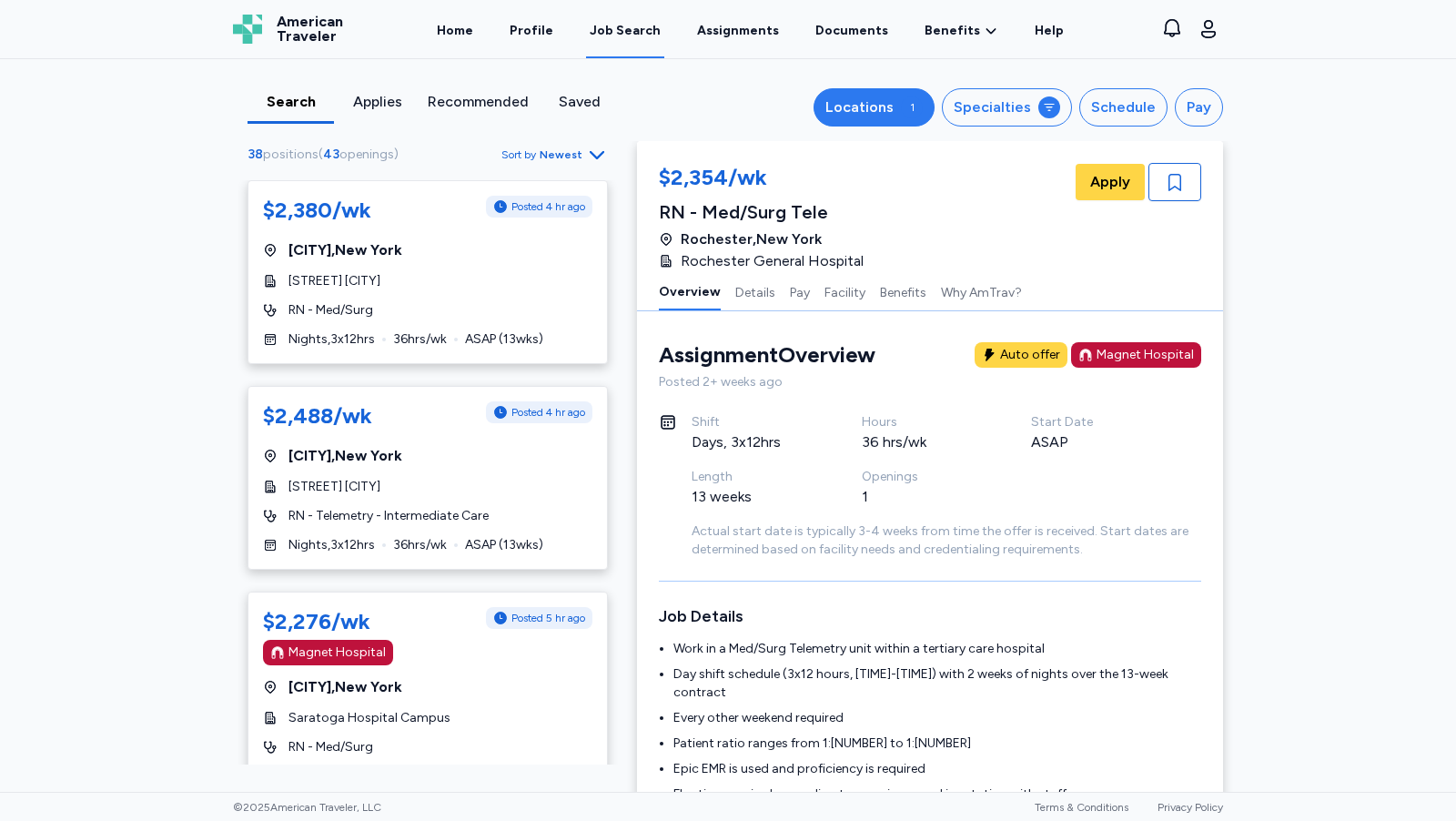 click on "Locations 1" at bounding box center [874, 107] 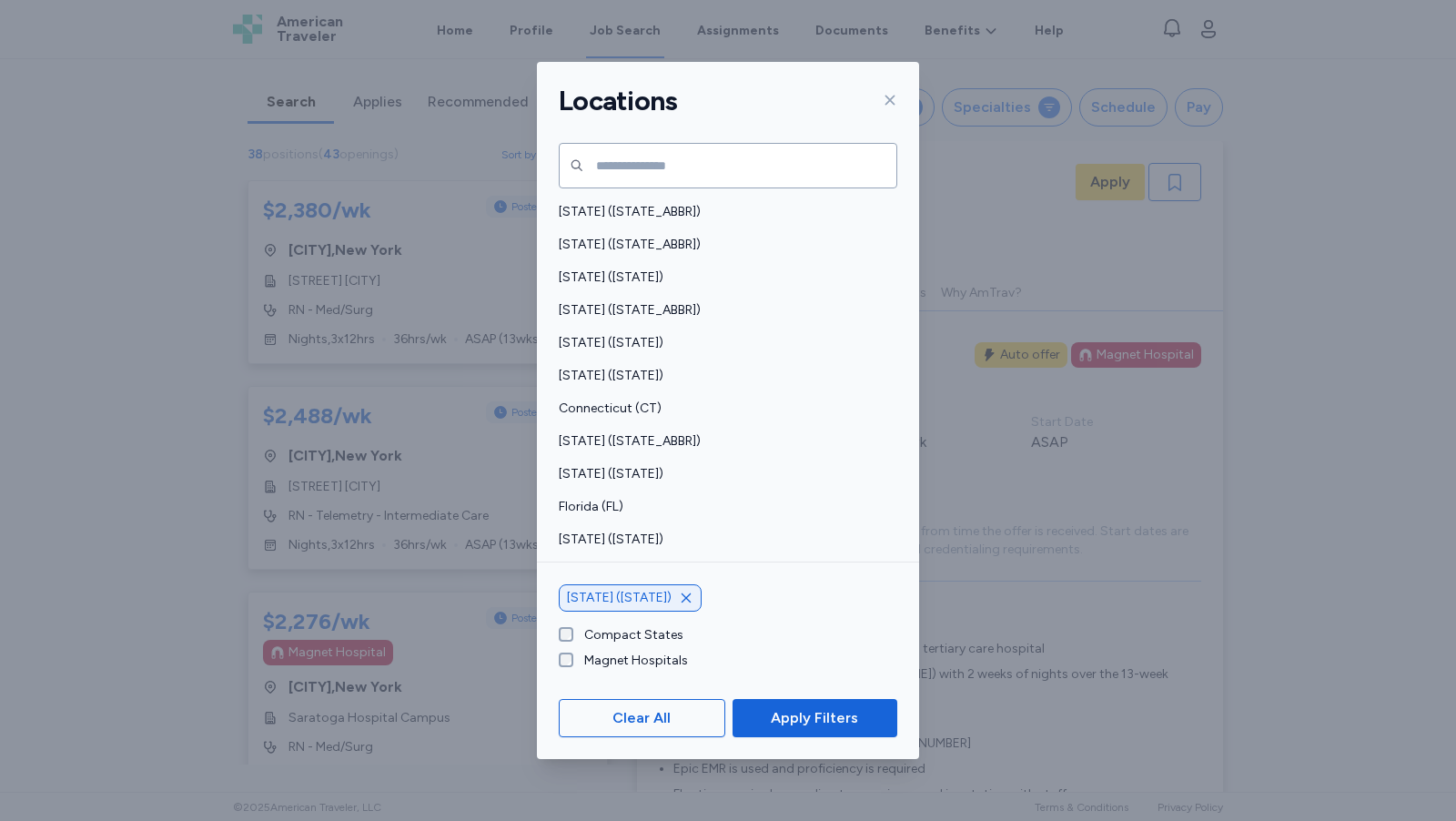 click 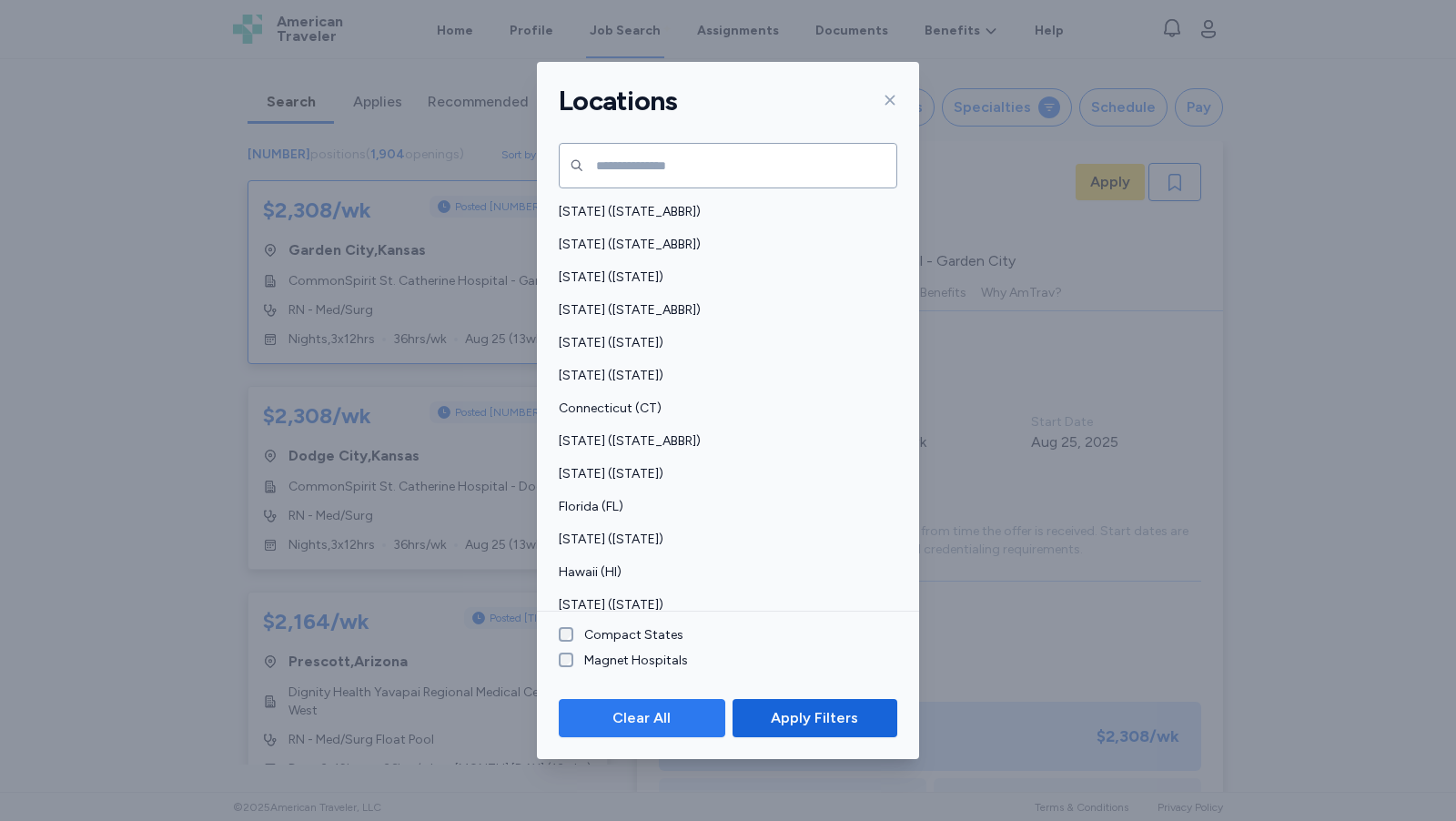 scroll, scrollTop: 1, scrollLeft: 0, axis: vertical 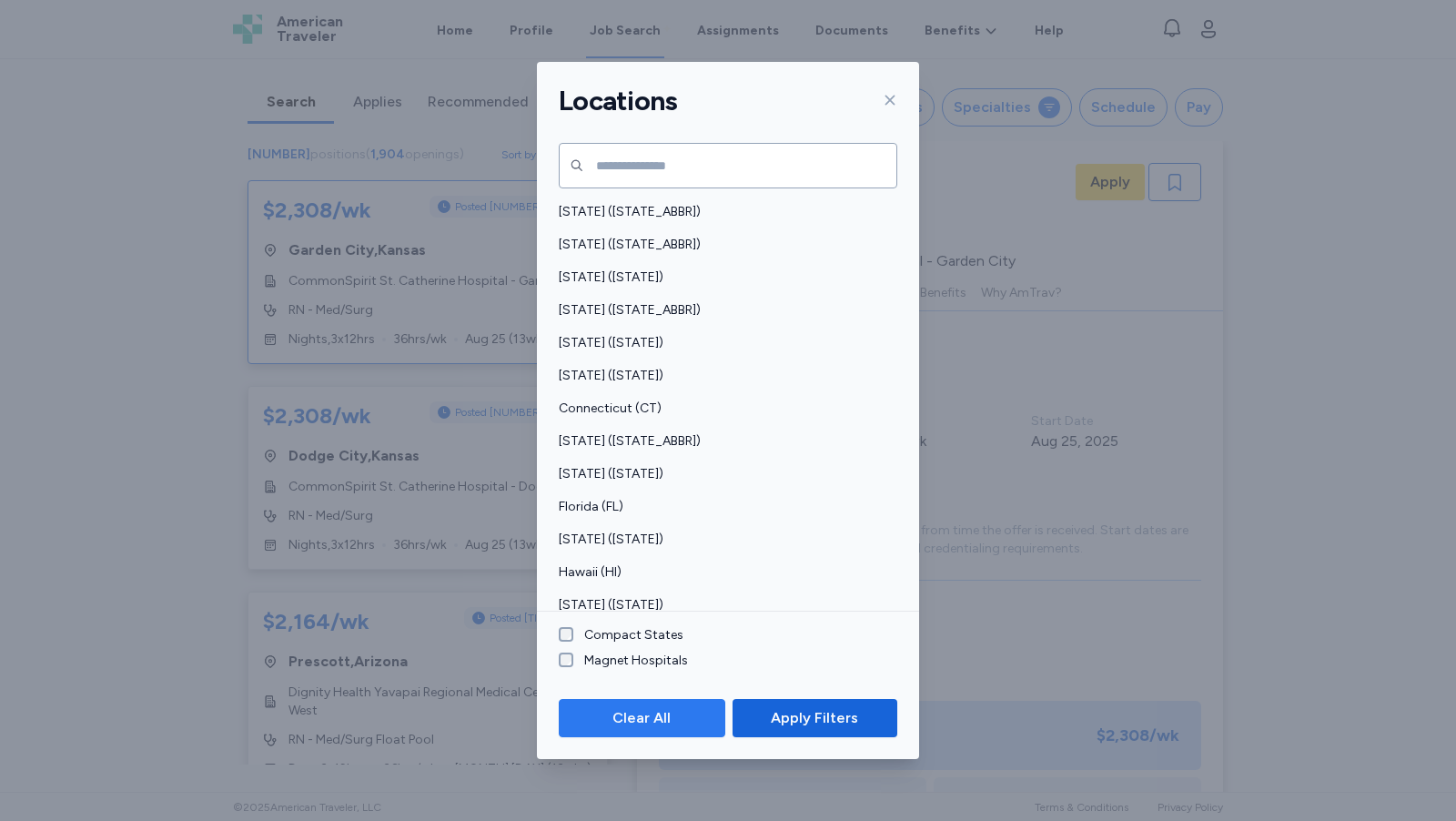 click on "Clear All" at bounding box center (642, 718) 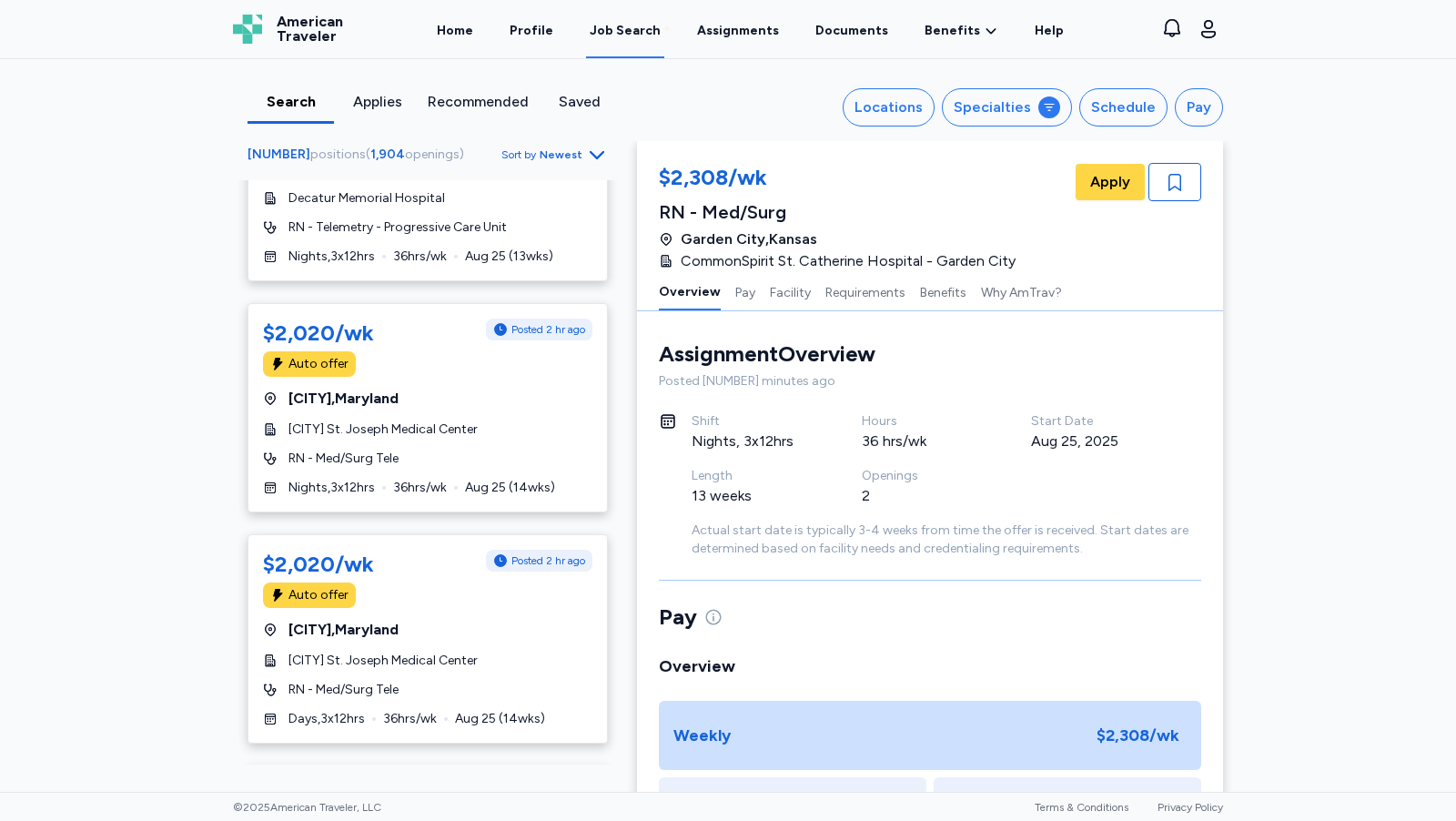 scroll, scrollTop: 3317, scrollLeft: 0, axis: vertical 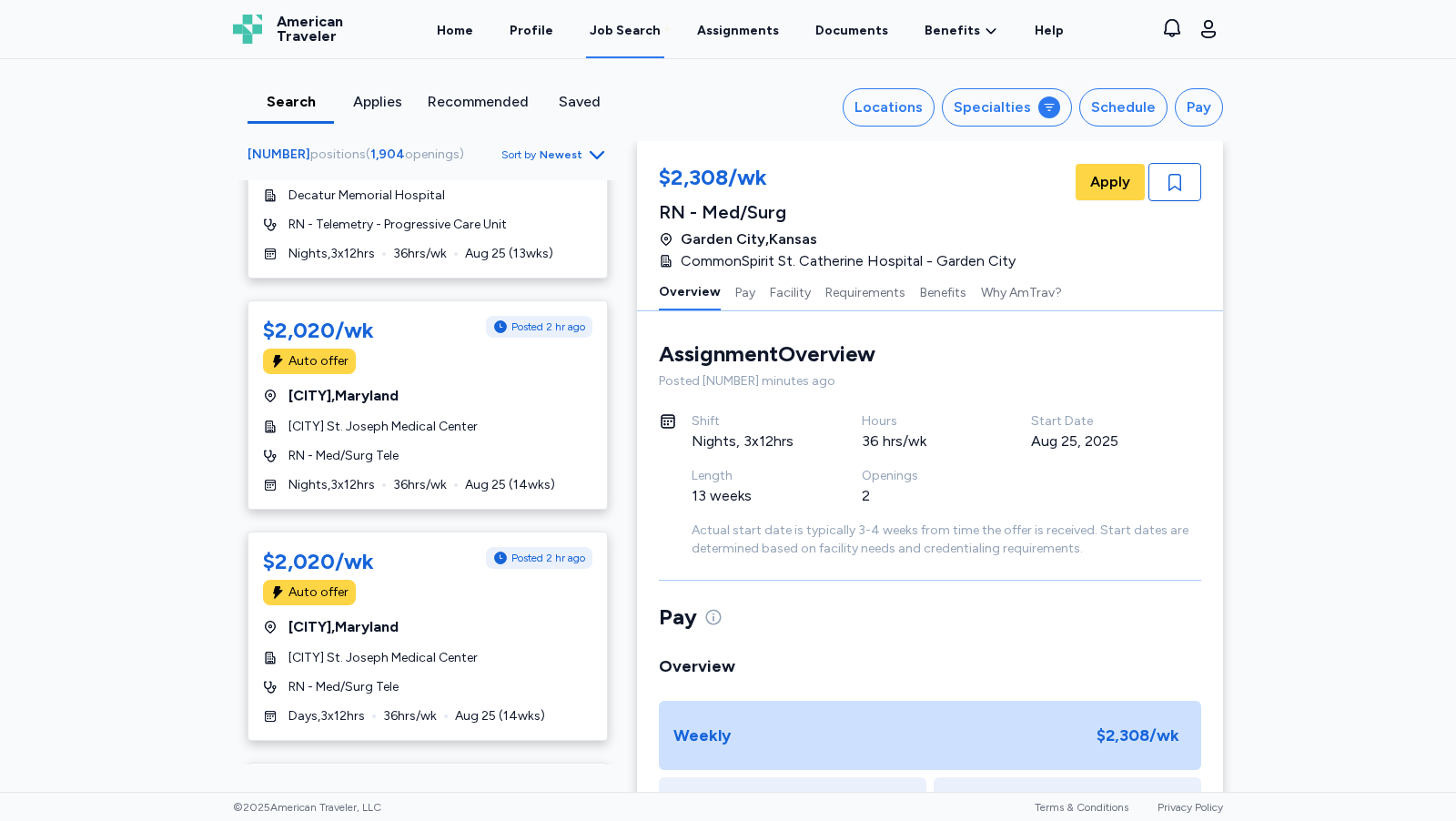 click on "$[NUMBER]/wk Posted [NUMBER] hr ago Auto offer [CITY] , [STATE] [CITY] [CITY] Medical Center RN - Med/Surg Tele Nights , 3 x 12 hrs 36 hrs/wk [MONTH] [DAY] ( 14 wks)" at bounding box center [428, 405] 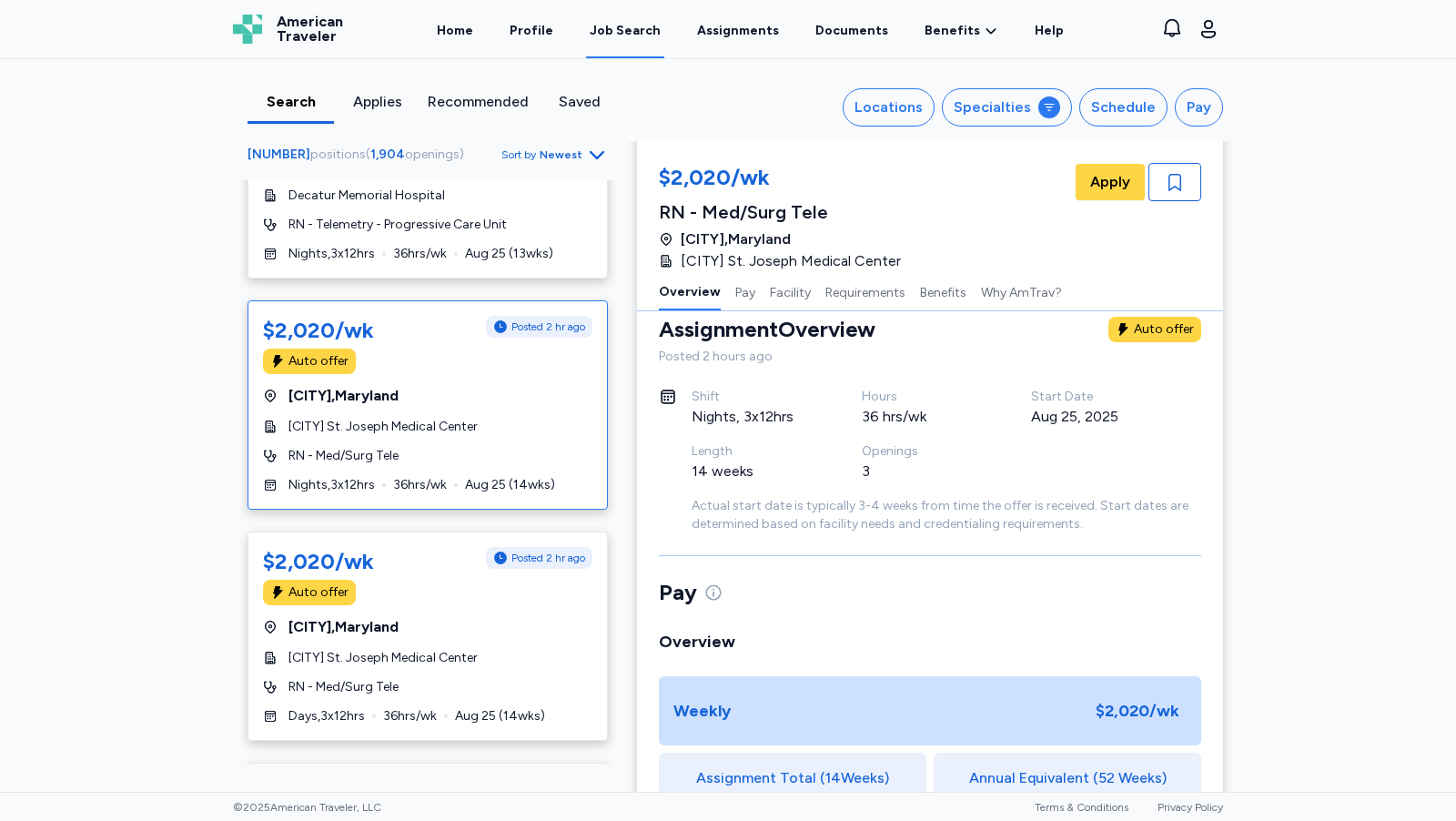 scroll, scrollTop: 0, scrollLeft: 0, axis: both 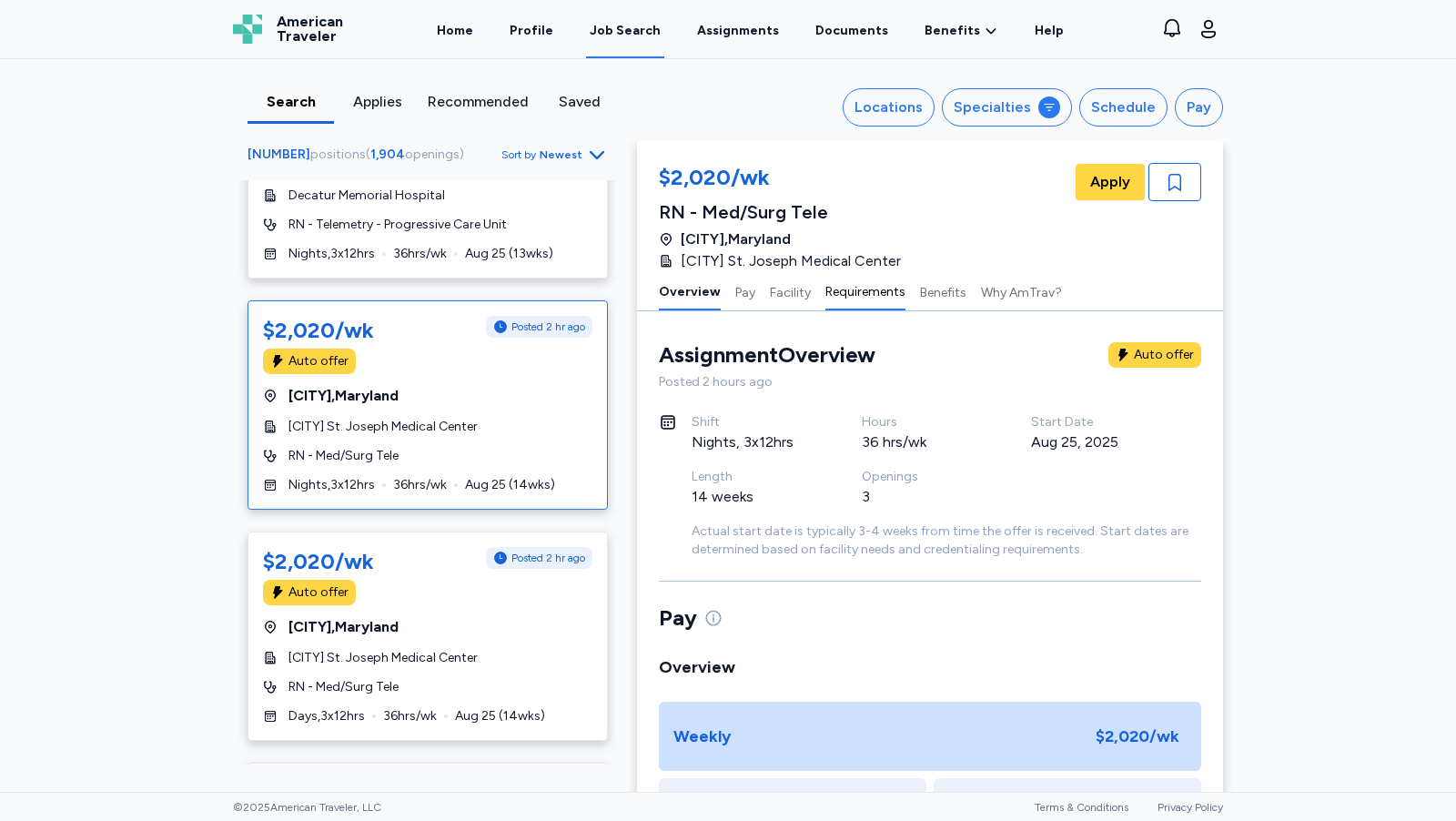 click on "Requirements" at bounding box center [865, 291] 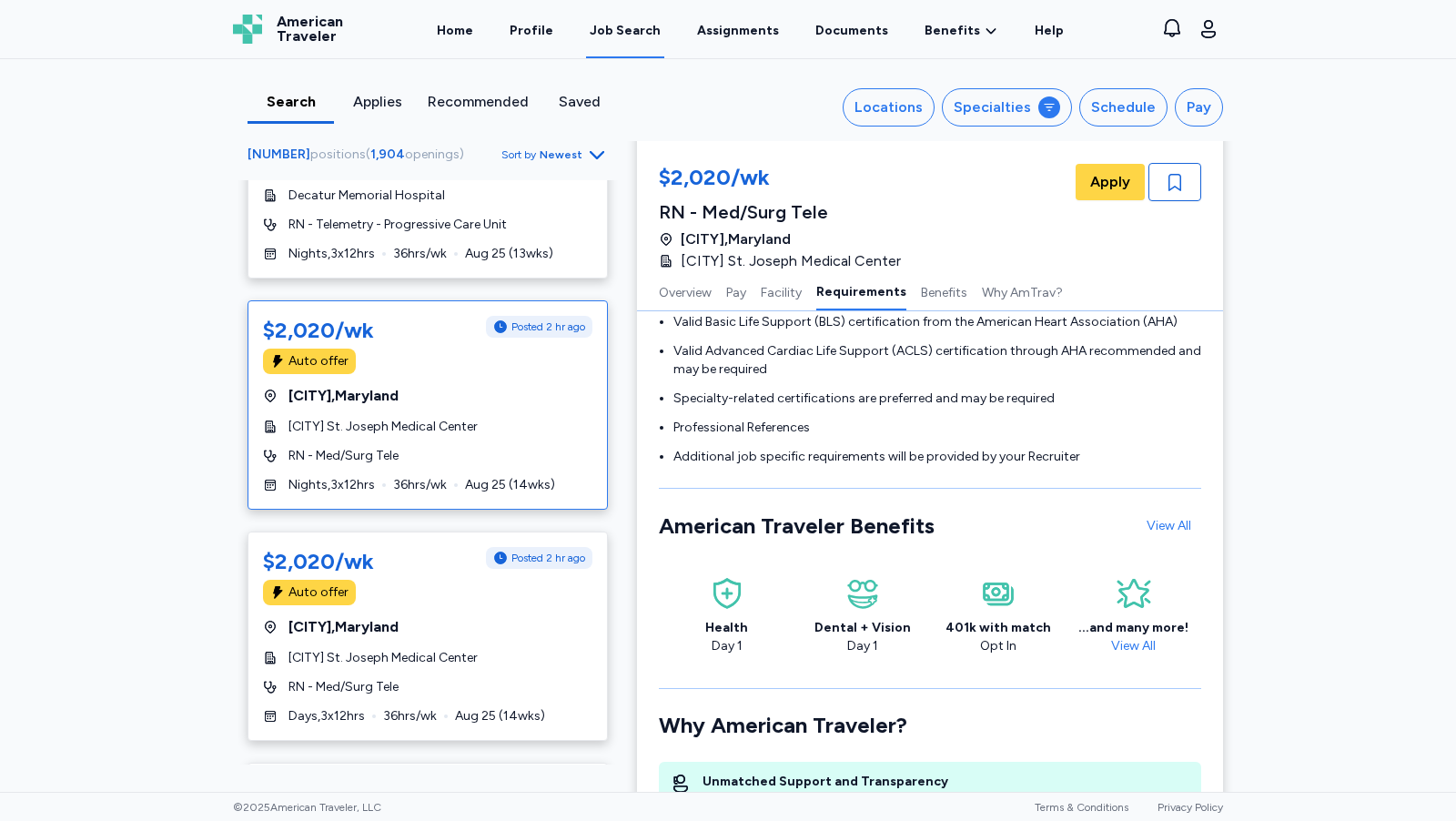 scroll, scrollTop: 1612, scrollLeft: 0, axis: vertical 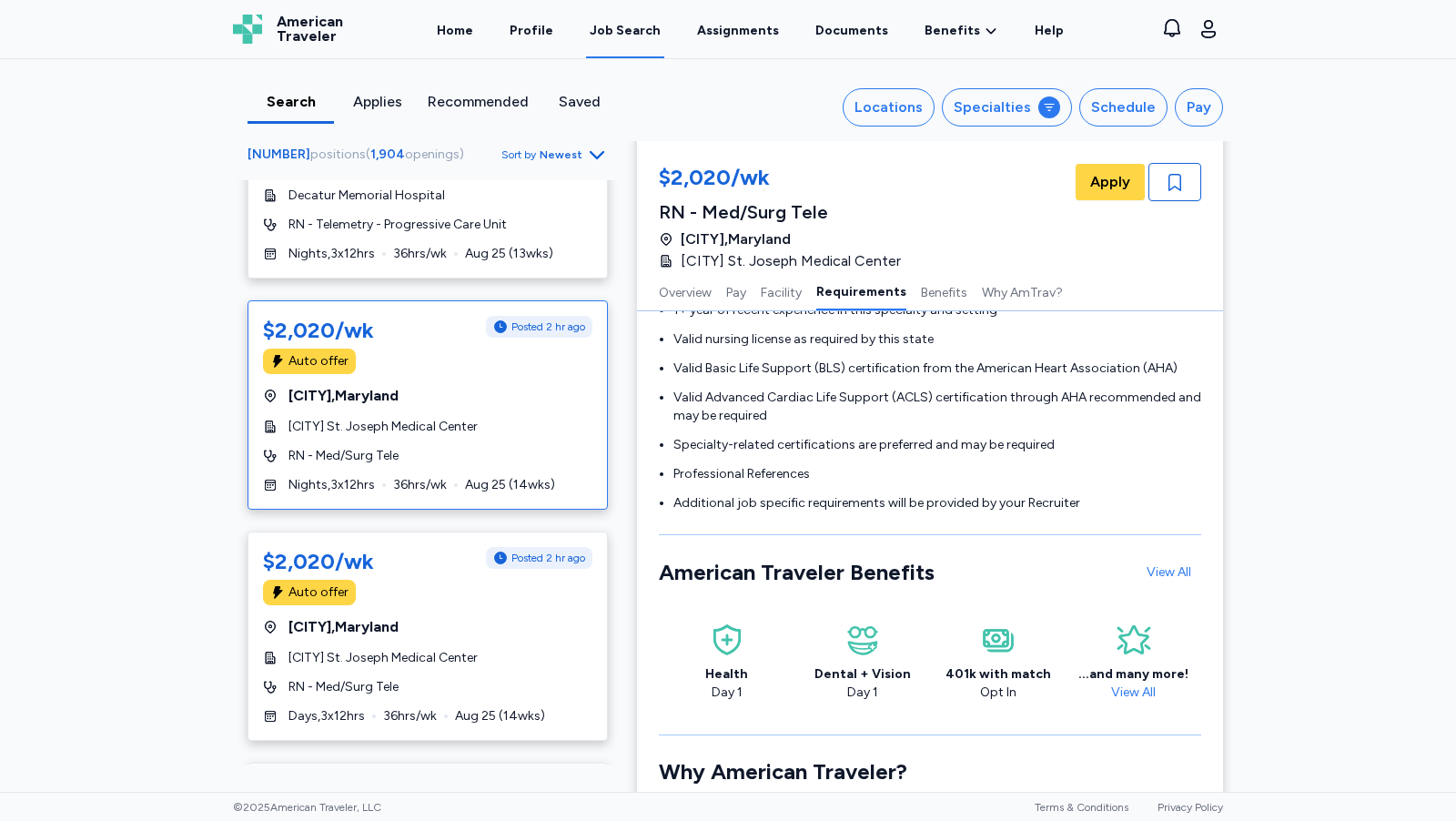 click on "Overview Pay Facility Requirements Benefits Why AmTrav?" at bounding box center (930, 291) 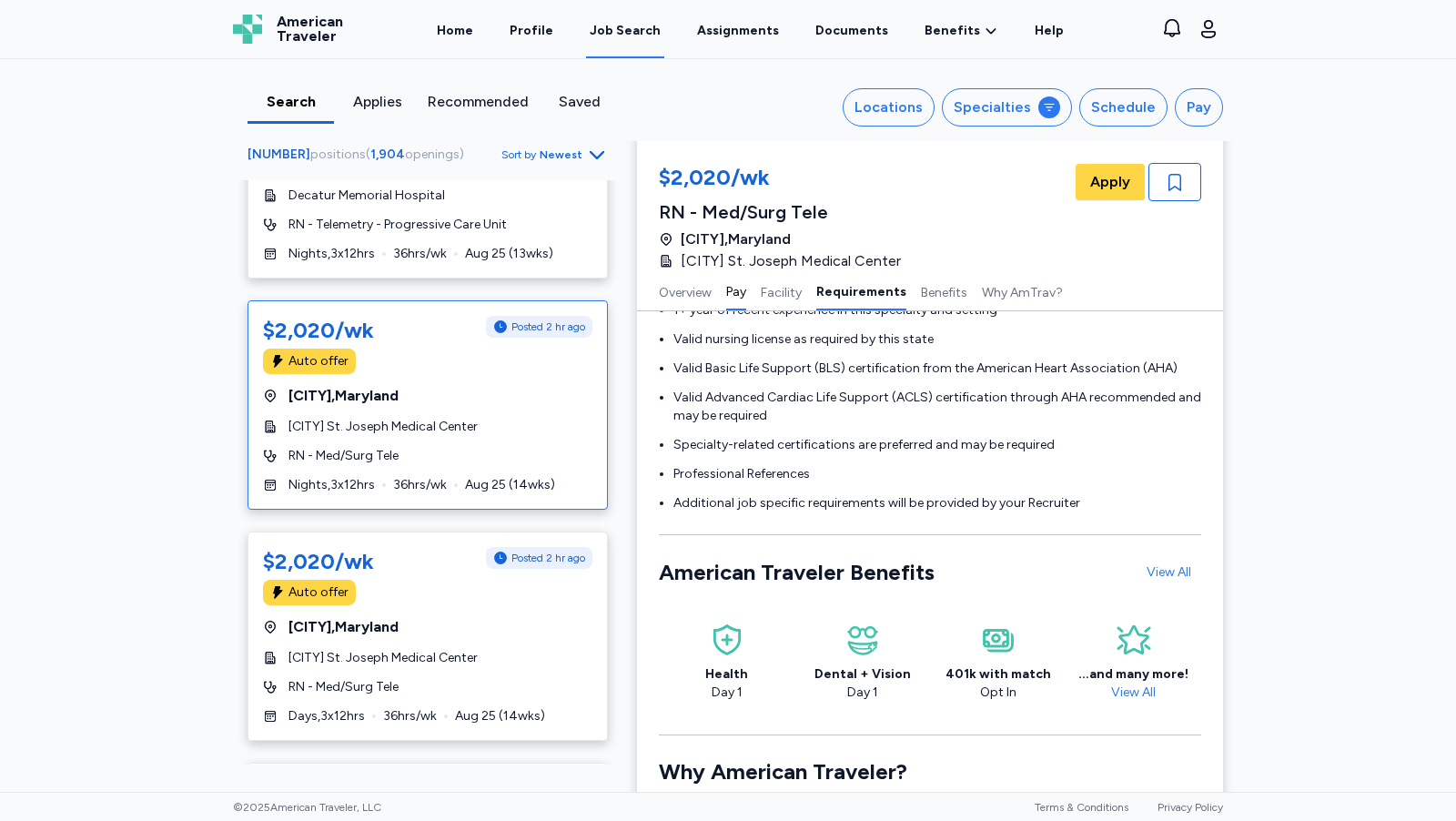 click on "Pay" at bounding box center (736, 291) 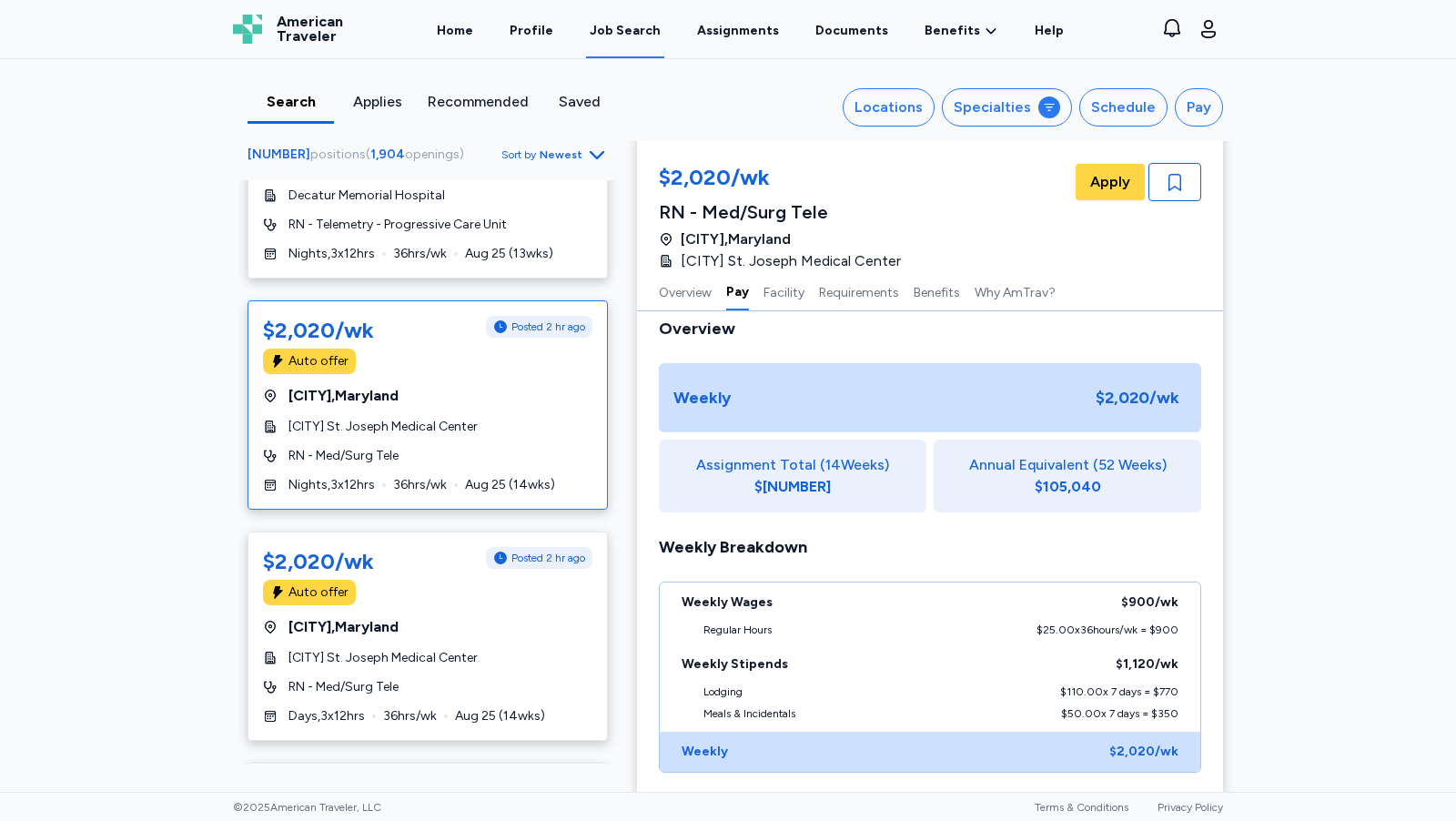 scroll, scrollTop: 263, scrollLeft: 0, axis: vertical 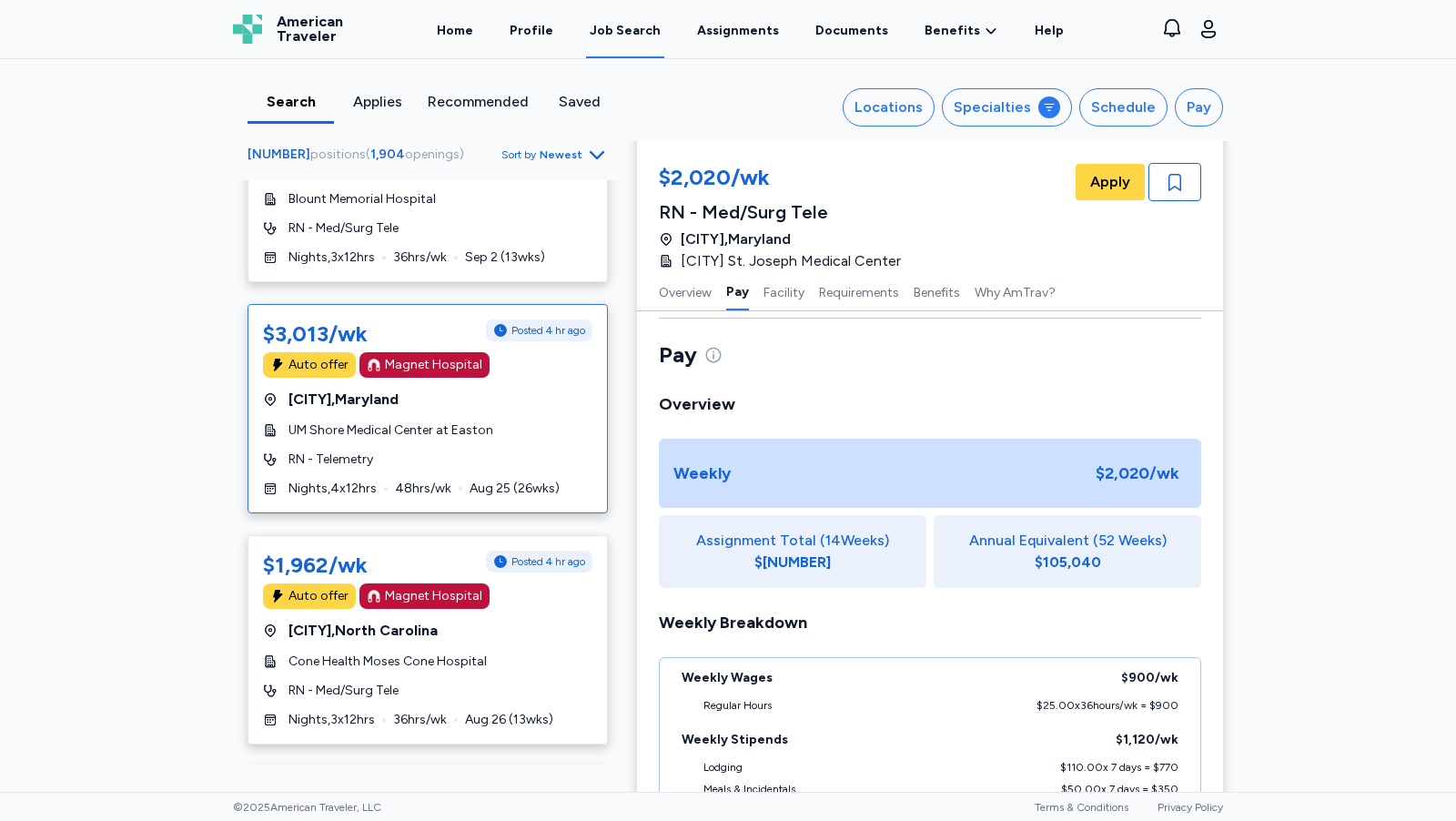 click on "UM Shore Medical Center at Easton" at bounding box center [390, 431] 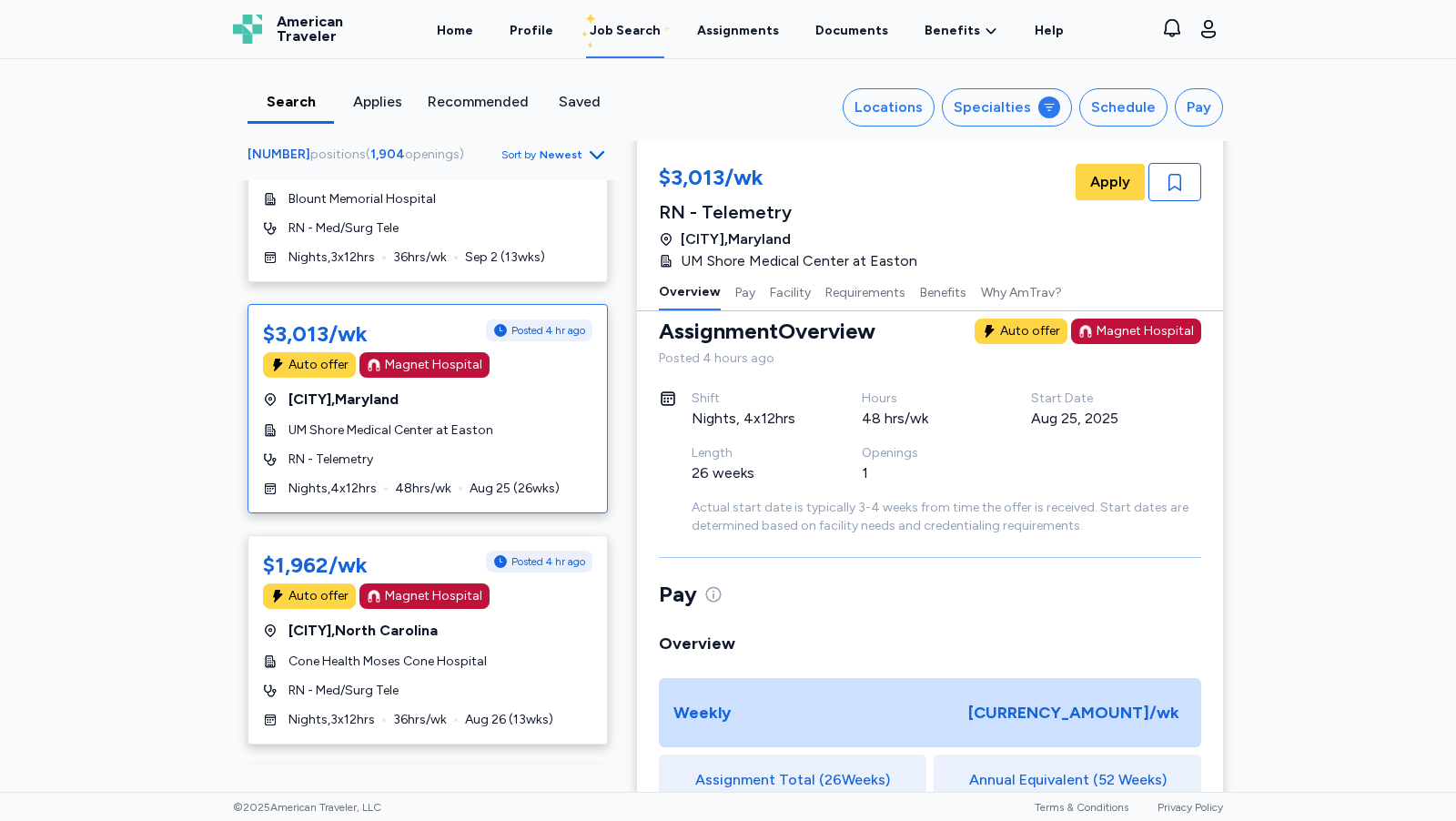 scroll, scrollTop: 20, scrollLeft: 0, axis: vertical 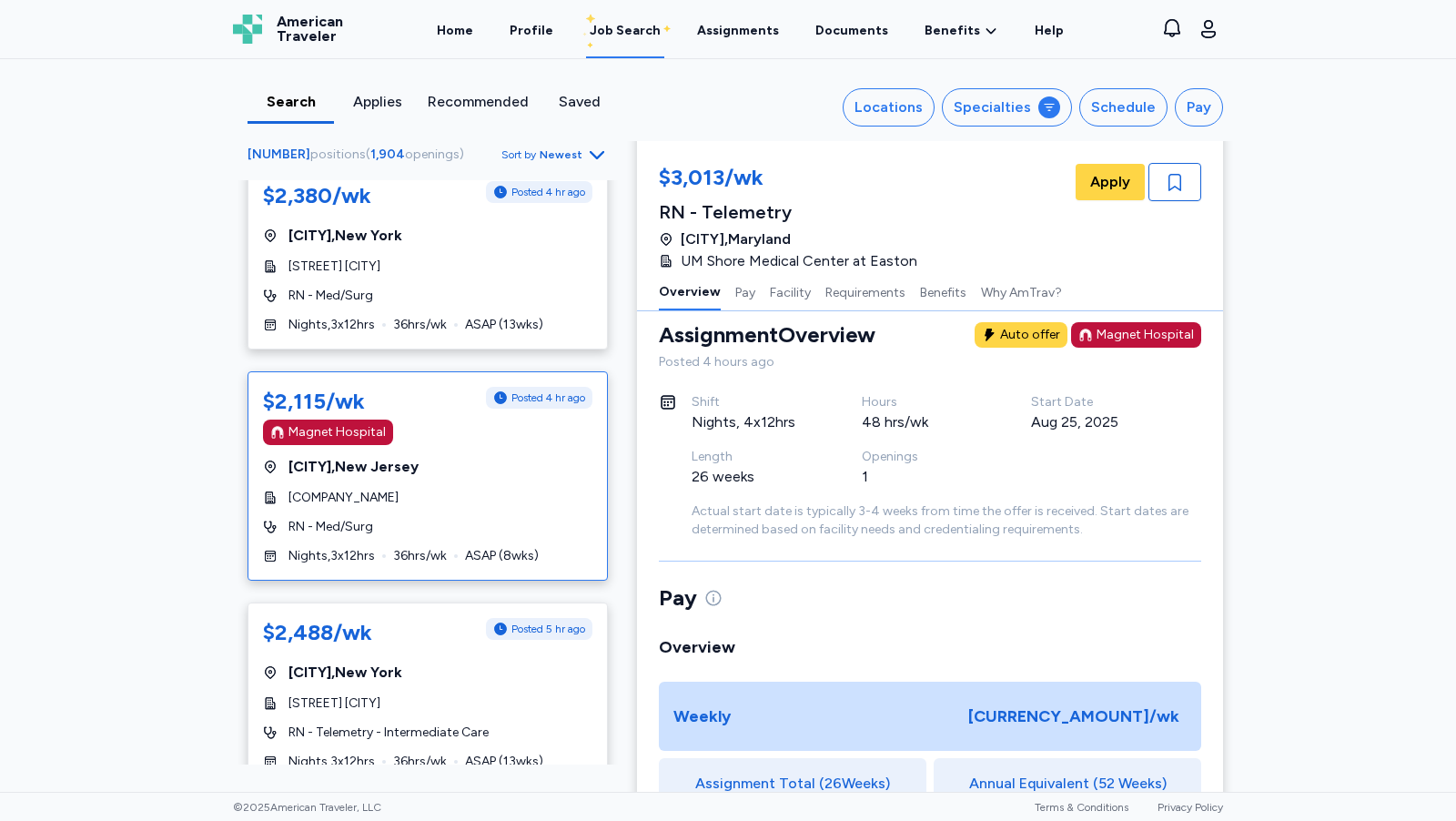 click on "[COMPANY_NAME]" at bounding box center [428, 498] 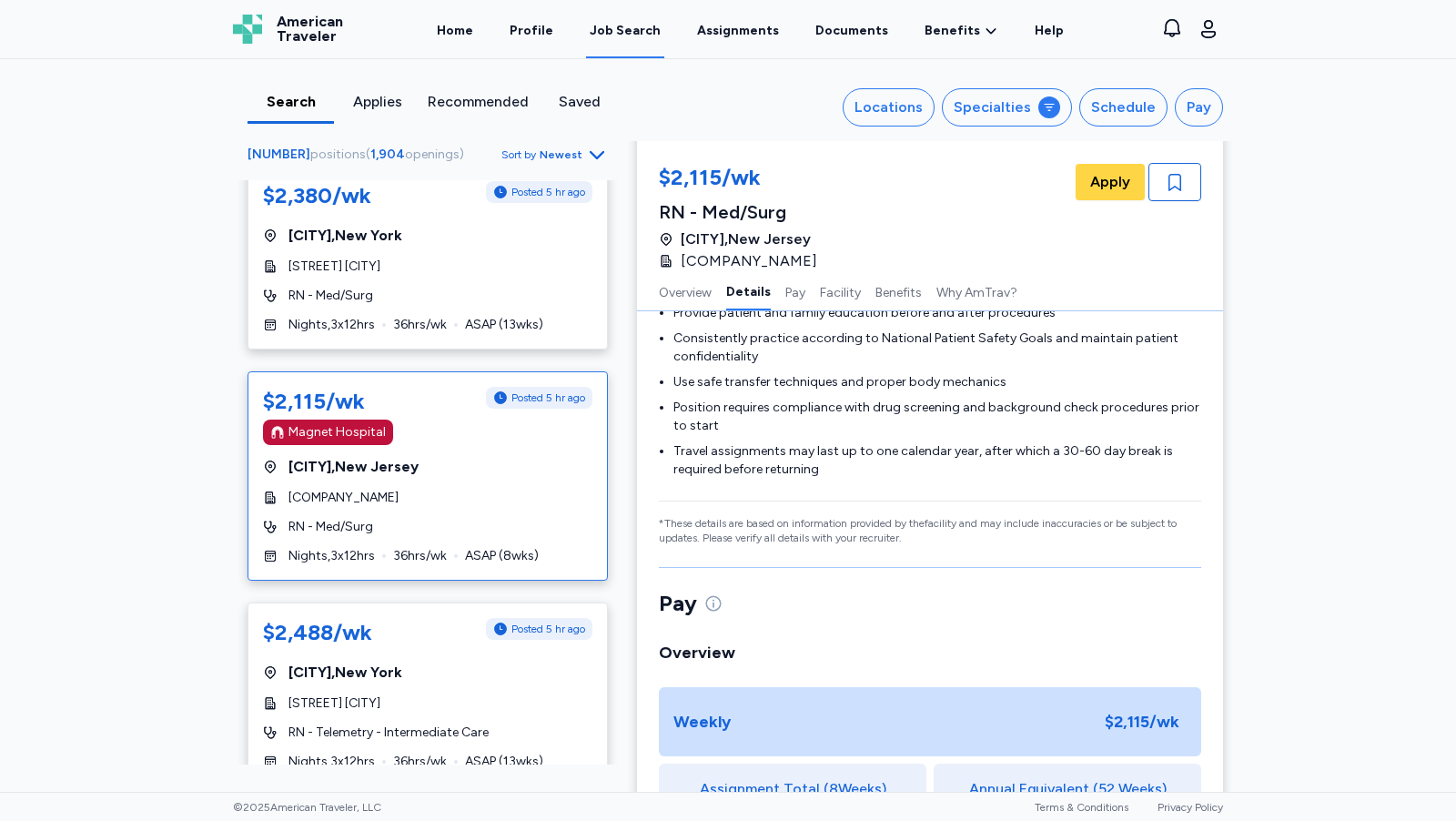 scroll, scrollTop: 819, scrollLeft: 0, axis: vertical 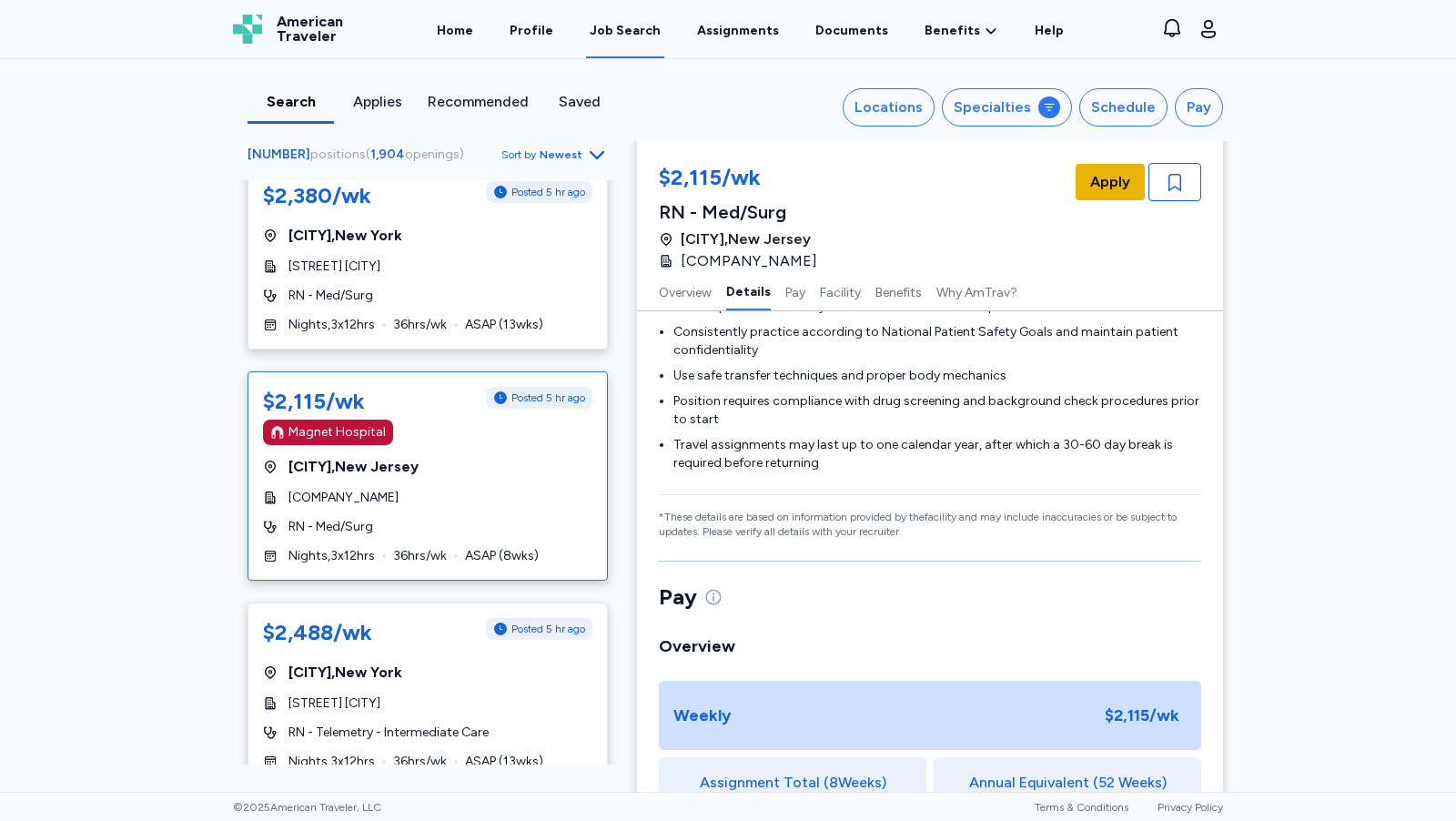 click on "Apply" at bounding box center (1110, 182) 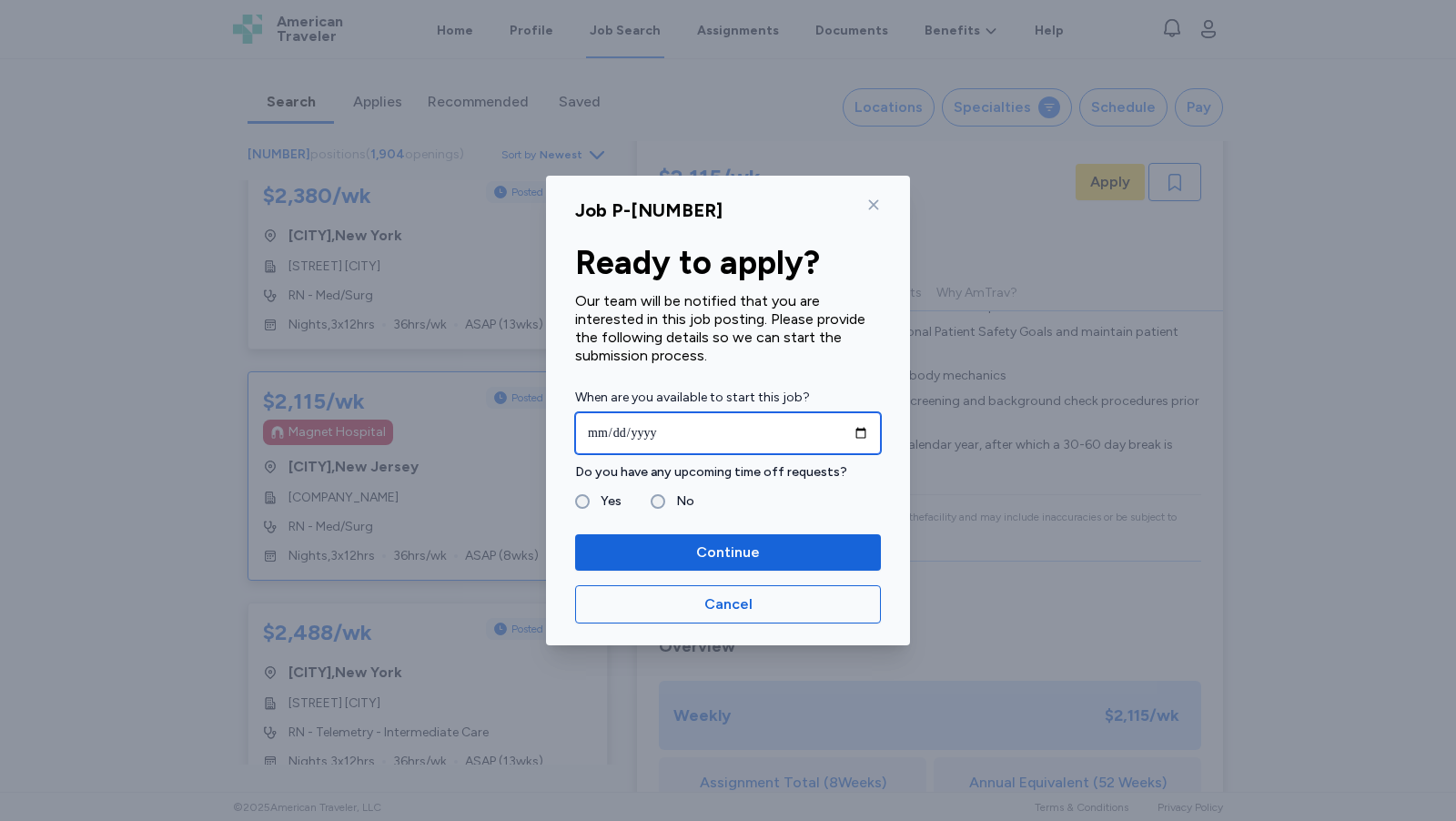 click at bounding box center (728, 433) 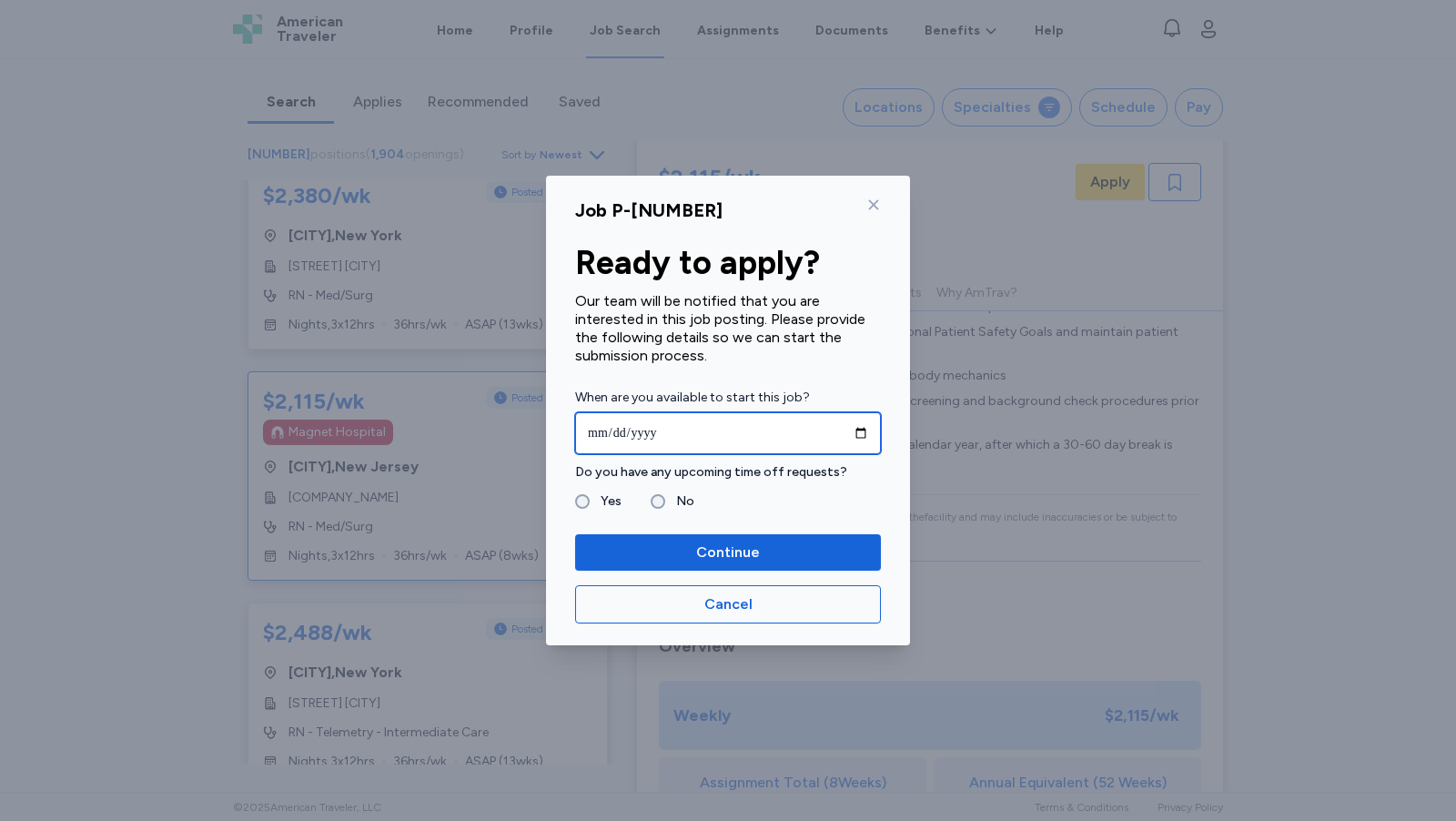 type on "**********" 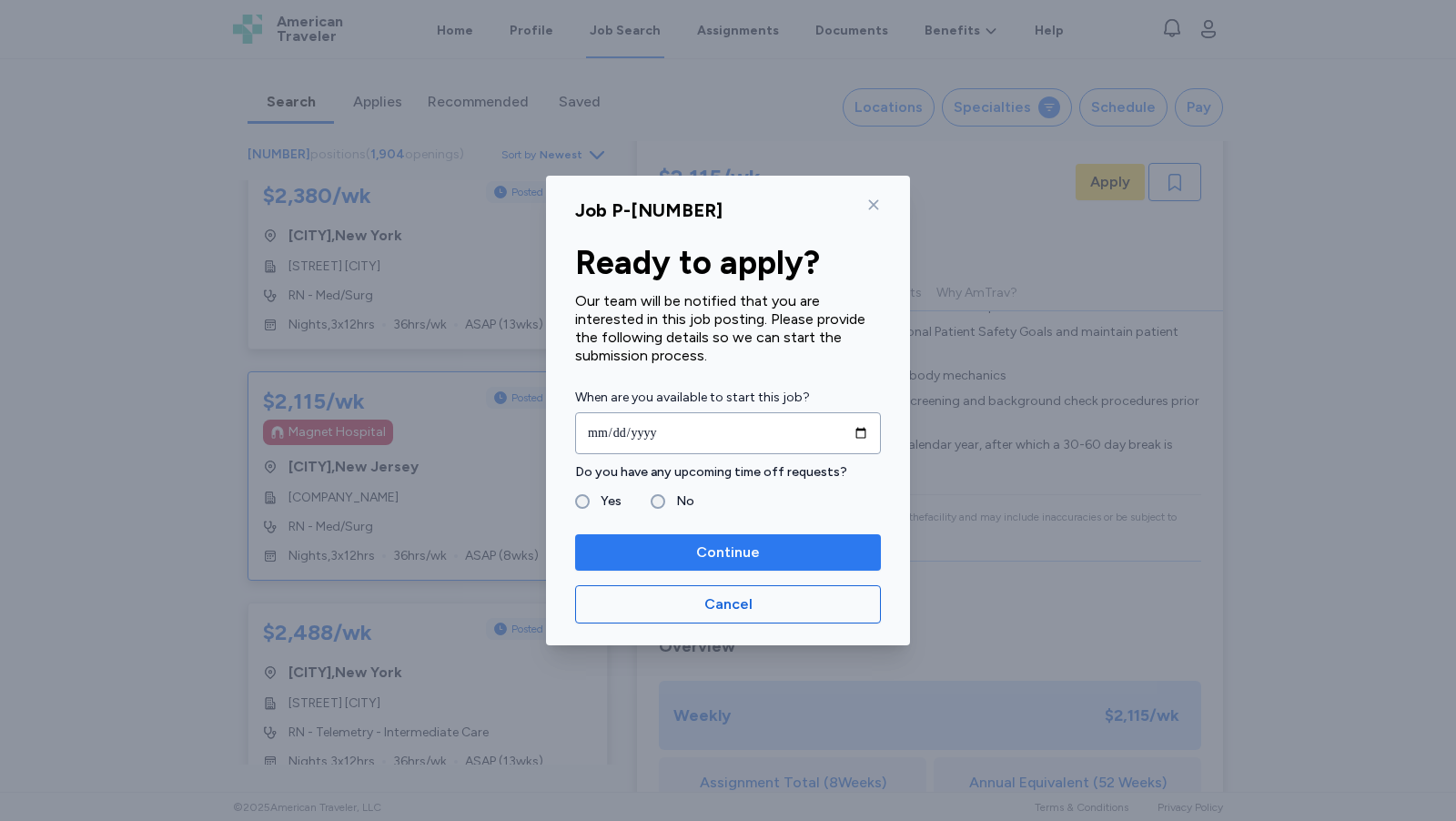 click on "Continue" at bounding box center (728, 552) 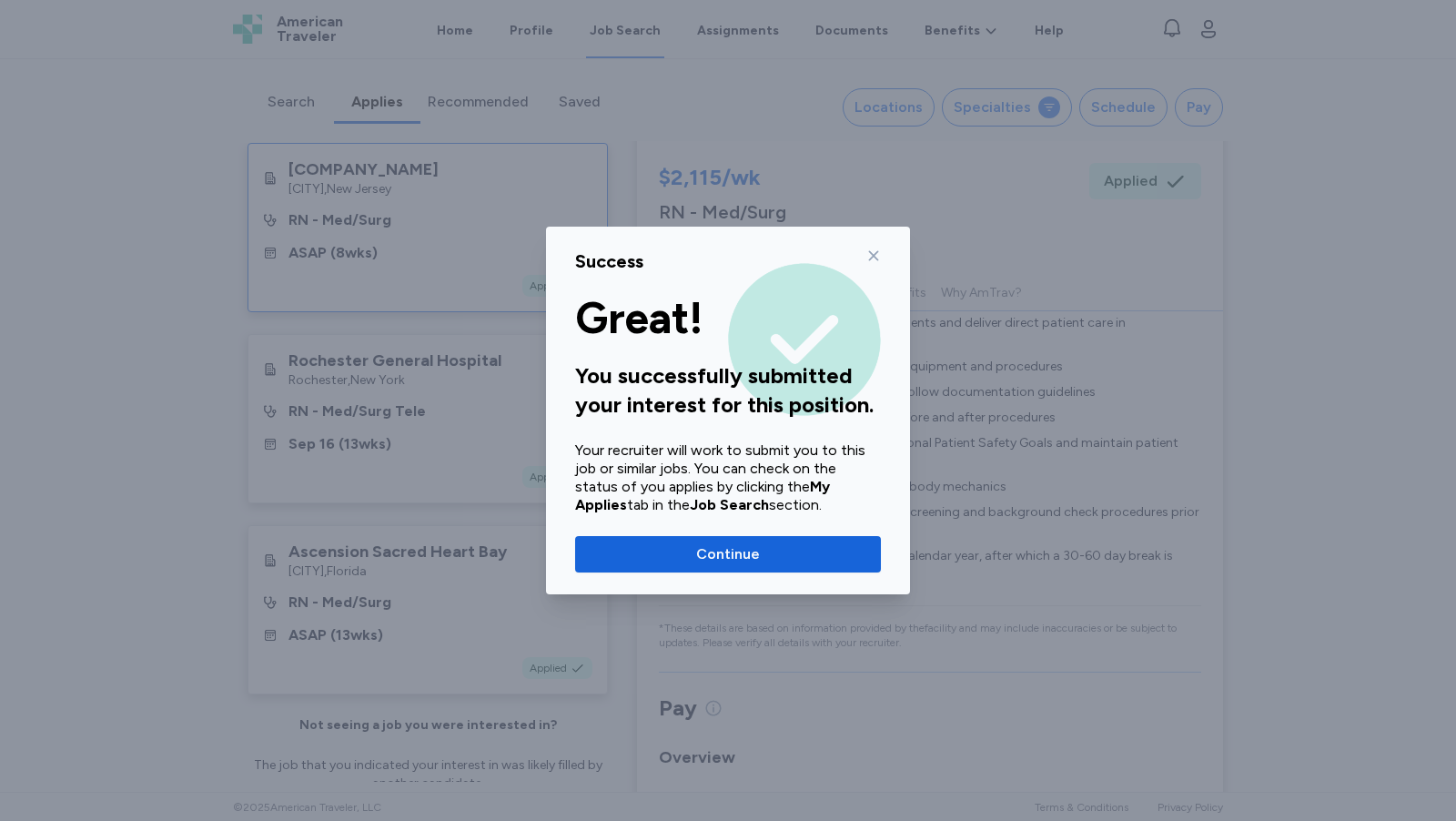 click 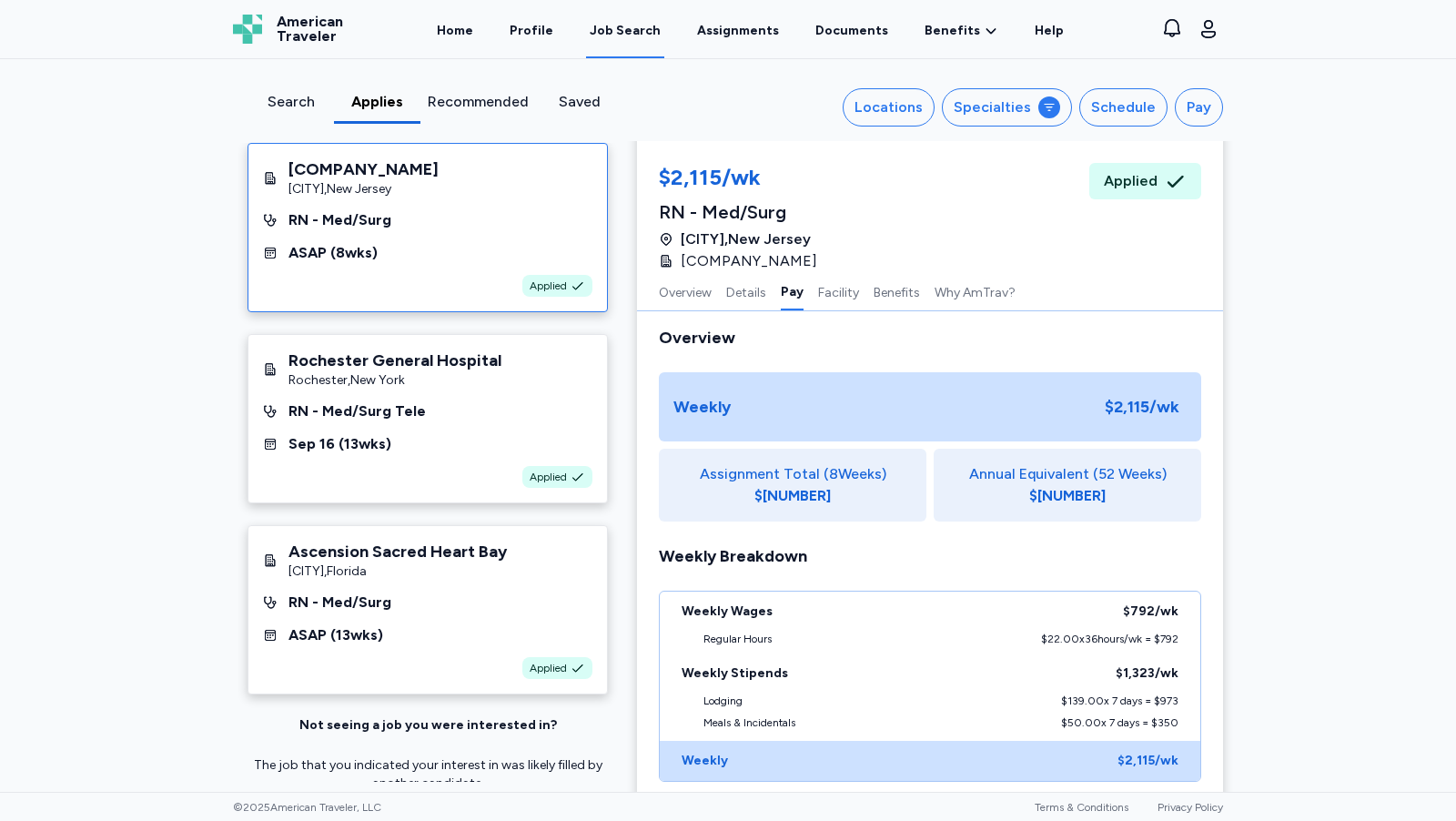 scroll, scrollTop: 1251, scrollLeft: 0, axis: vertical 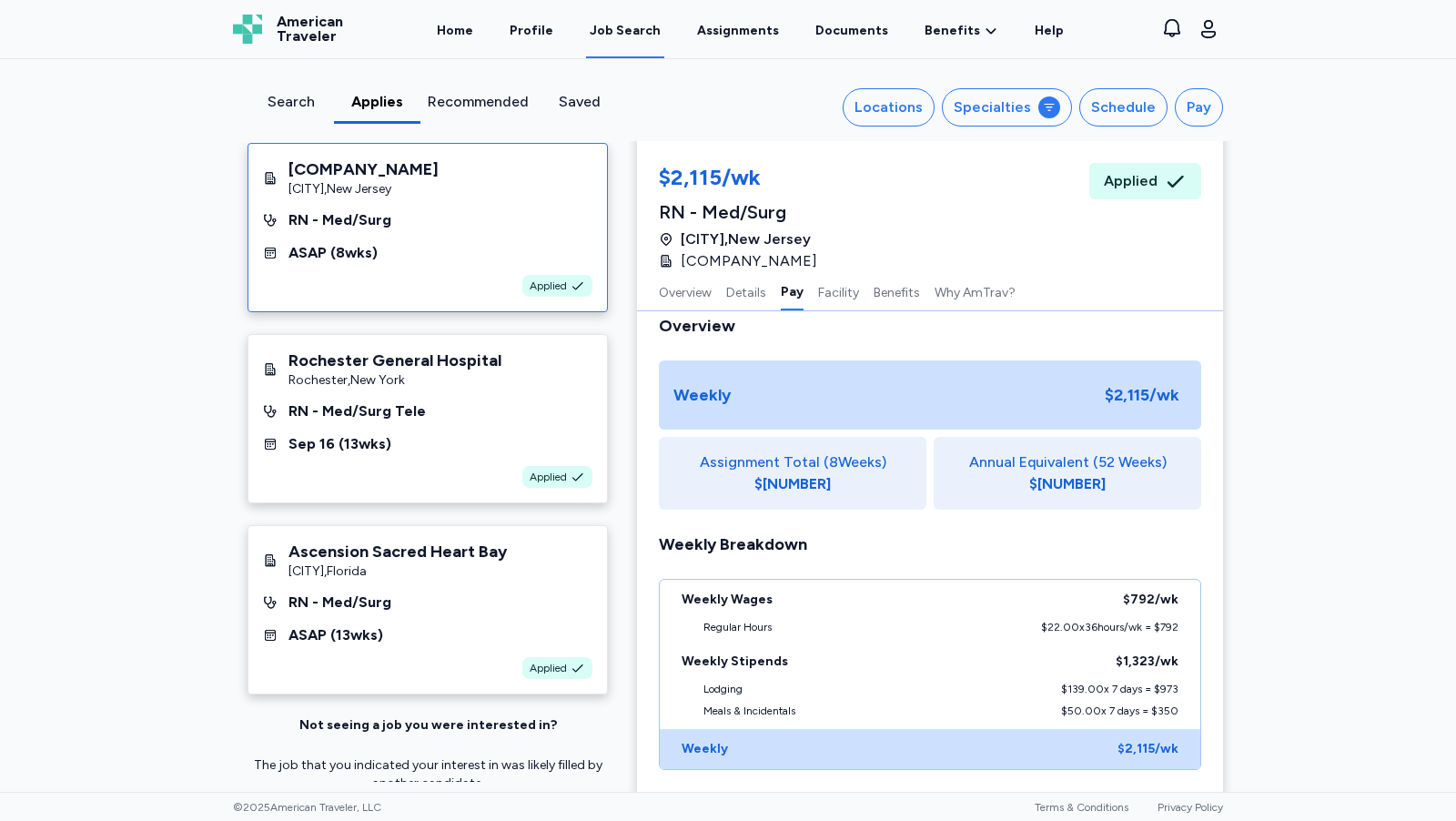 click on "Search" at bounding box center (290, 102) 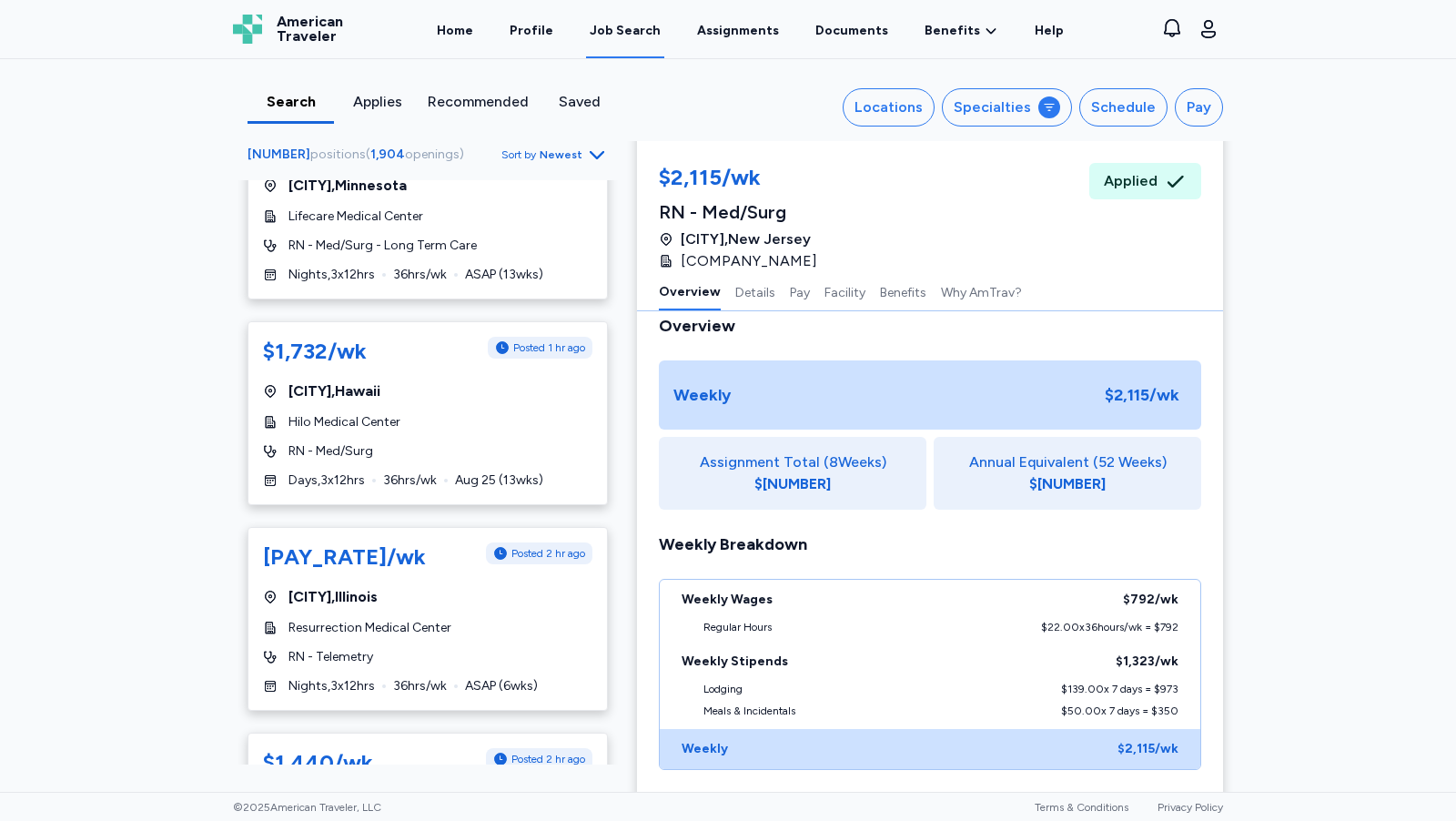 scroll, scrollTop: 2015, scrollLeft: 0, axis: vertical 